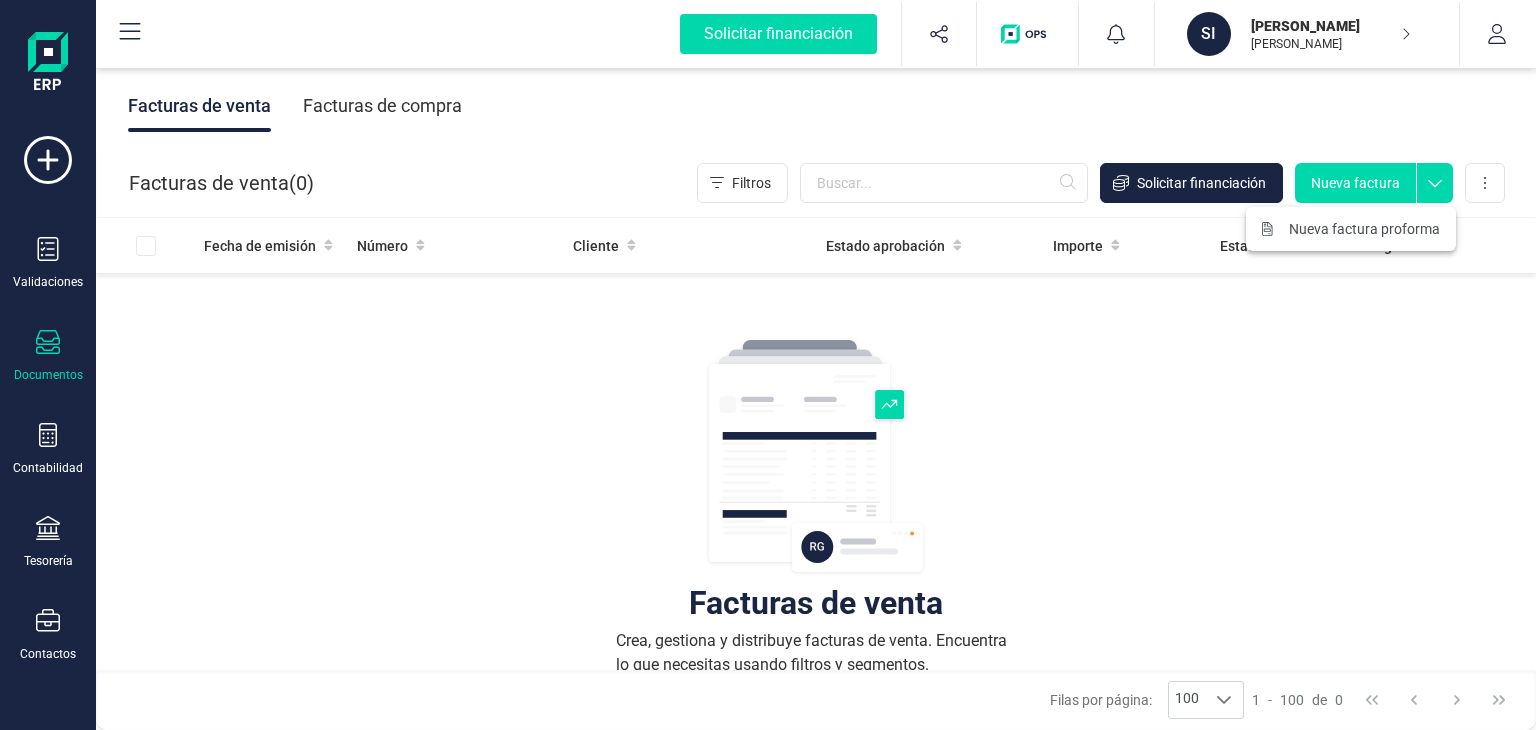 scroll, scrollTop: 0, scrollLeft: 0, axis: both 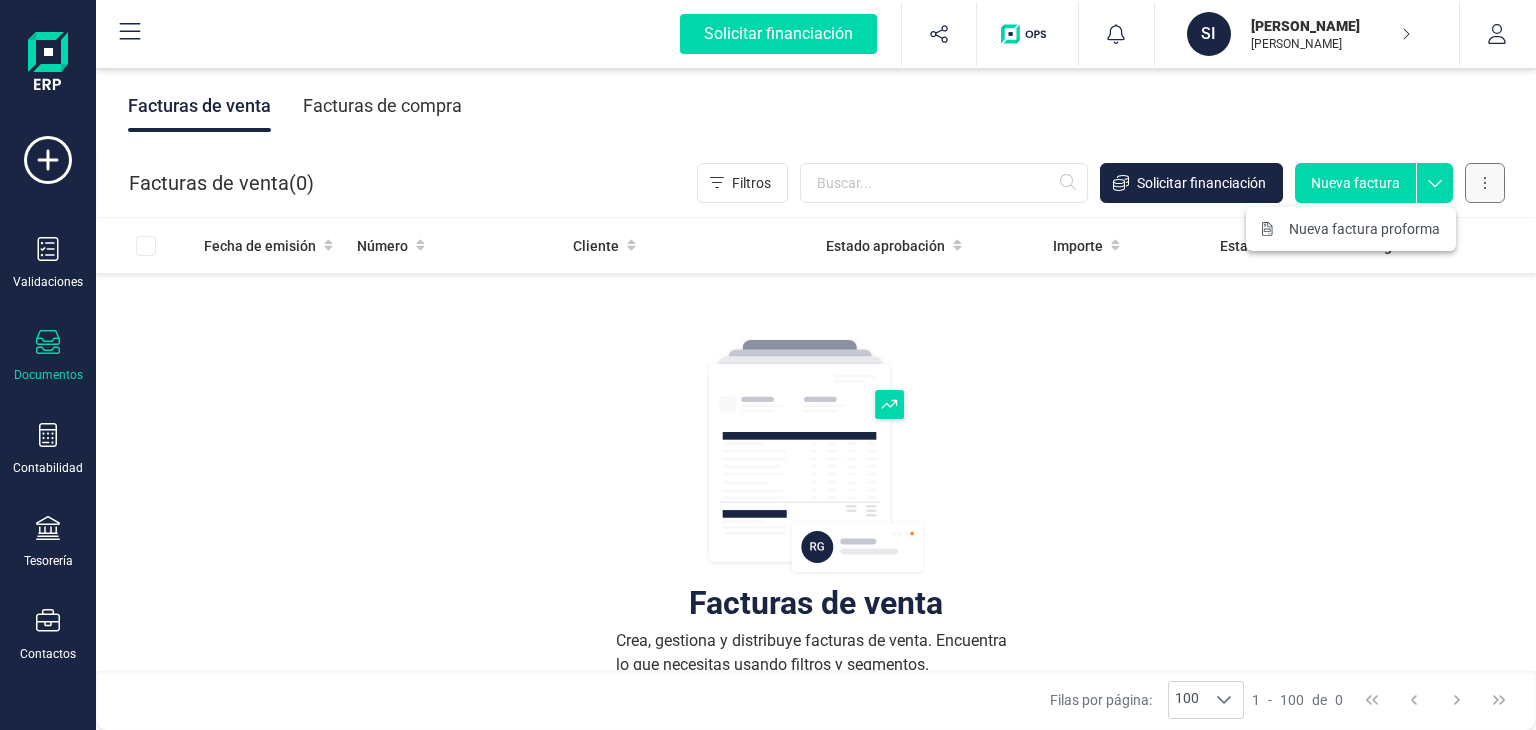 click at bounding box center (1485, 183) 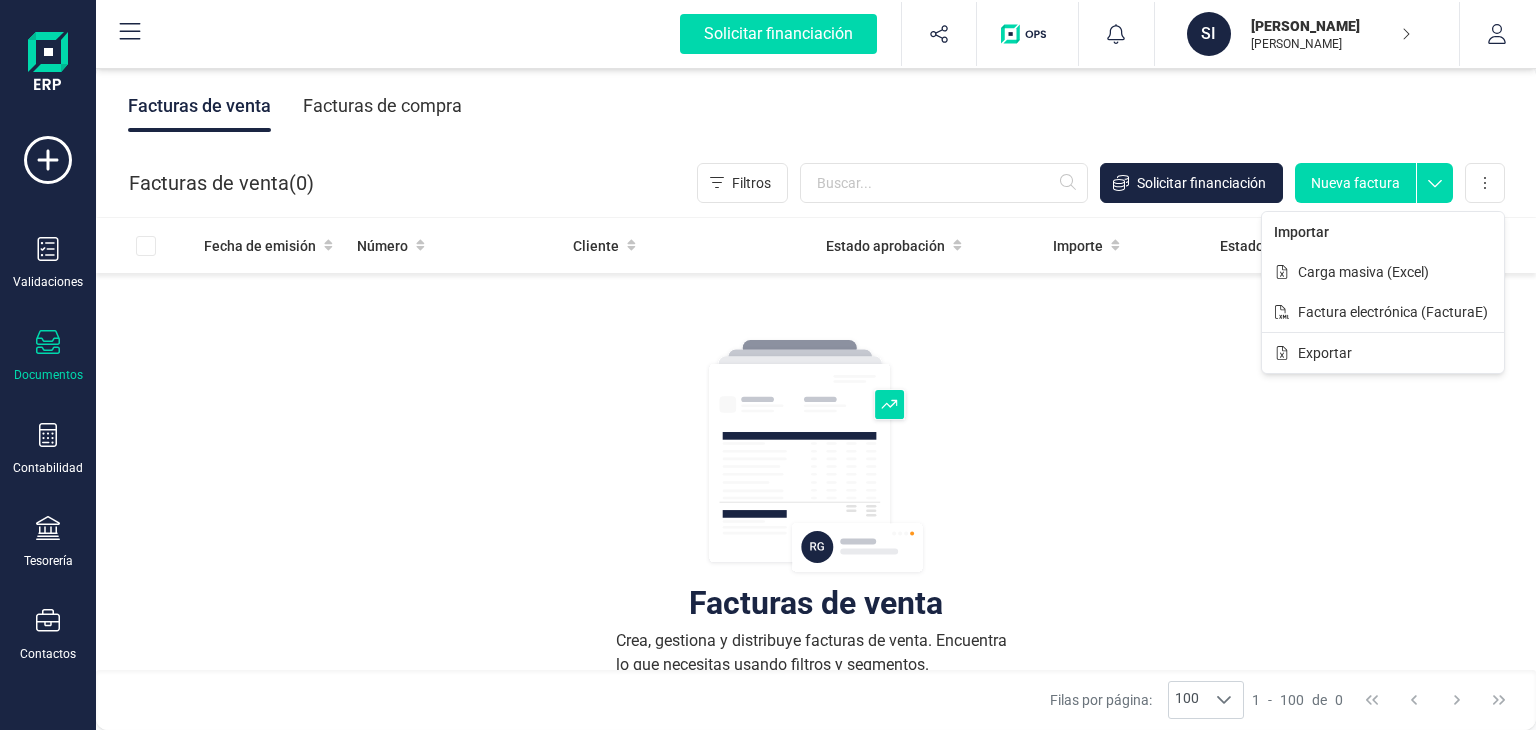 click 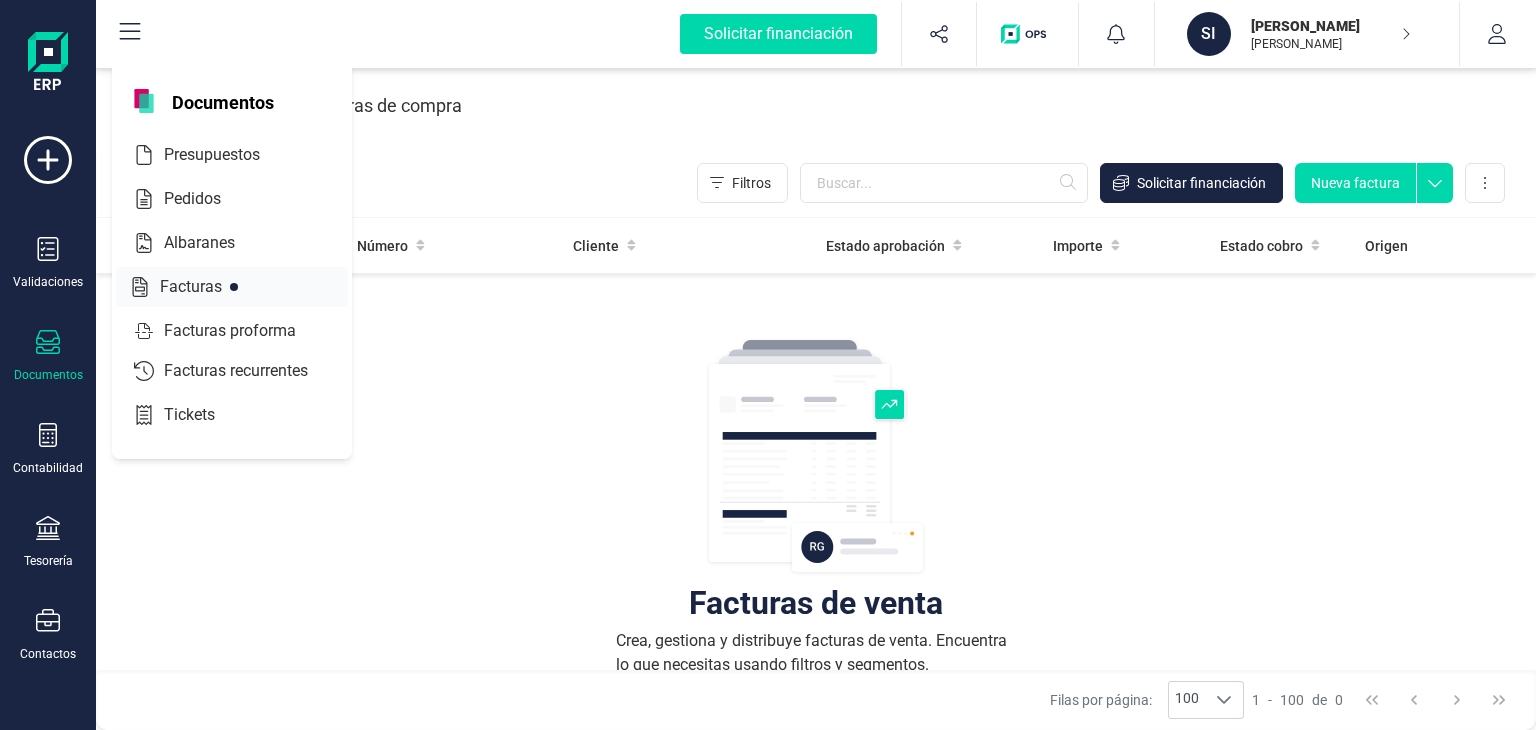 click at bounding box center [240, 287] 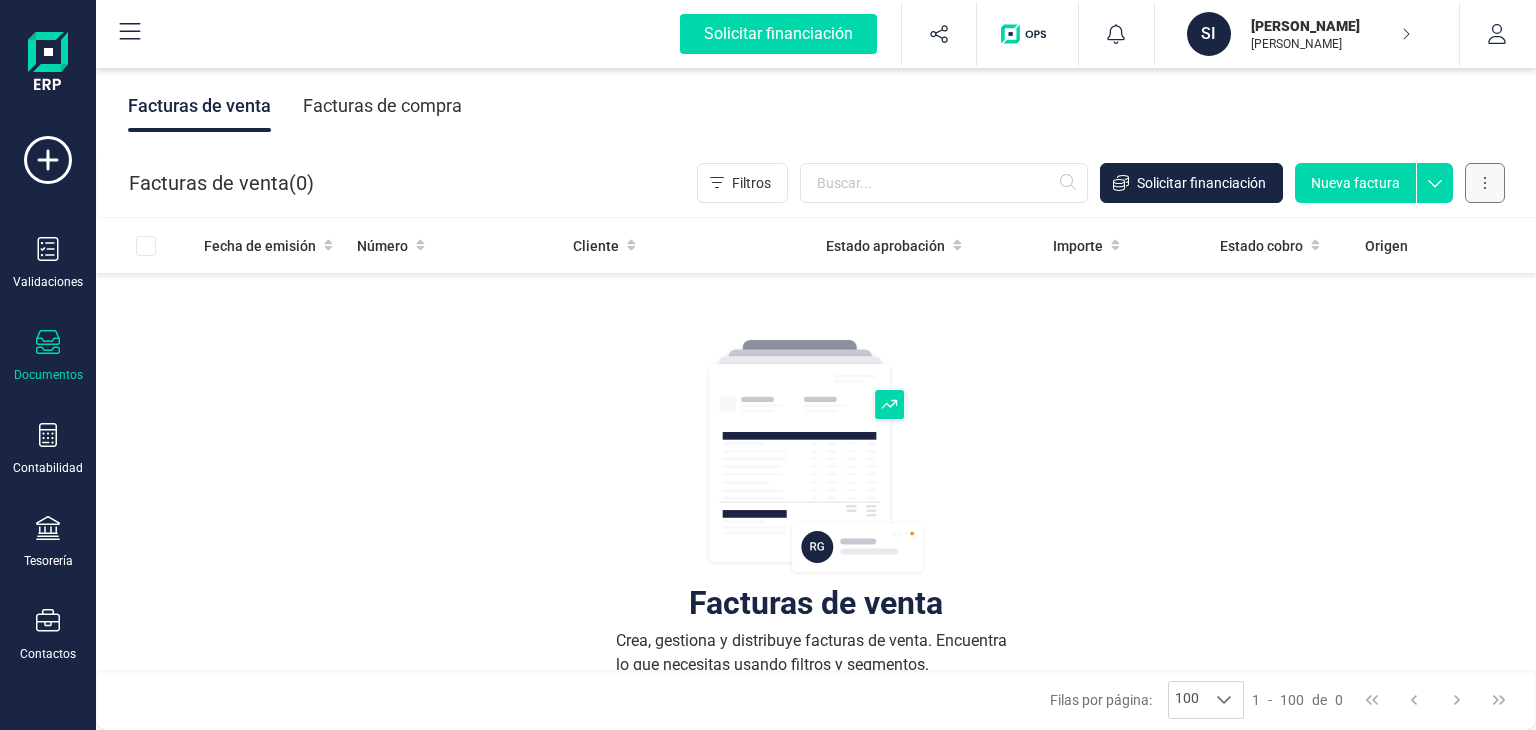 click at bounding box center [1485, 183] 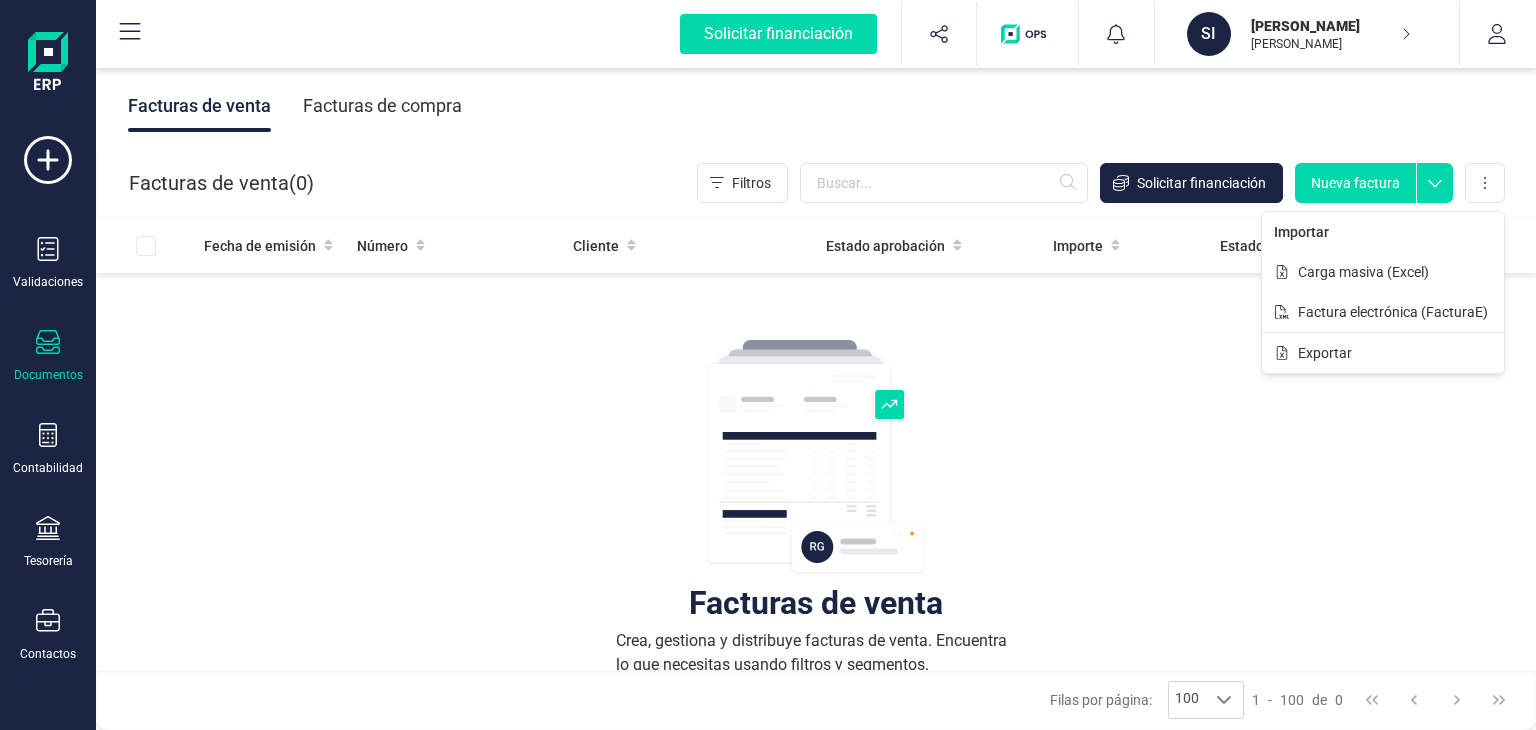 click on "Facturas de compra" at bounding box center [382, 106] 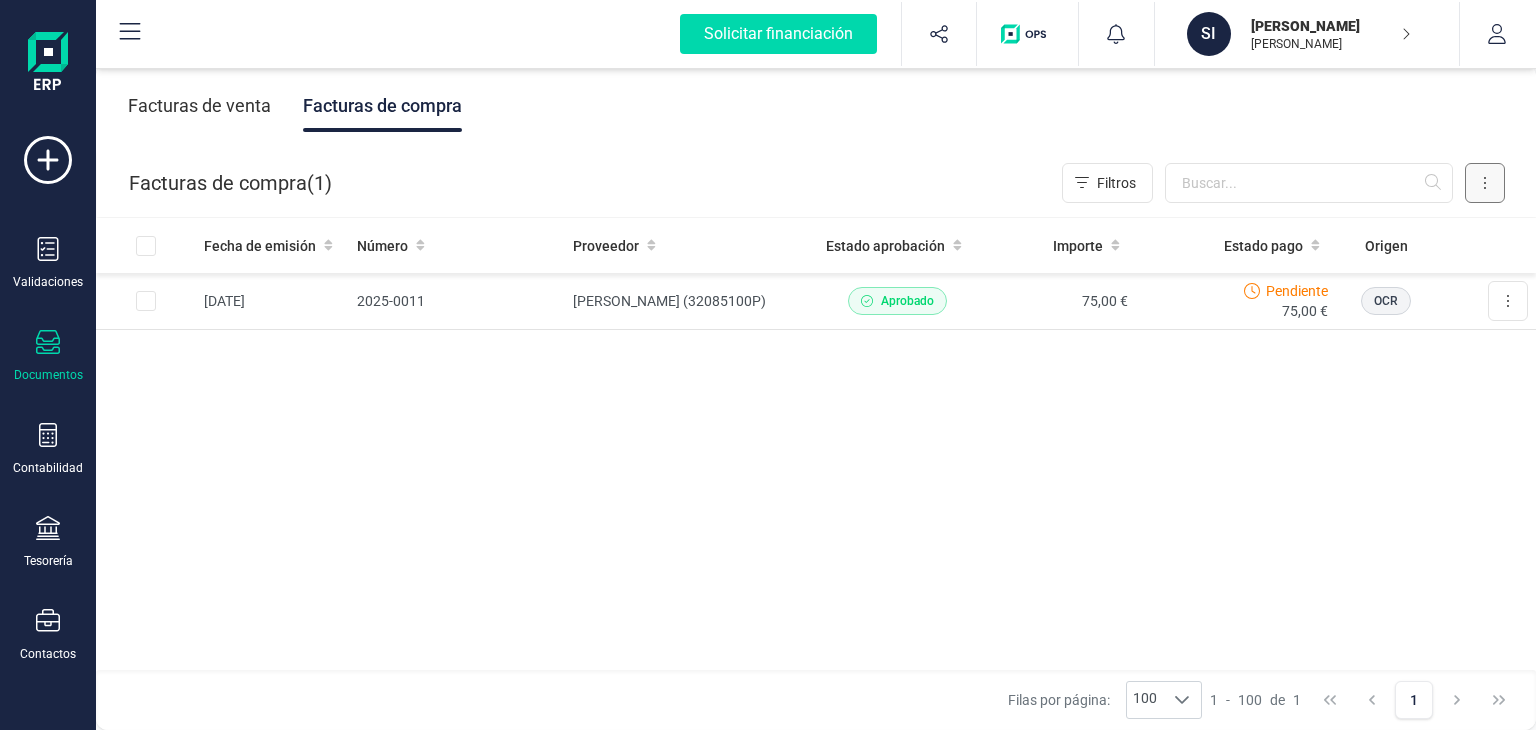 click at bounding box center [1485, 183] 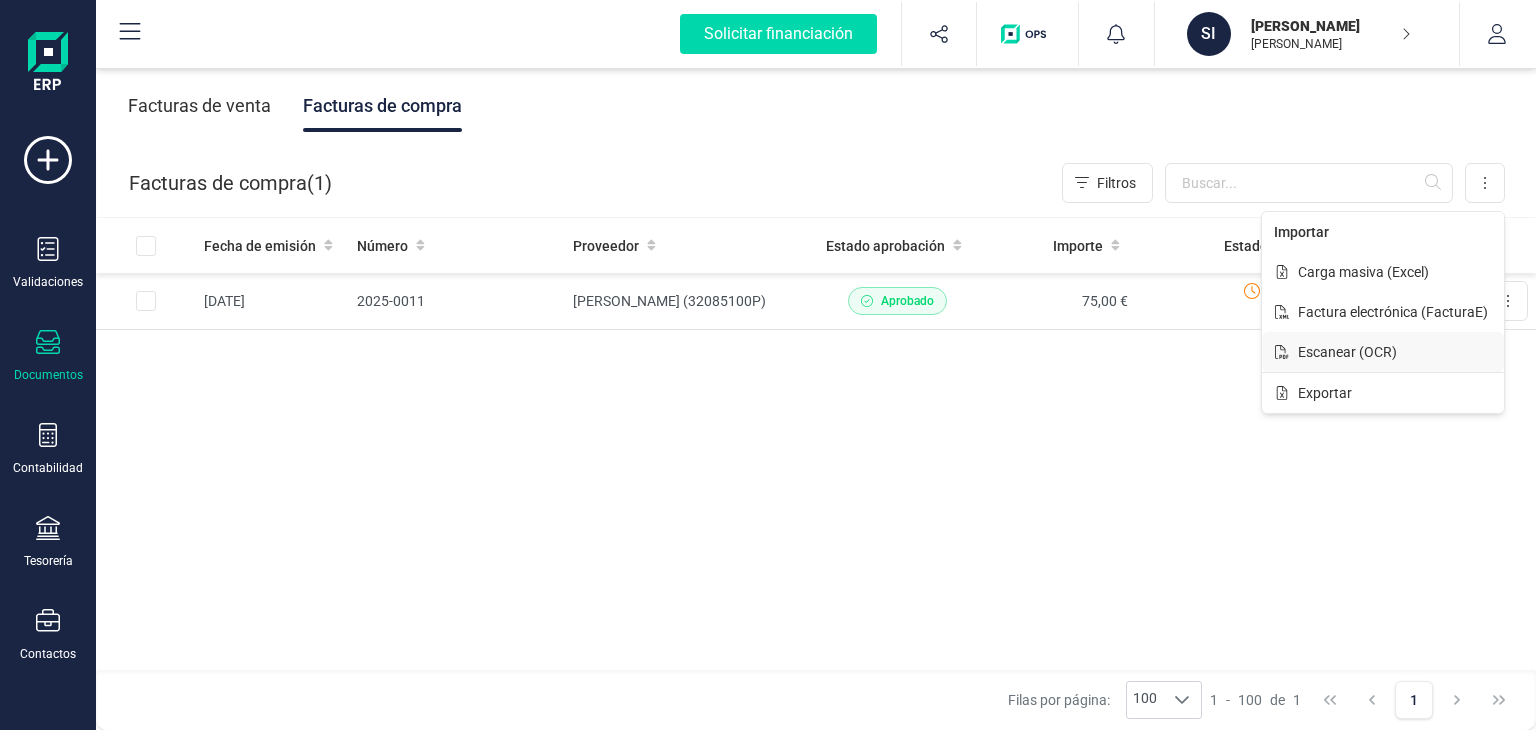click on "Escanear (OCR)" at bounding box center [1347, 352] 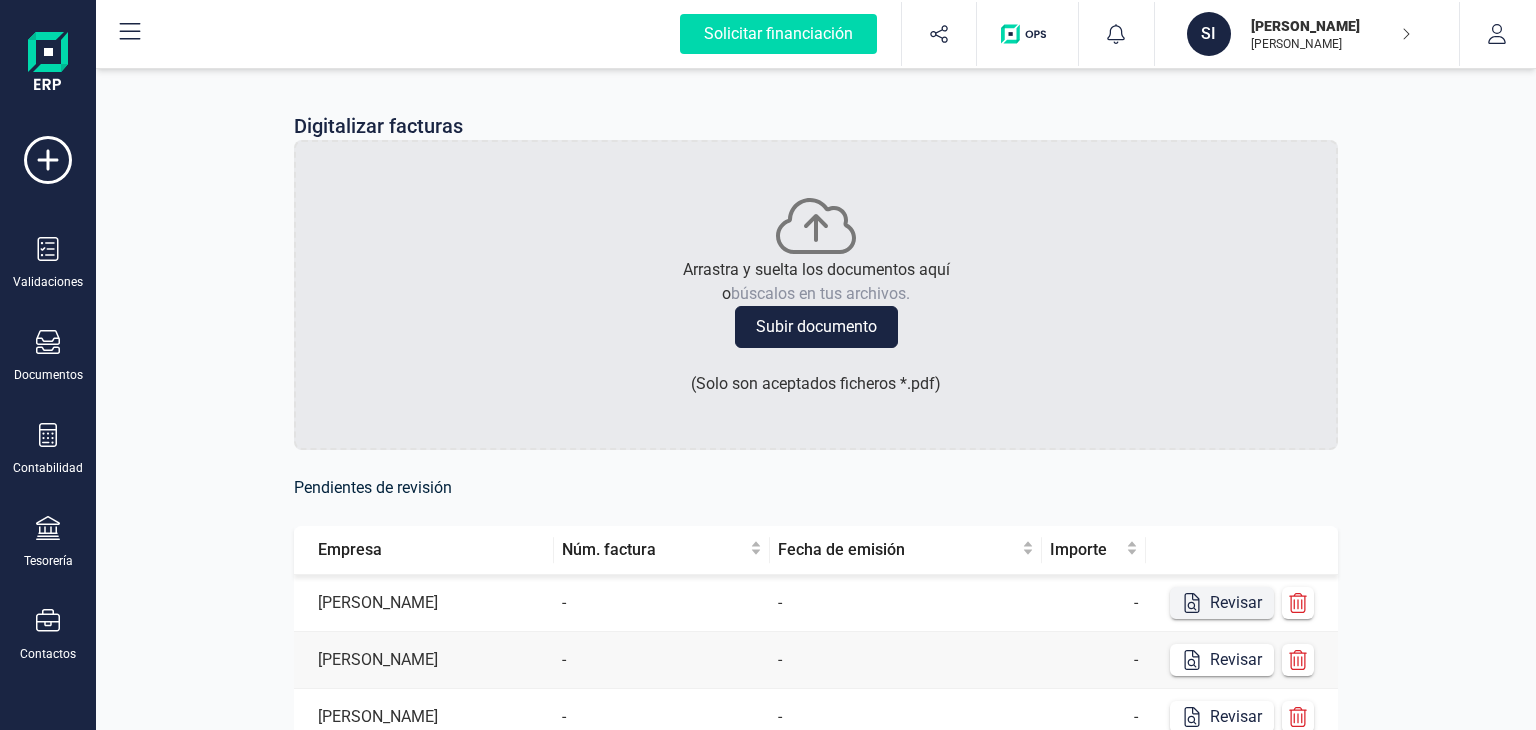 click on "Revisar" at bounding box center (1222, 603) 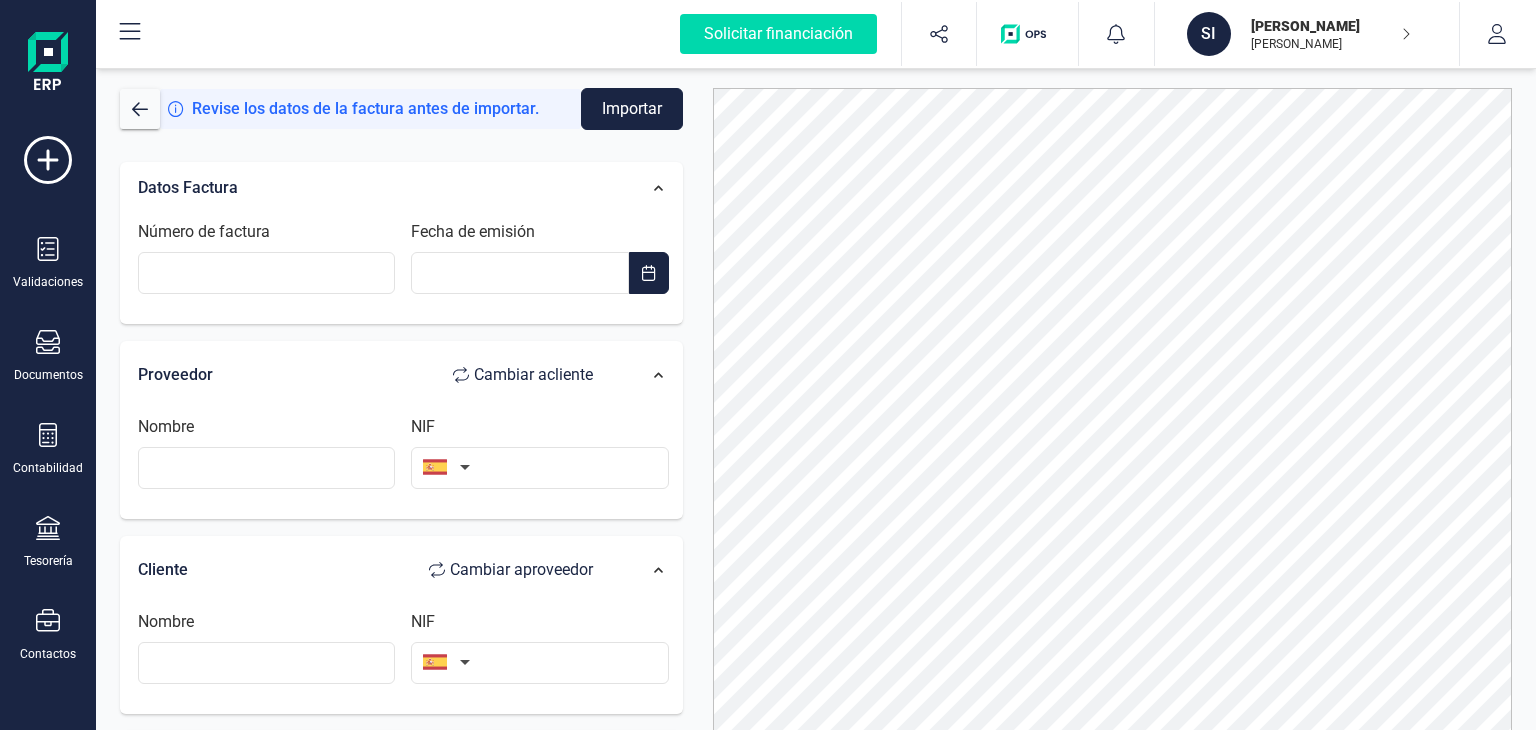 click on "Número de factura" at bounding box center [266, 257] 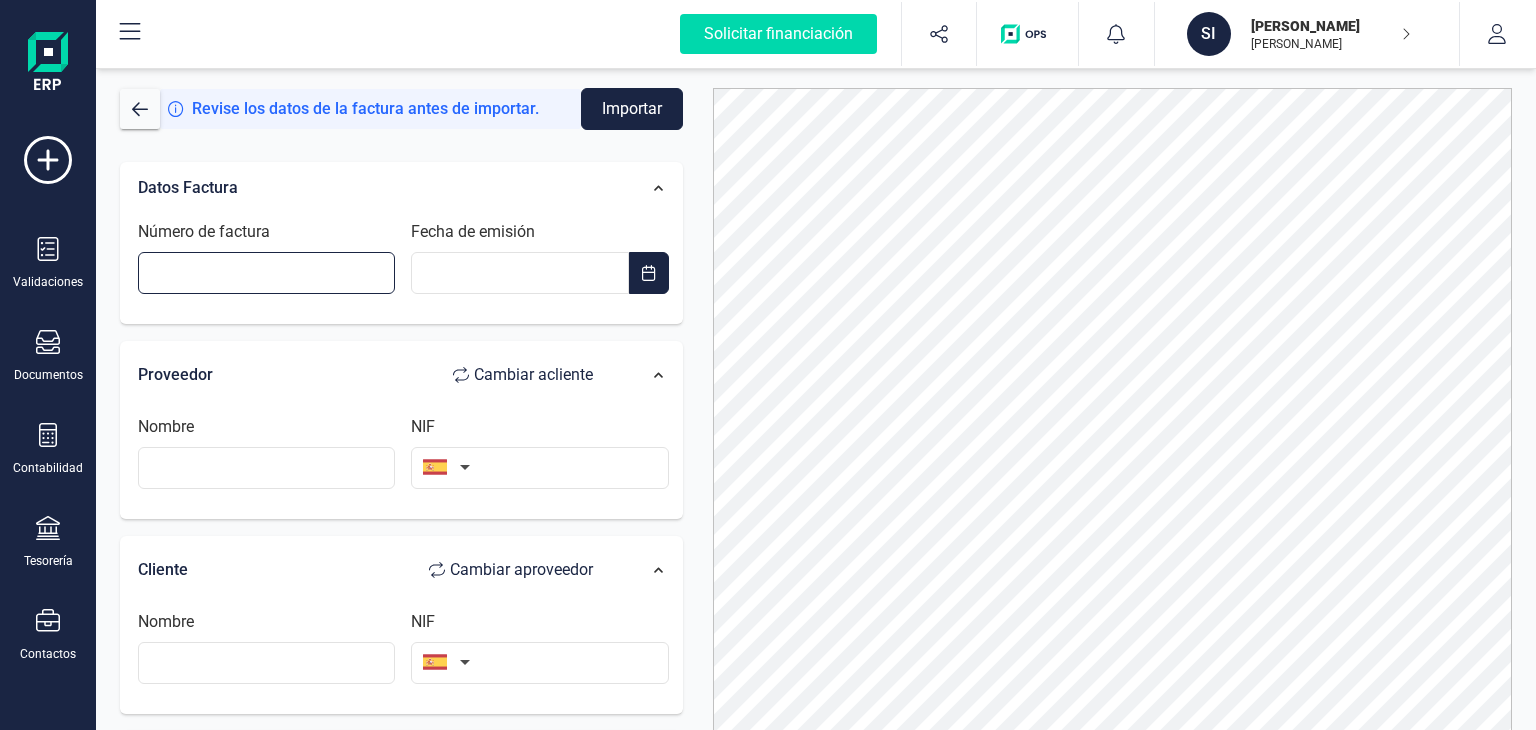 click on "Número de factura" at bounding box center [266, 273] 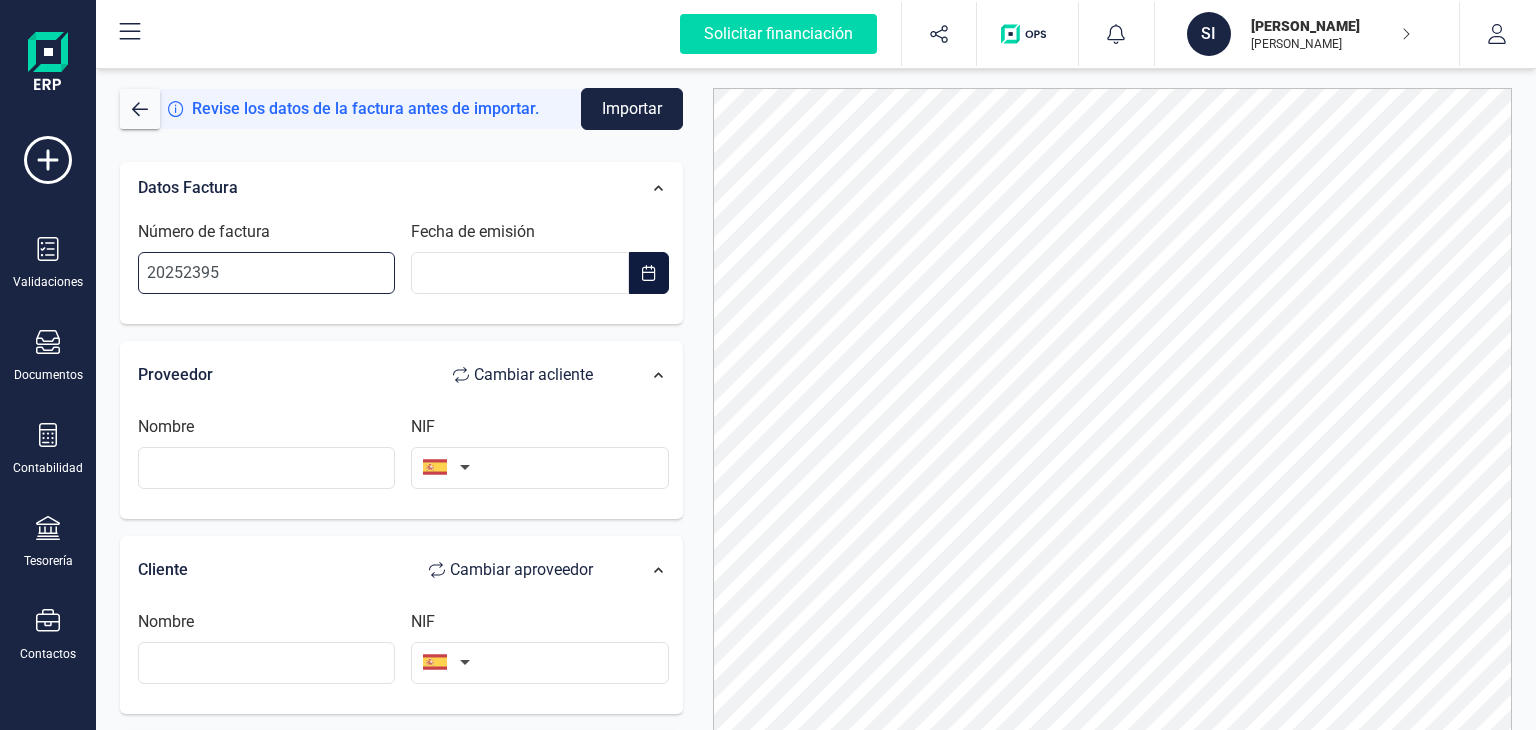 type on "20252395" 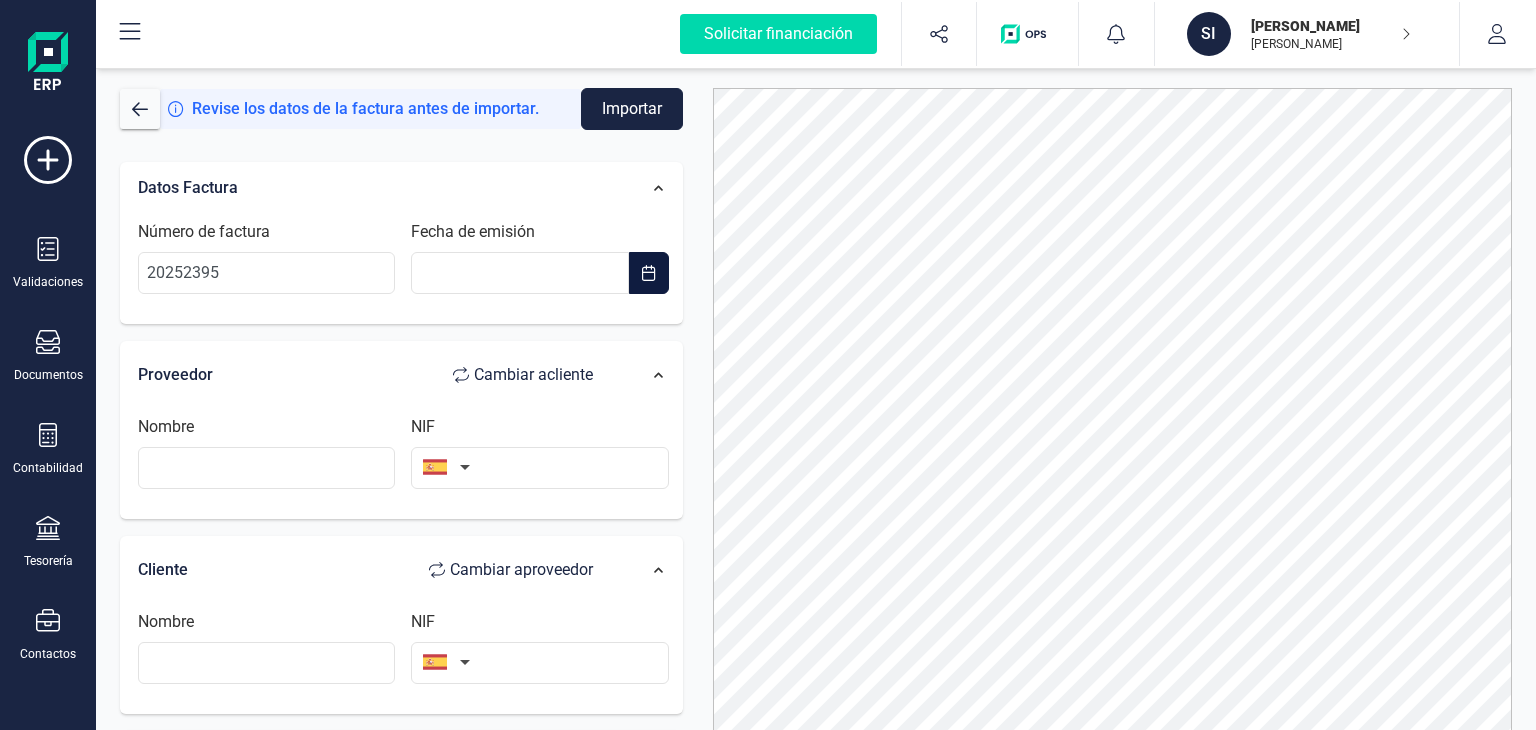 click at bounding box center (649, 273) 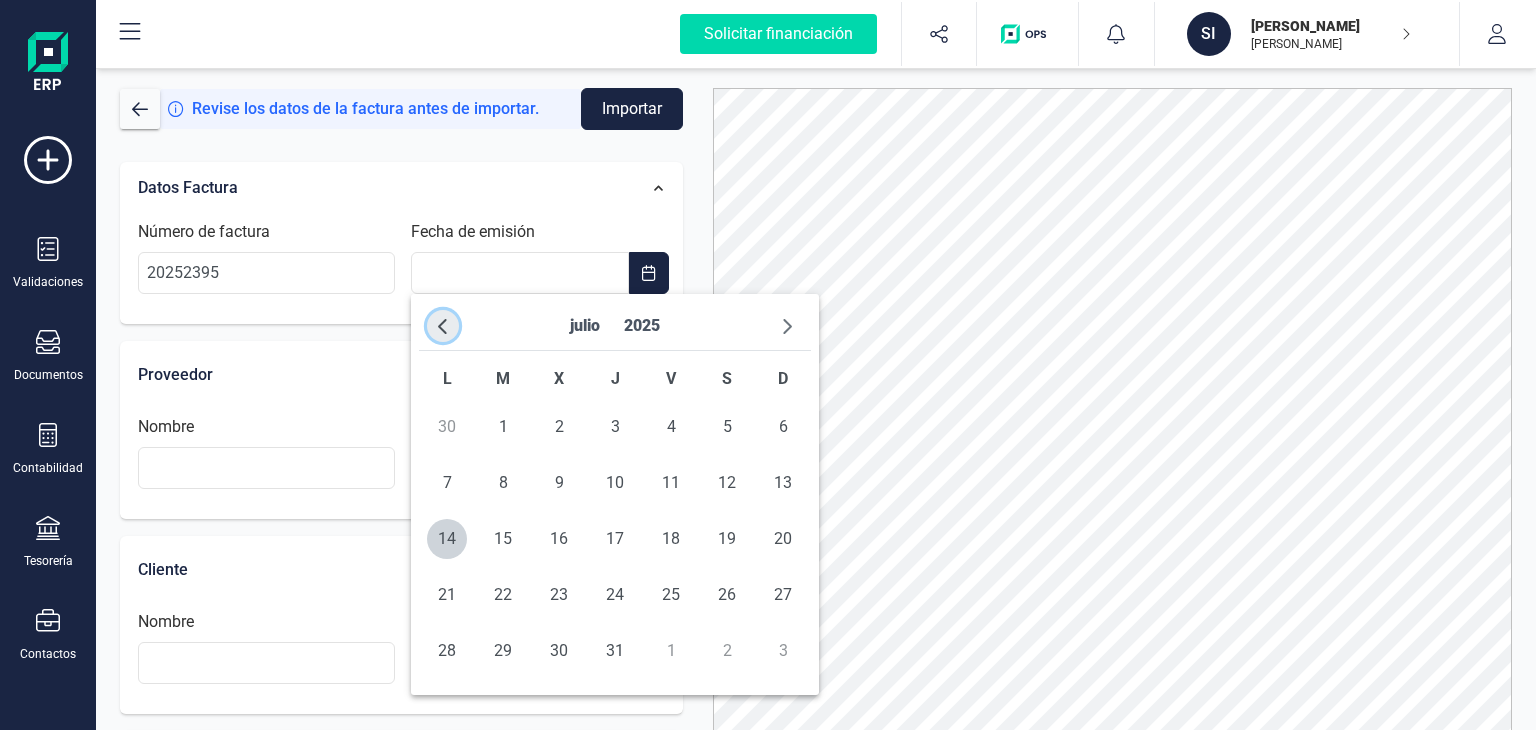 click at bounding box center (443, 326) 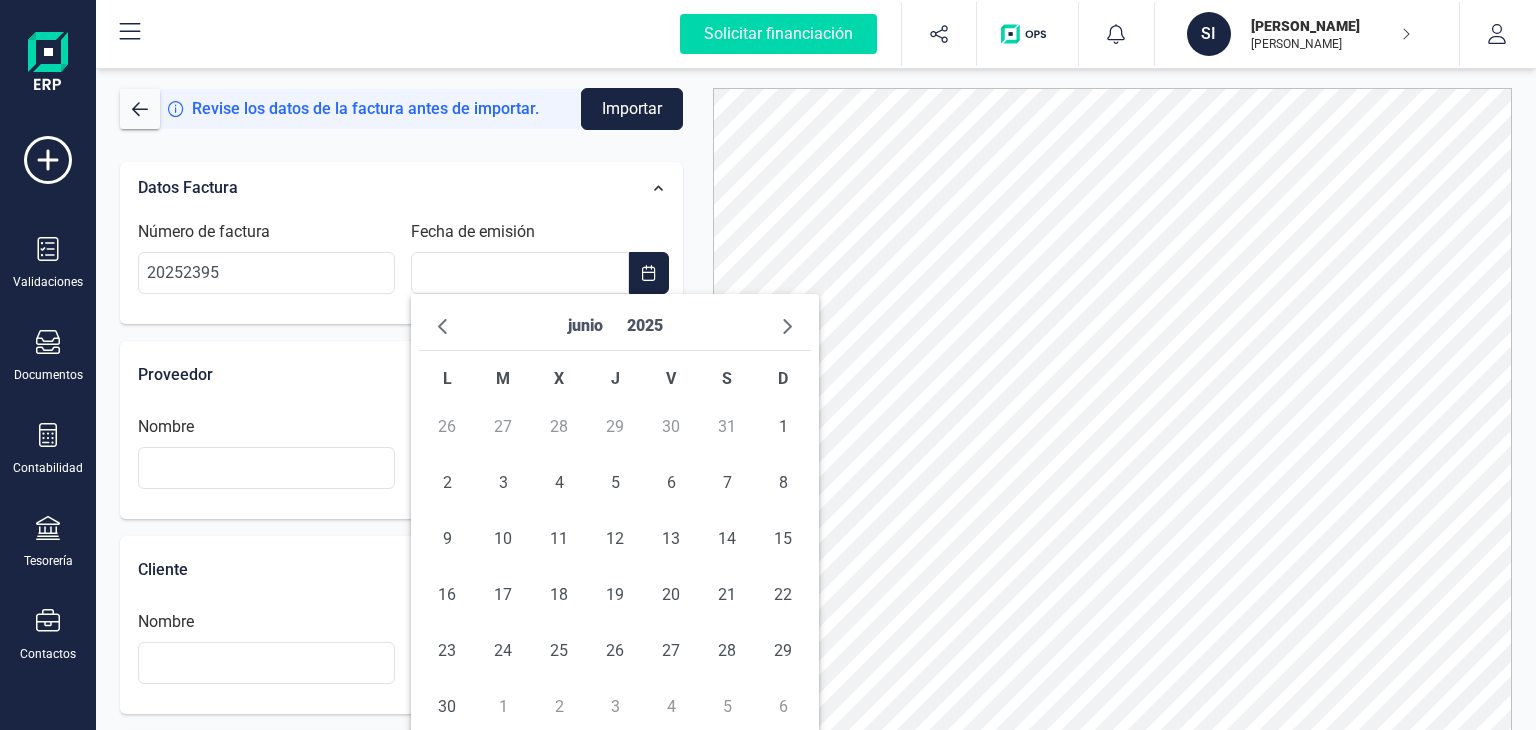 click at bounding box center [443, 326] 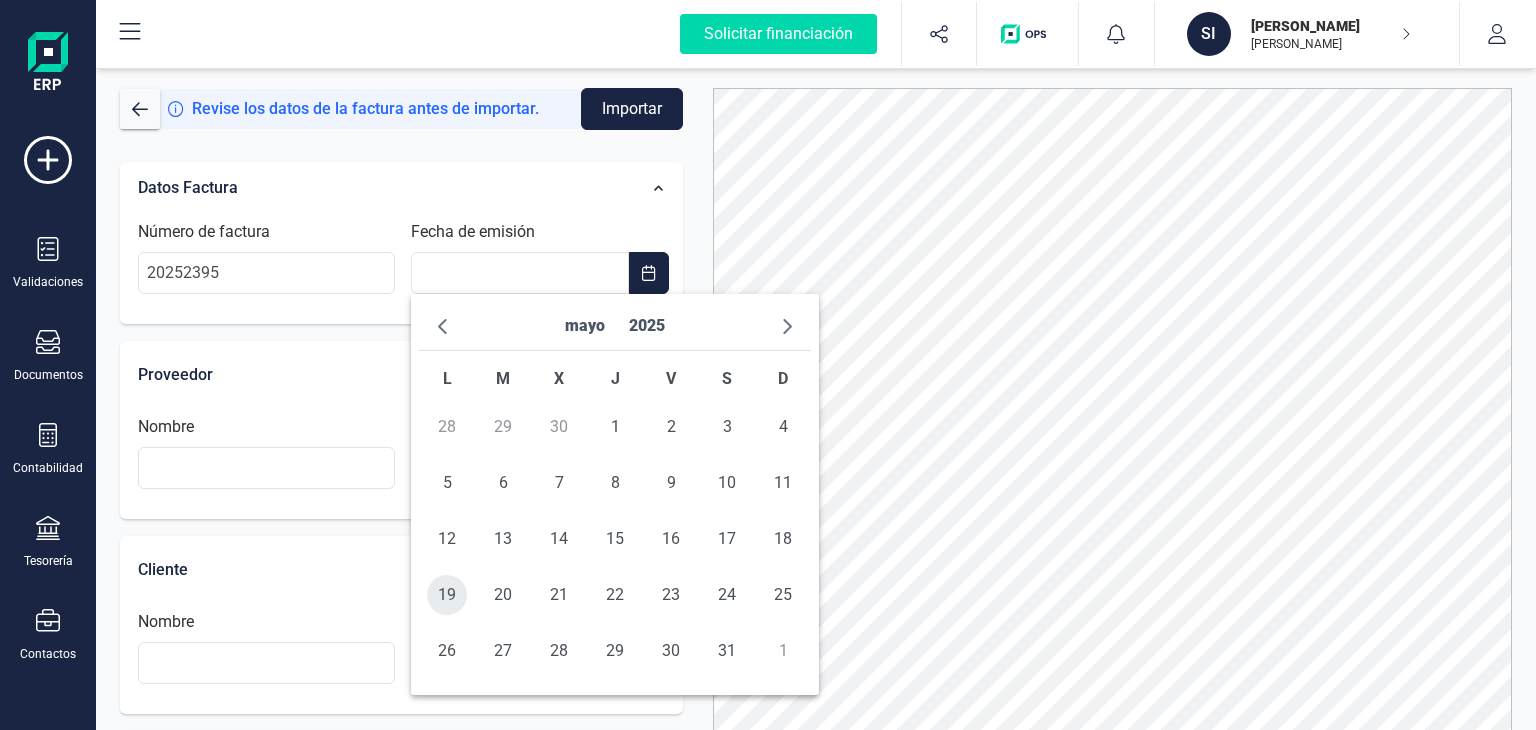 click on "19" at bounding box center [447, 595] 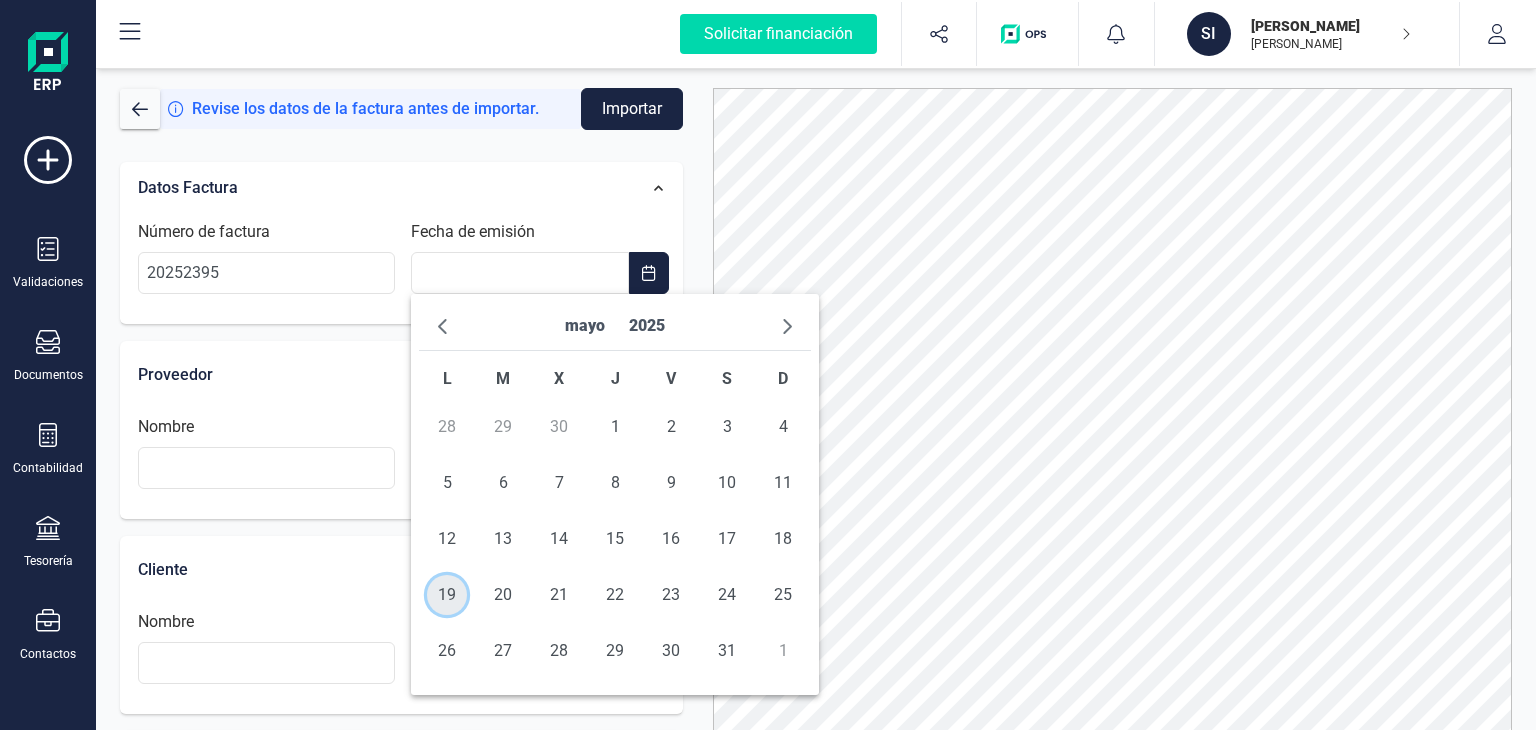 type on "[DATE]" 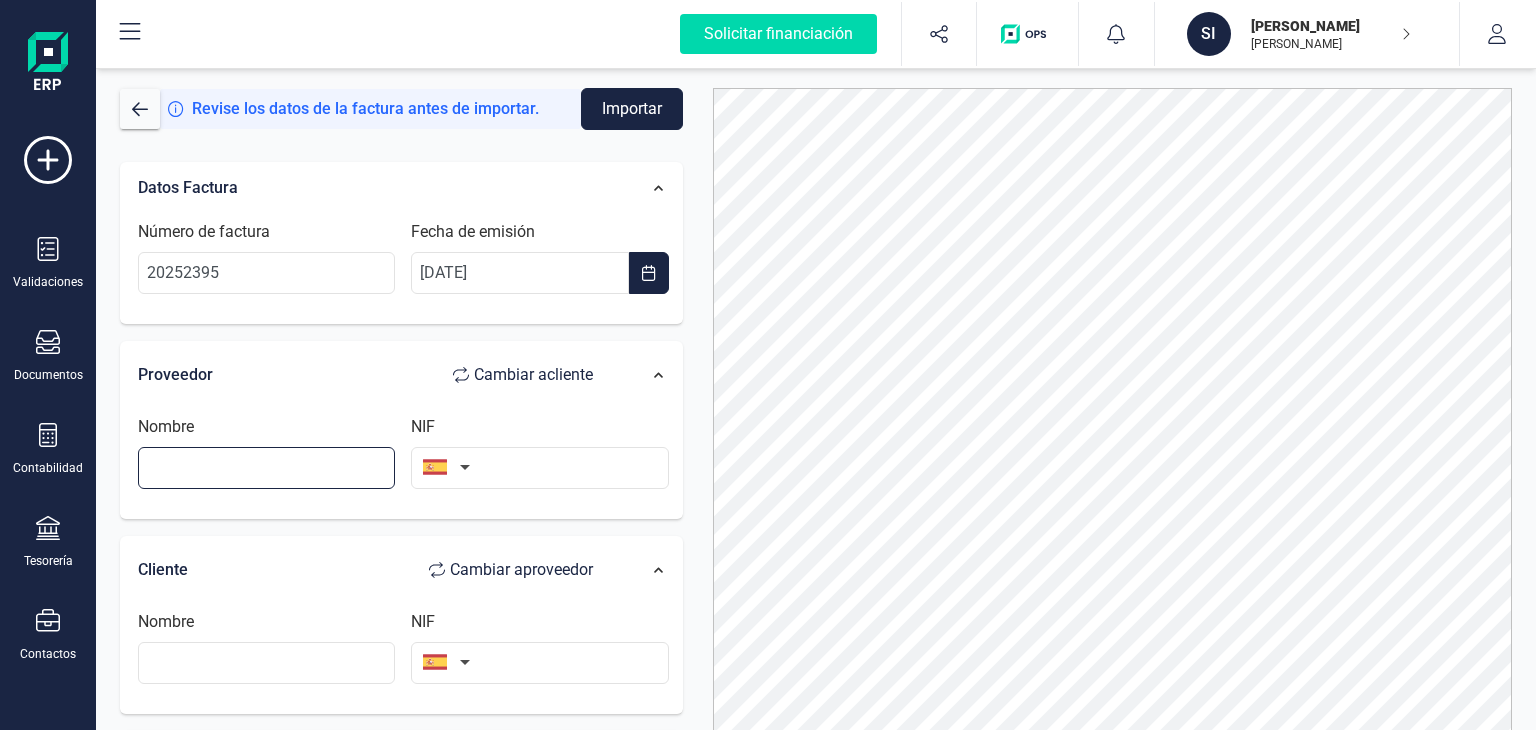 click at bounding box center [266, 468] 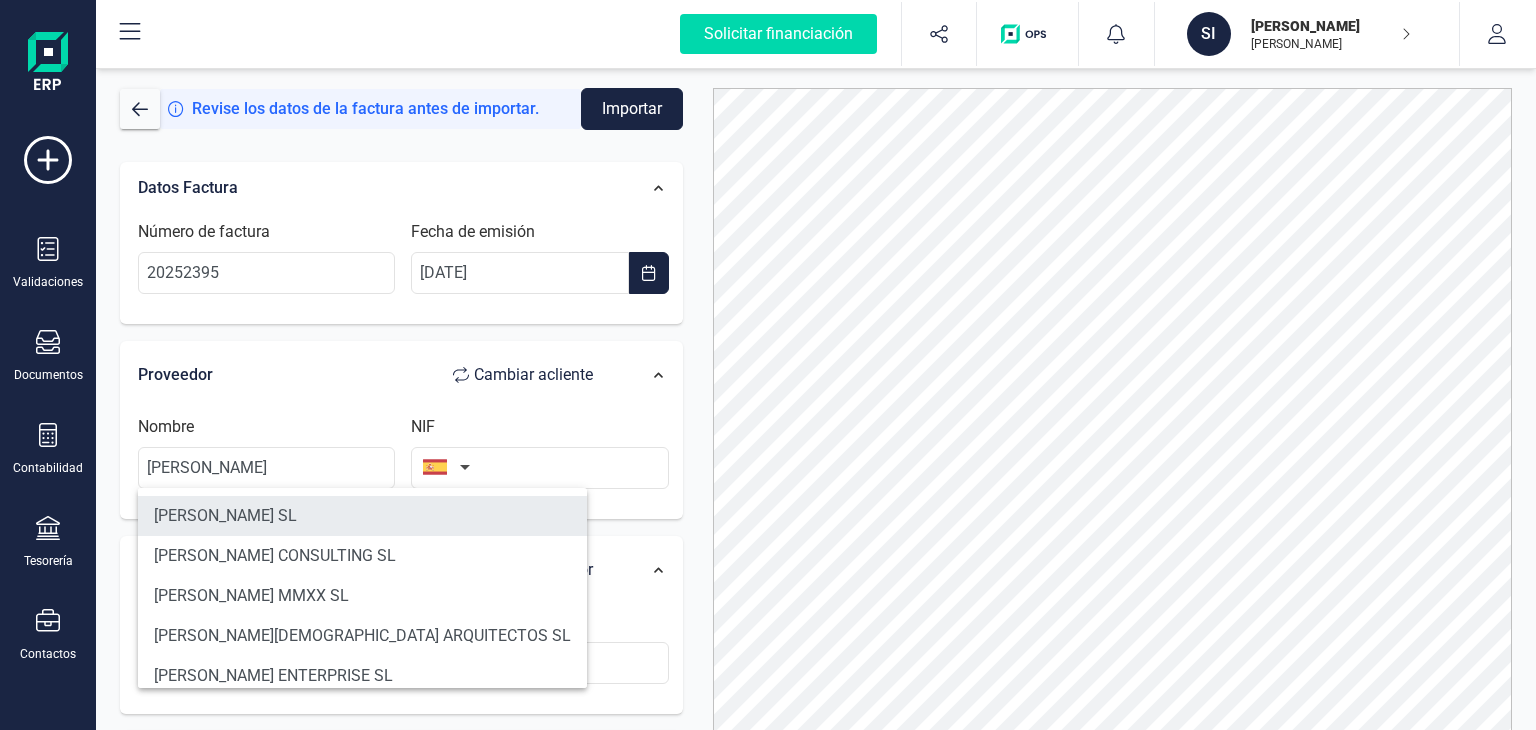 click on "[PERSON_NAME] SL" at bounding box center [362, 516] 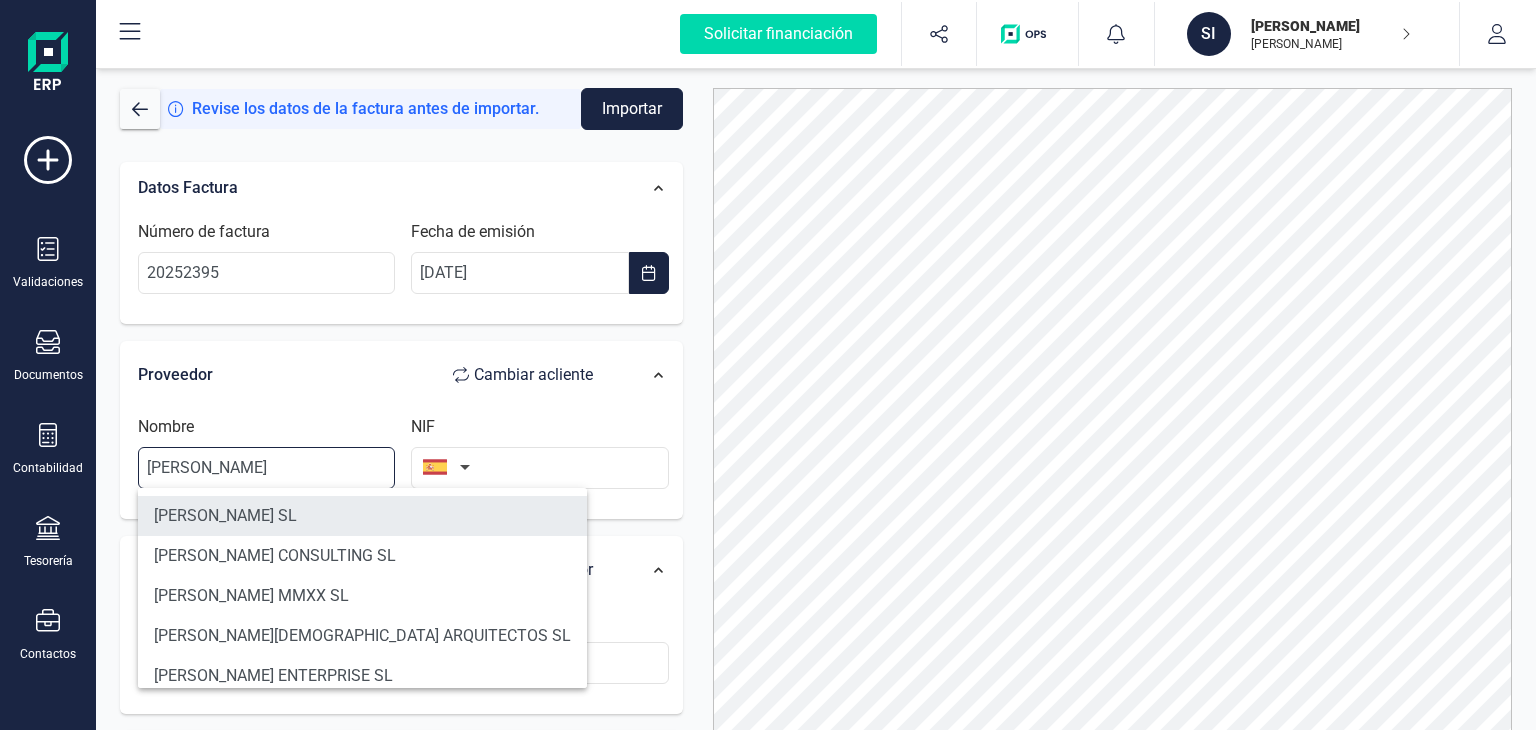 type on "[PERSON_NAME] SL" 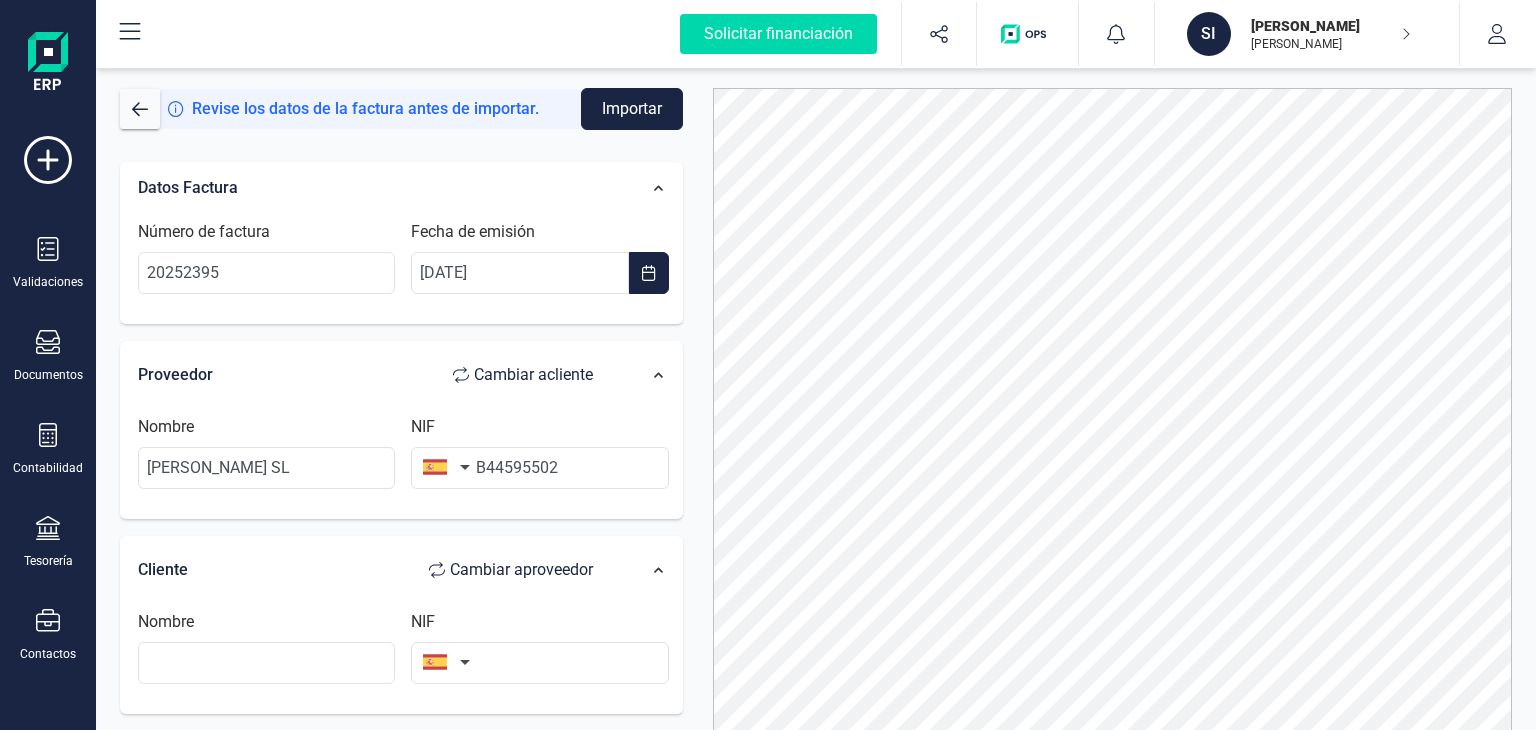 click on "Cliente Cambiar a   proveedor Nombre NIF" at bounding box center [401, 625] 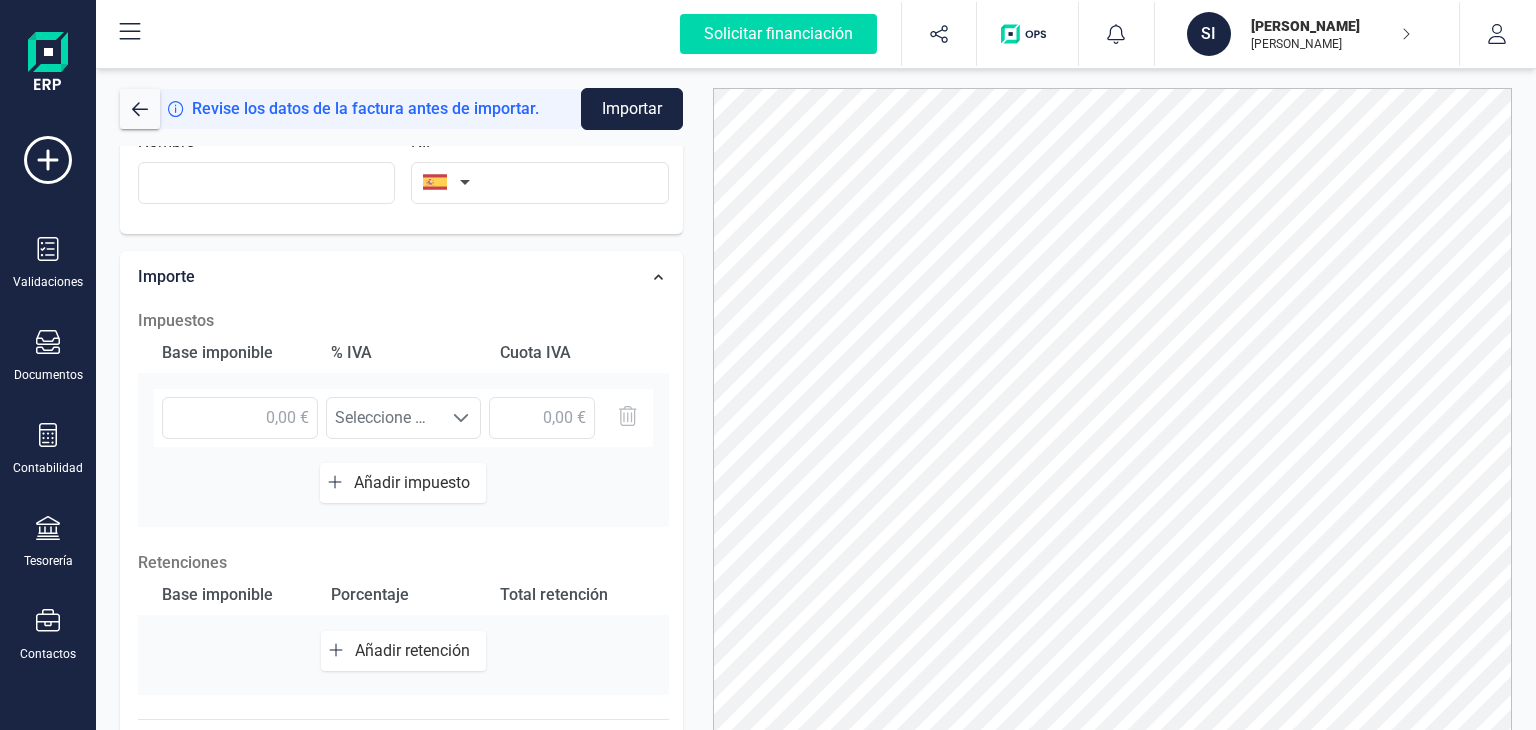 scroll, scrollTop: 520, scrollLeft: 0, axis: vertical 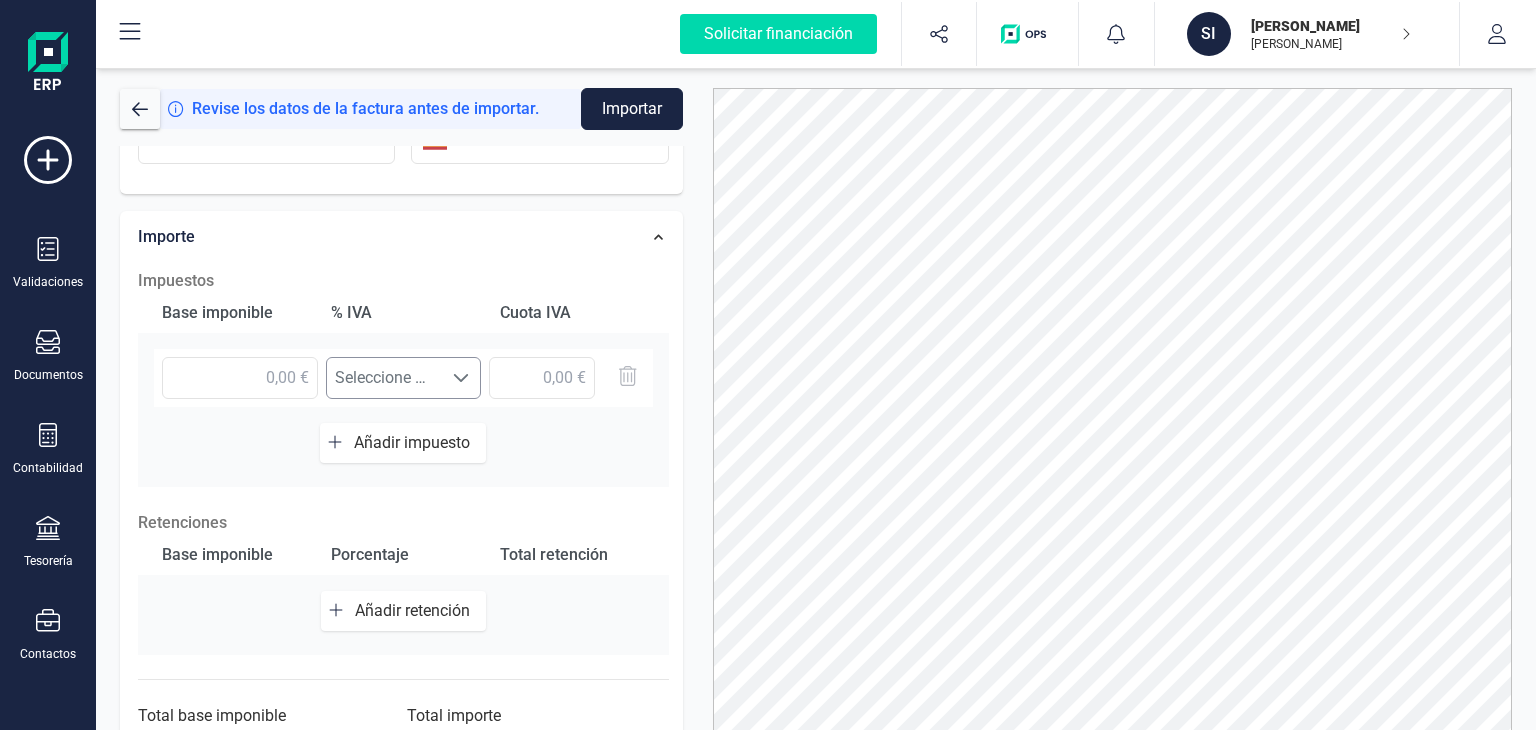 click at bounding box center [461, 378] 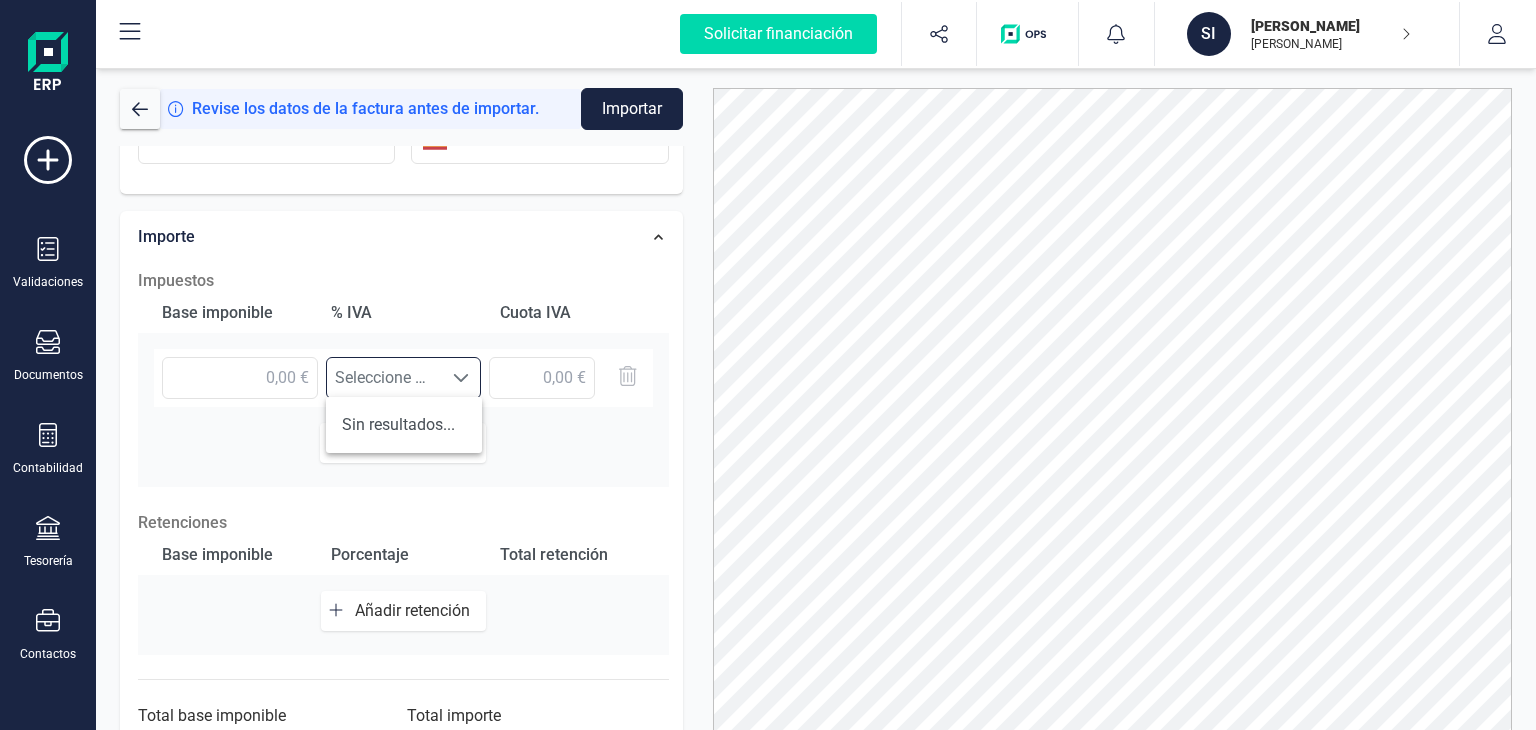 scroll, scrollTop: 12, scrollLeft: 87, axis: both 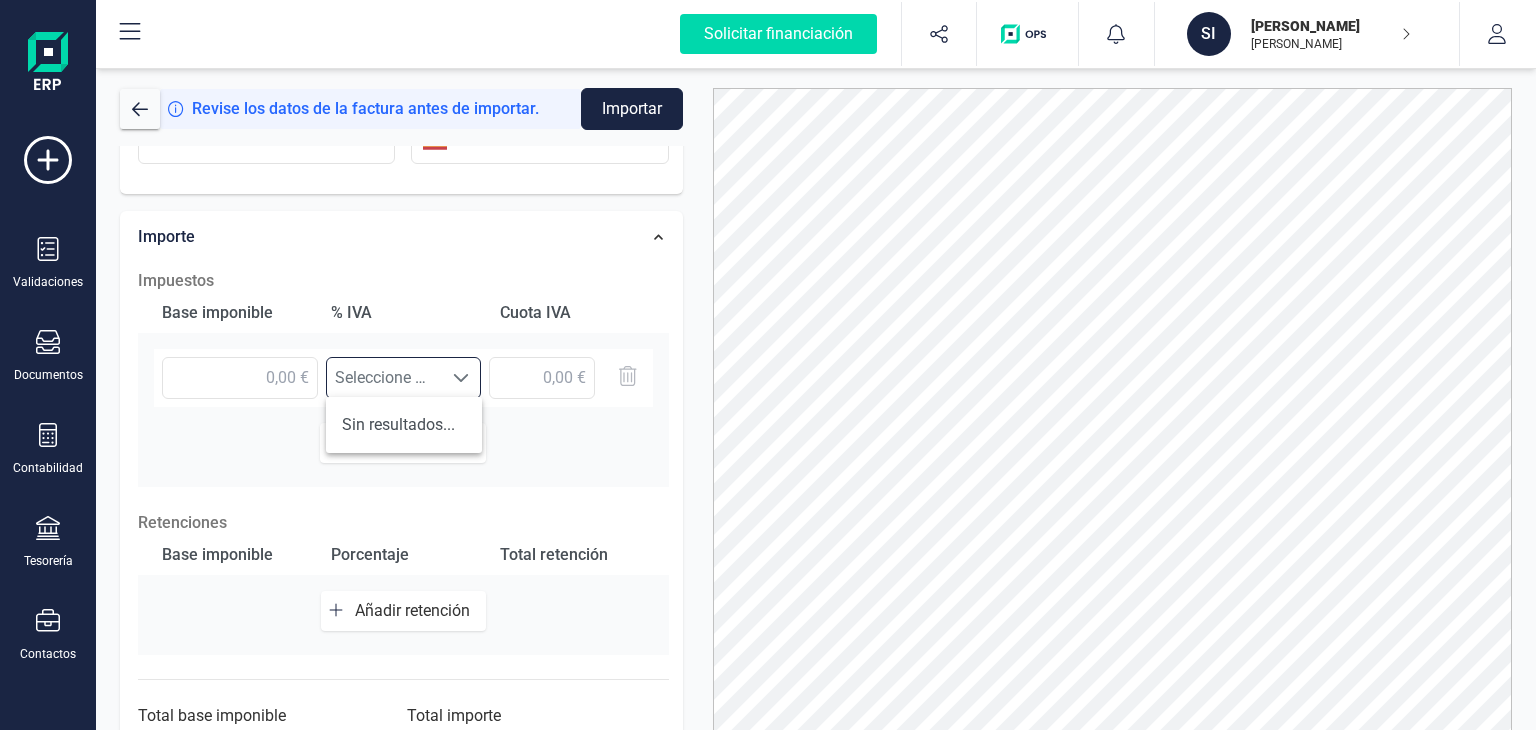 click at bounding box center (461, 378) 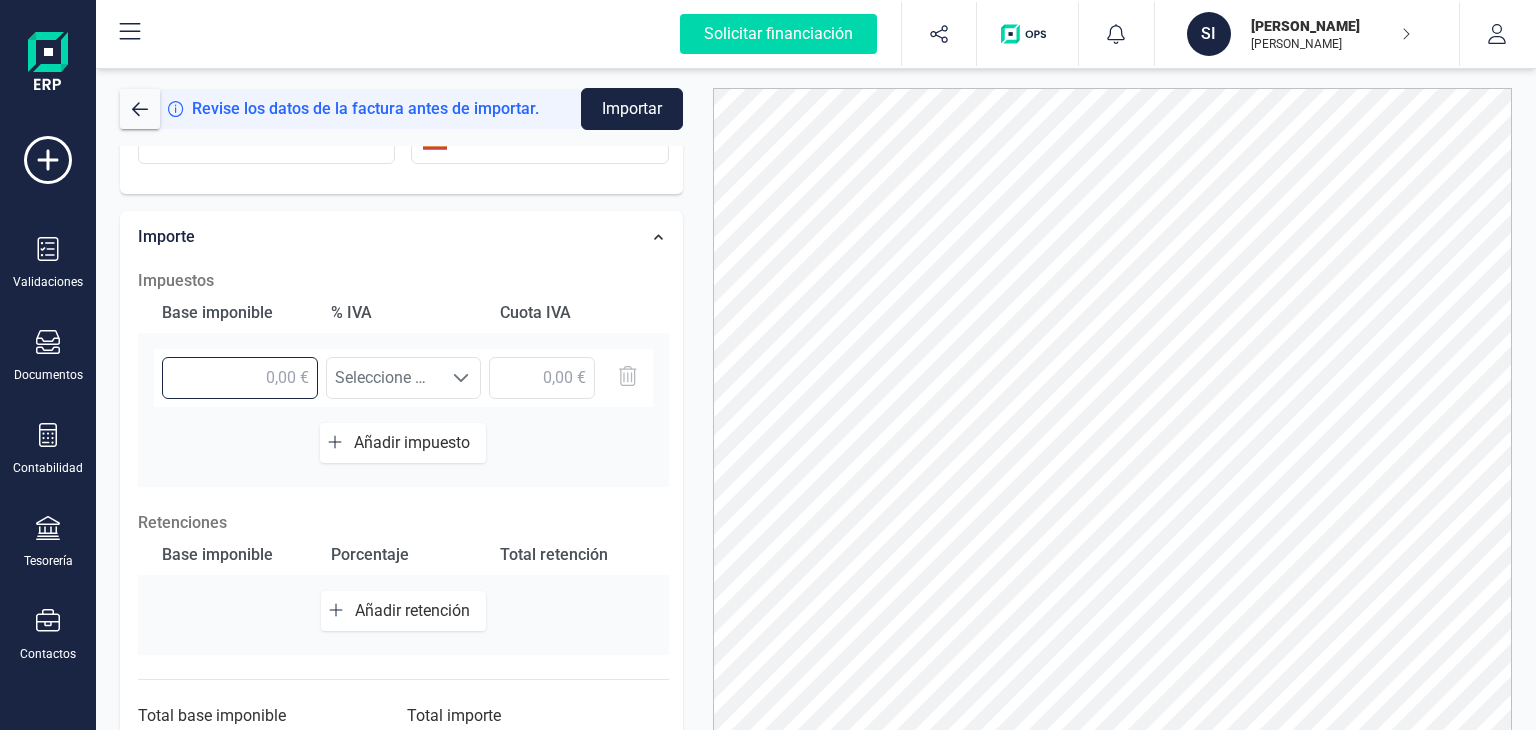 click at bounding box center [240, 378] 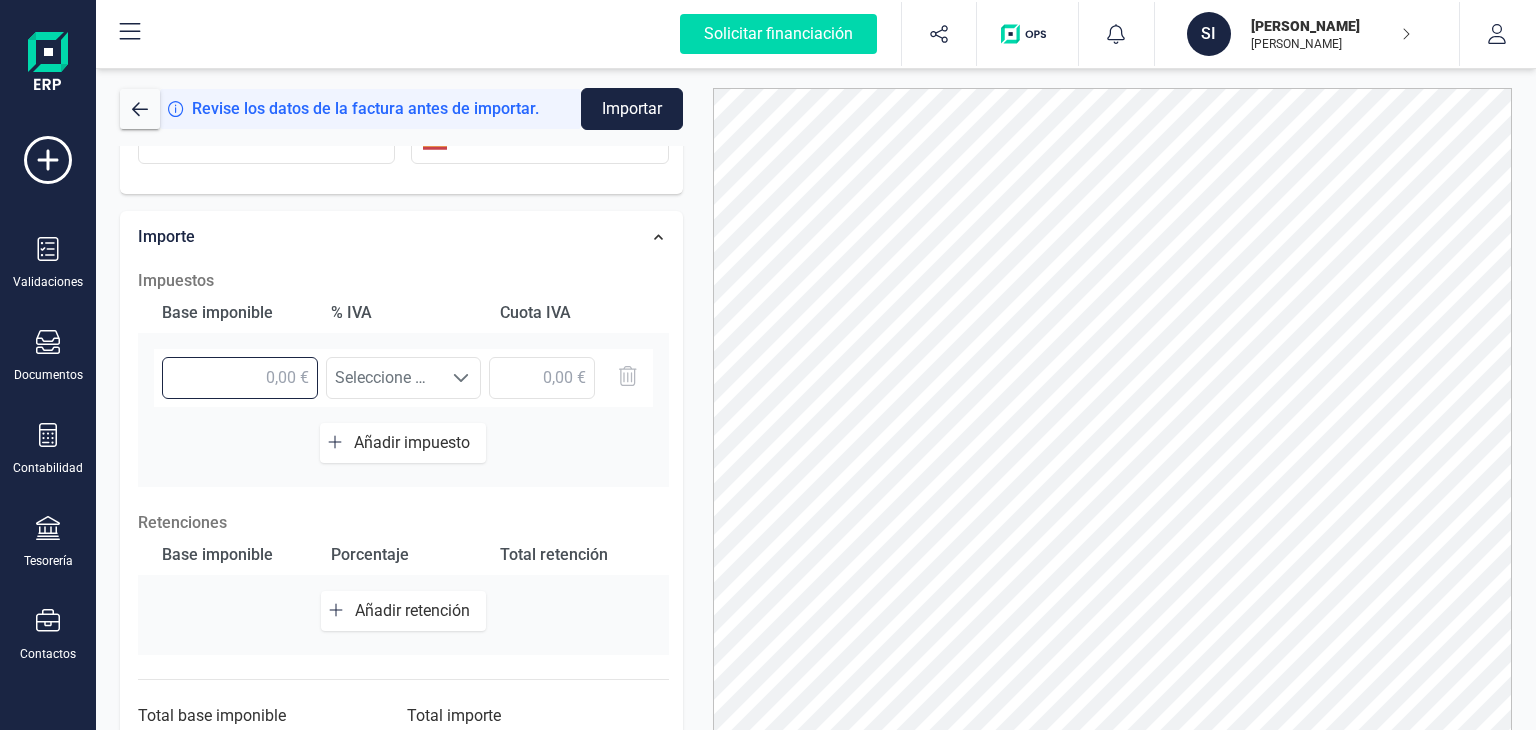 type on "123,50 €" 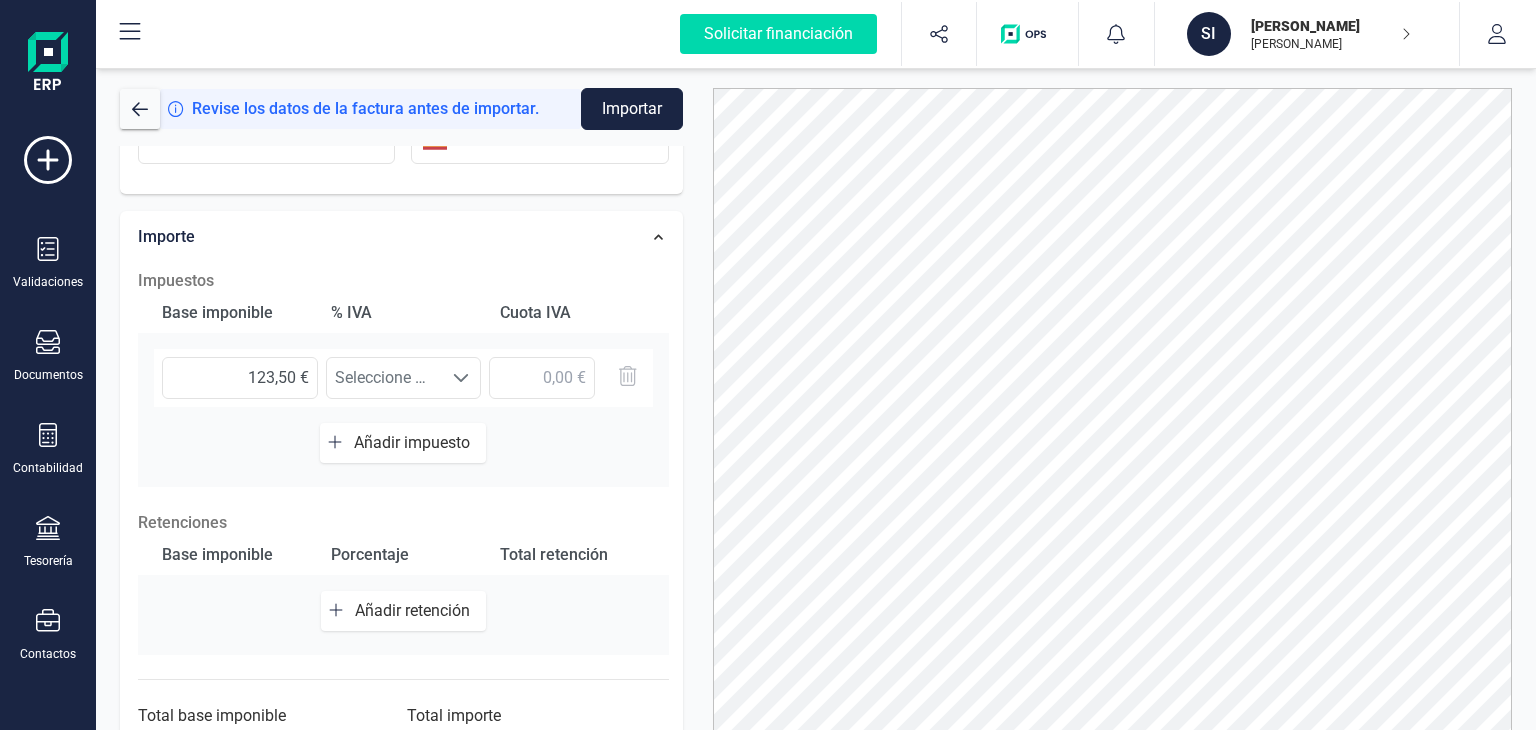 click on "Base imponible % IVA Cuota IVA 123,50 € Seleccione un % Seleccione un % Añadir impuesto" at bounding box center [403, 390] 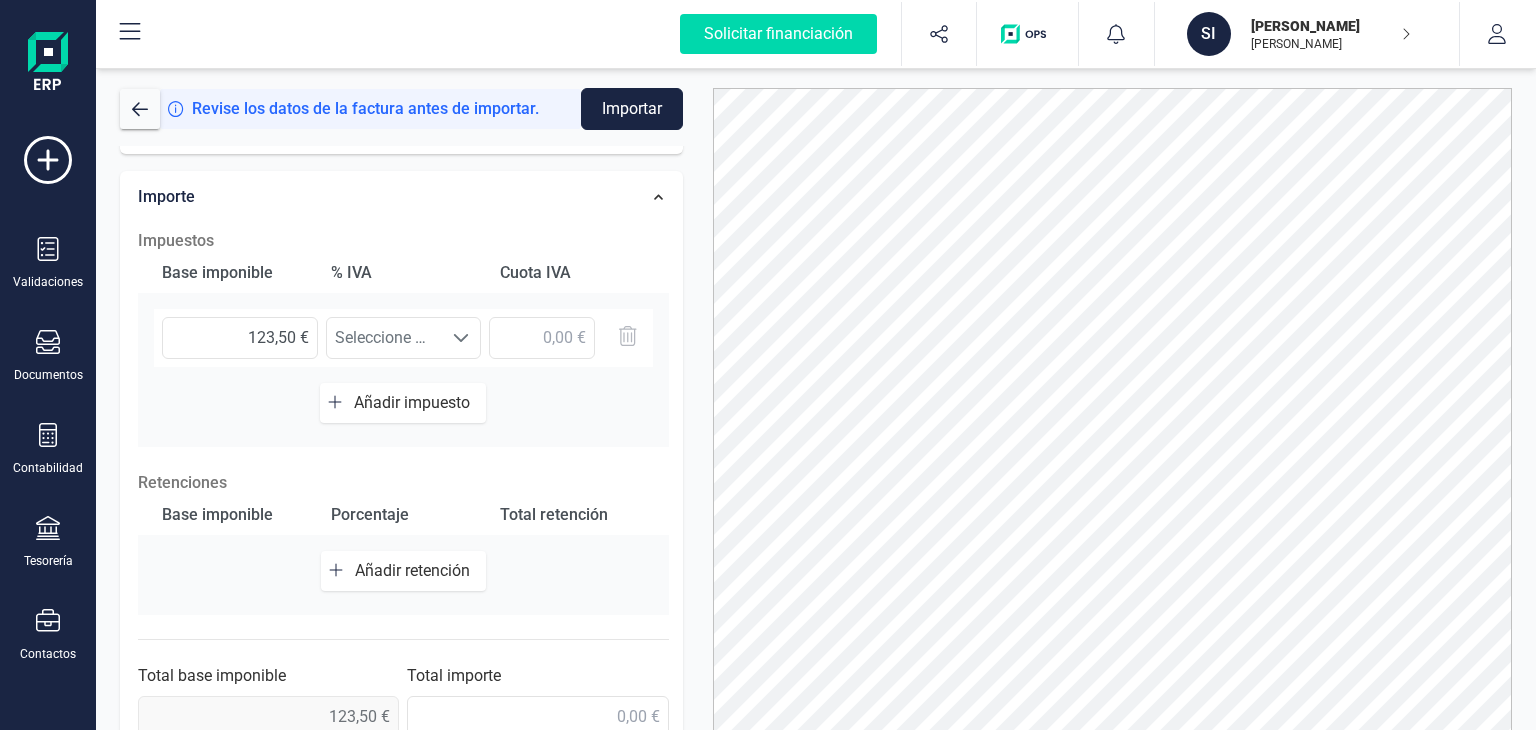 scroll, scrollTop: 581, scrollLeft: 0, axis: vertical 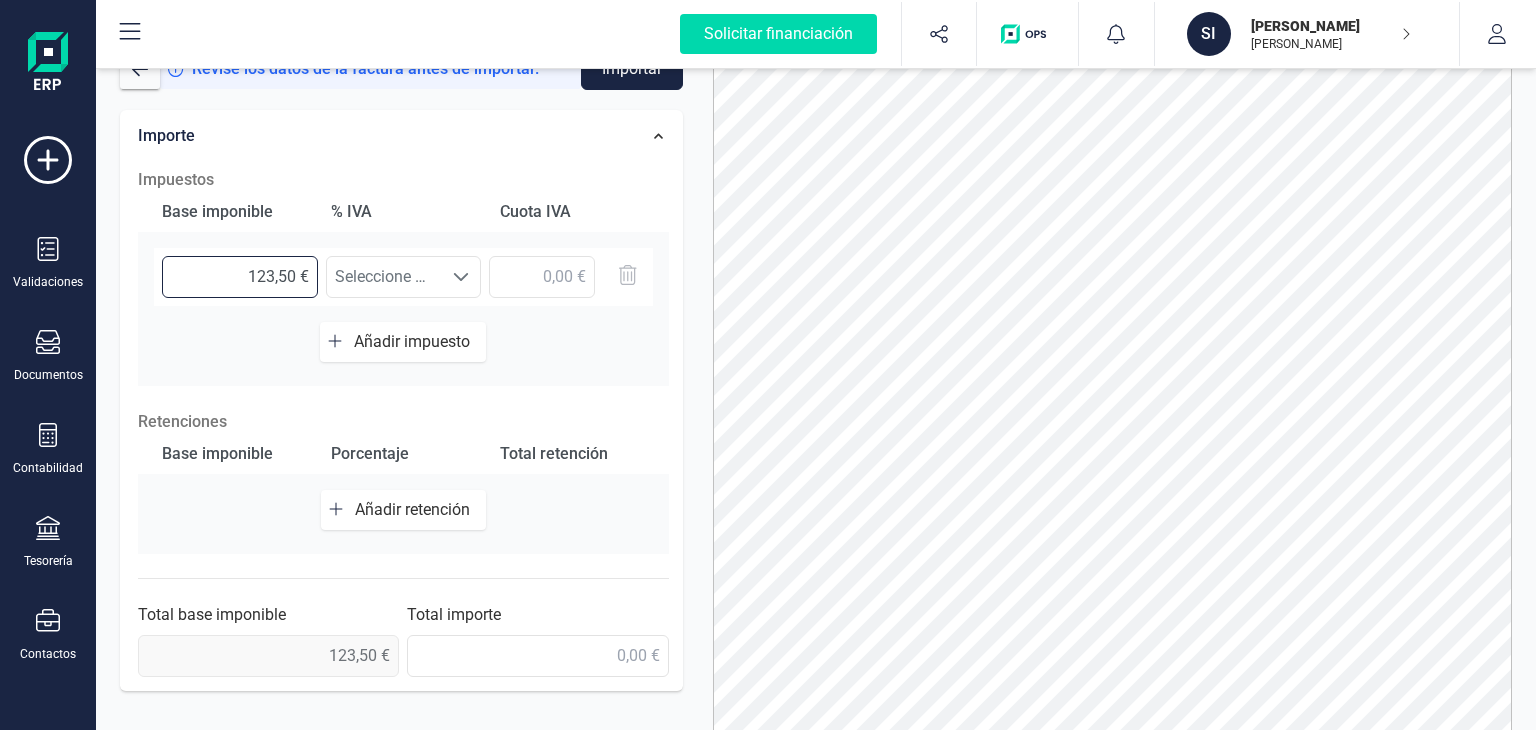 click on "123,50 €" at bounding box center [240, 277] 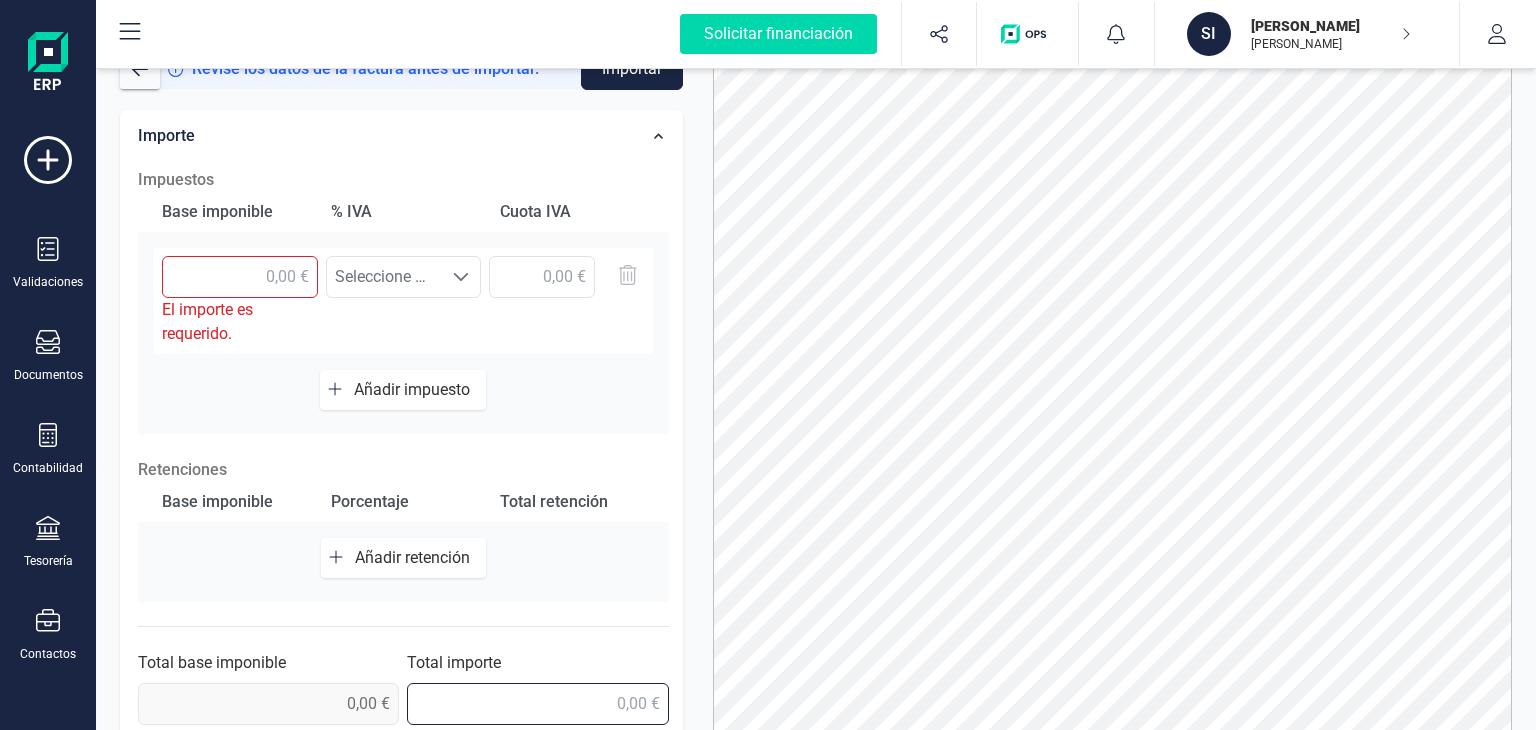 click on "Total importe" at bounding box center (537, 688) 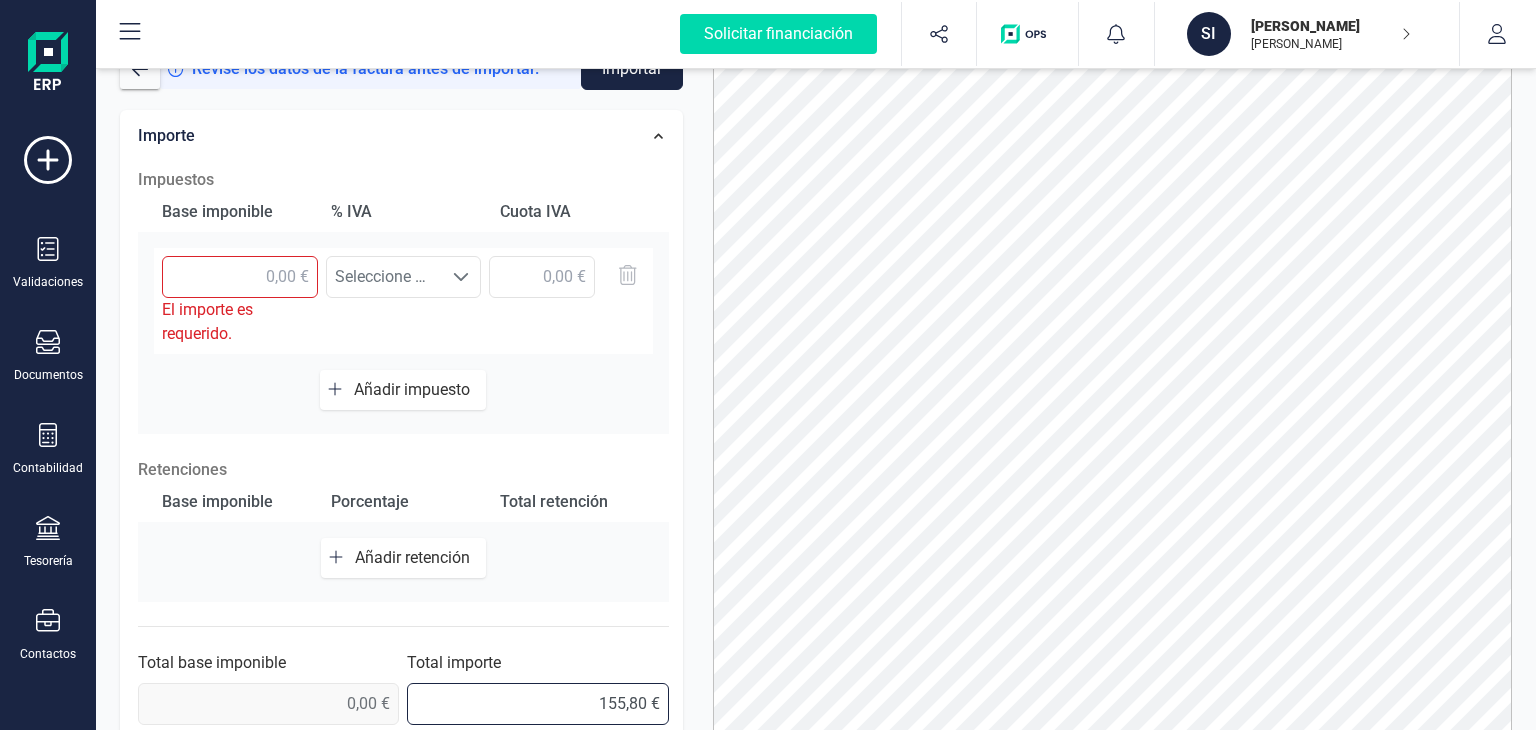 type on "155,86 €" 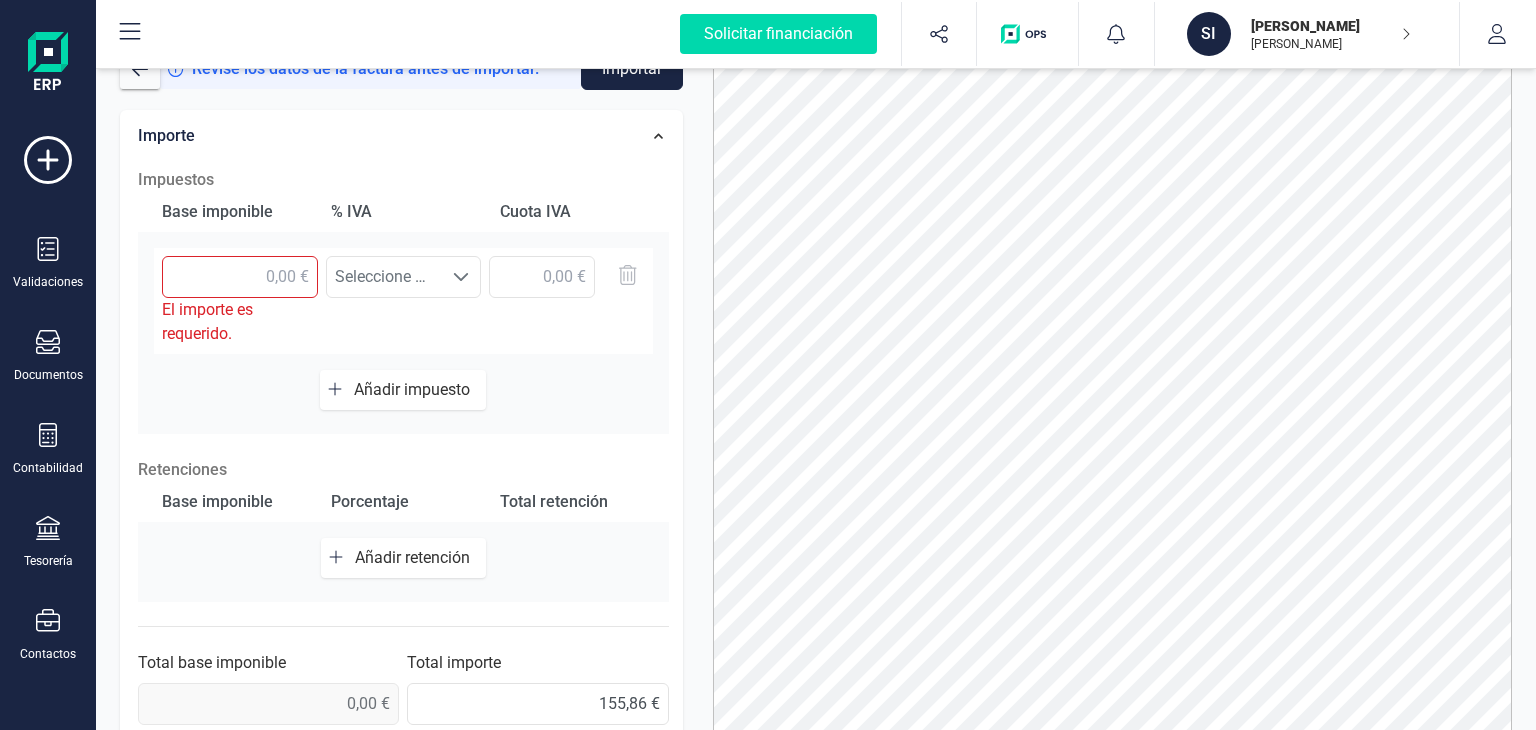 click on "Datos Factura Número de factura 20252395 Fecha de emisión [DATE]   Proveedor Cambiar a   cliente Nombre [PERSON_NAME] MODA SL NIF B44595502 Cliente Cambiar a   proveedor Nombre NIF Importe Impuestos Base imponible % IVA Cuota IVA El importe es requerido. Seleccione un % Seleccione un % Añadir impuesto Retenciones Base imponible Porcentaje Total retención Añadir retención Total base imponible 0,00 € Total importe 155,86 €" at bounding box center (401, 137) 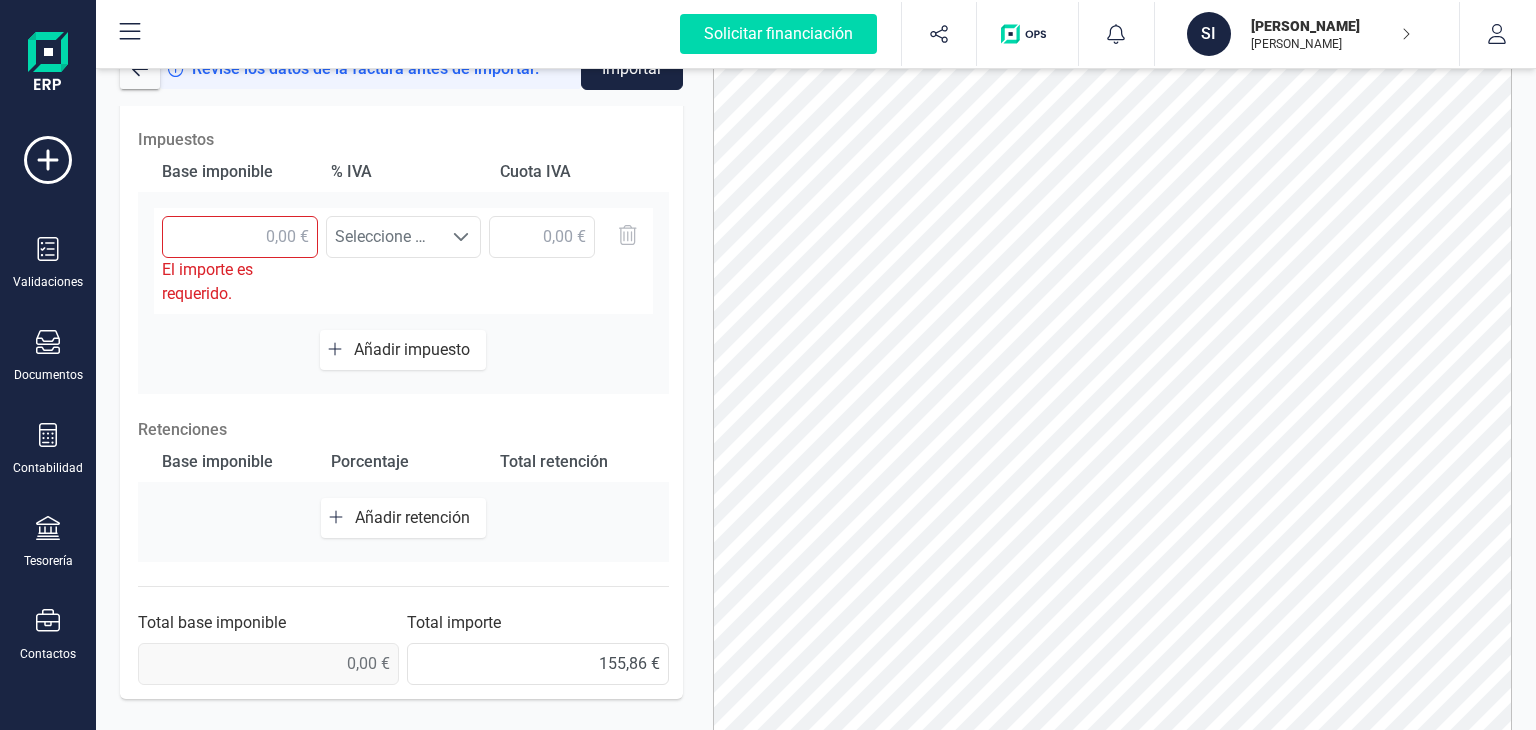 scroll, scrollTop: 629, scrollLeft: 0, axis: vertical 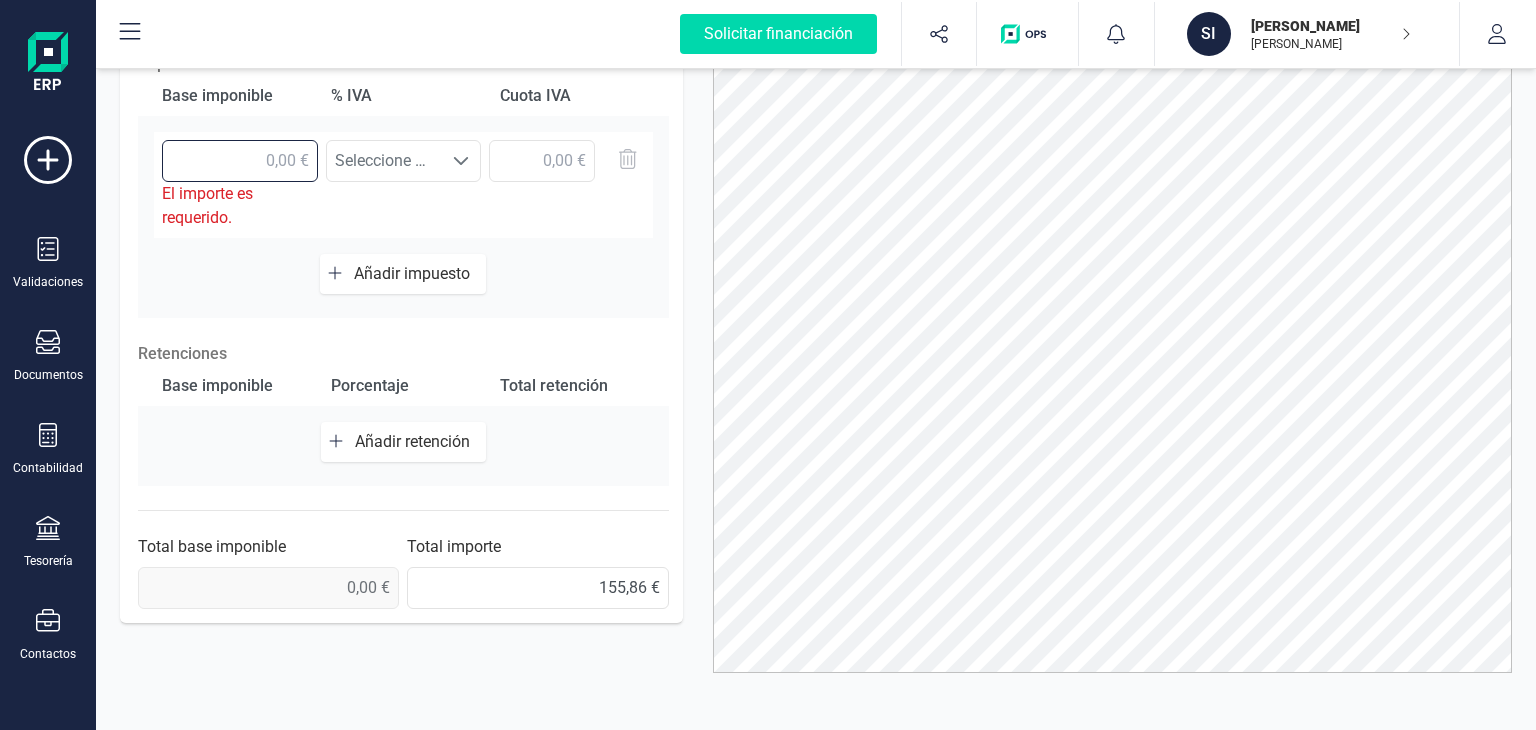click at bounding box center [240, 161] 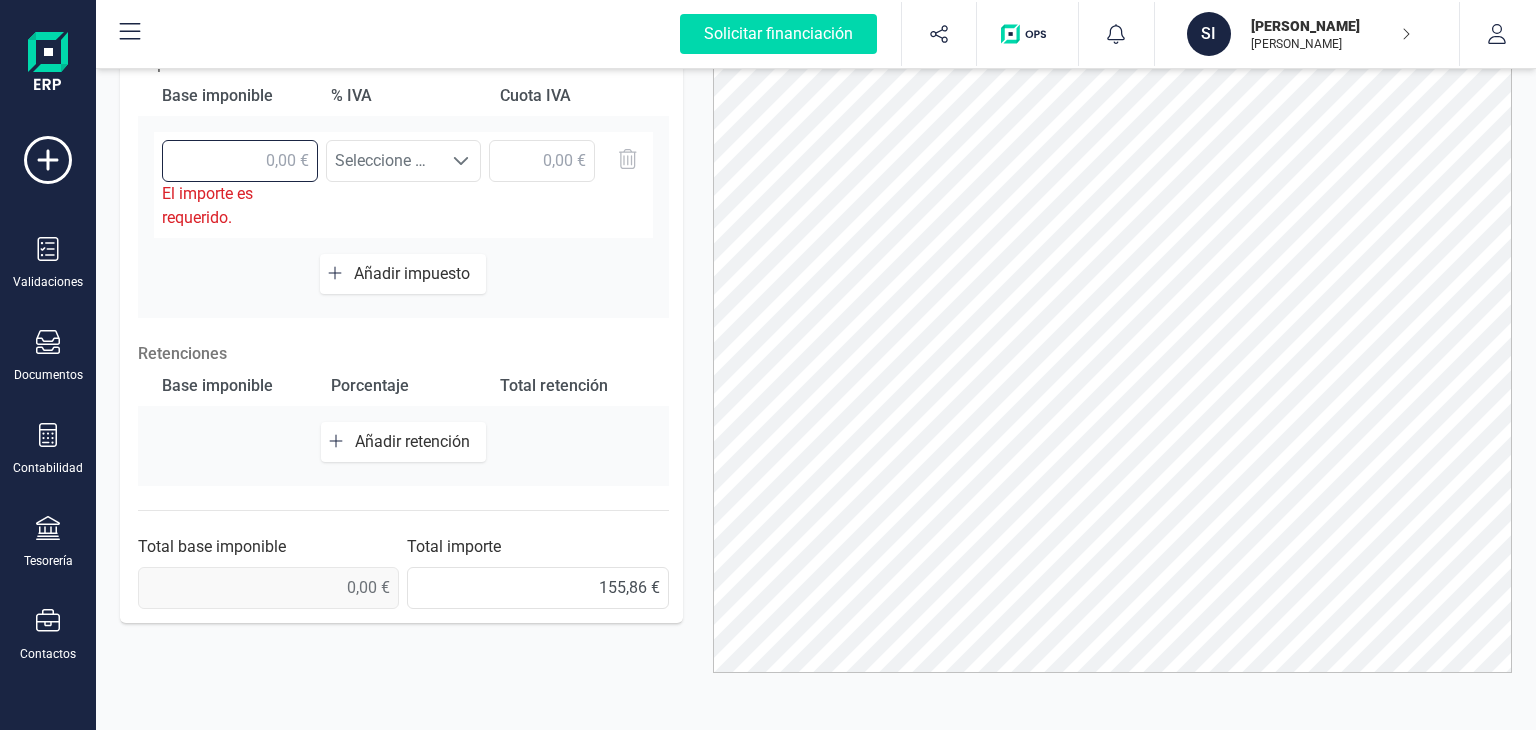type on "123,50 €" 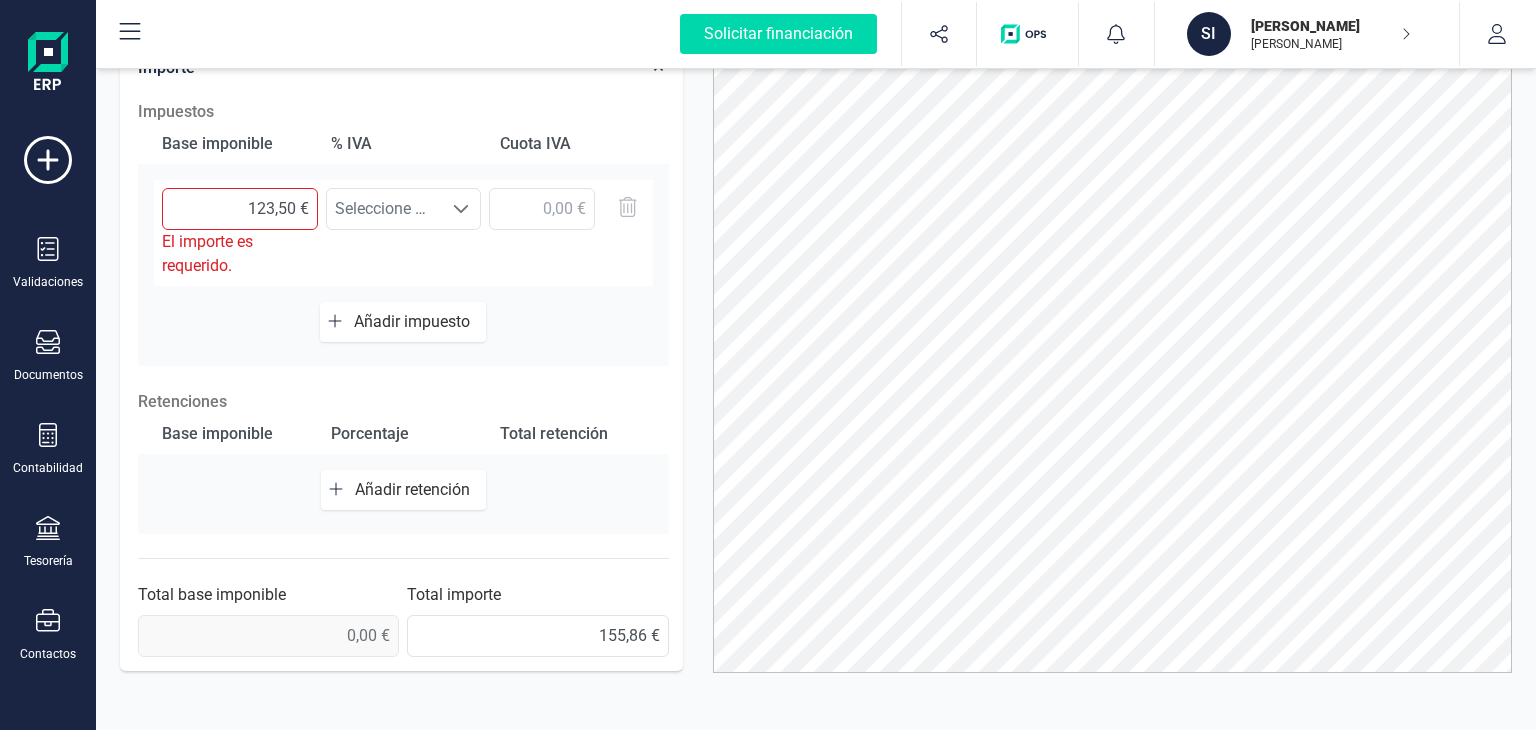click on "Datos Factura Número de factura 20252395 Fecha de emisión [DATE]   Proveedor Cambiar a   cliente Nombre [PERSON_NAME] MODA SL NIF B44595502 Cliente Cambiar a   proveedor Nombre NIF Importe Impuestos Base imponible % IVA Cuota IVA 123,50 € El importe es requerido. Seleccione un % Seleccione un % Añadir impuesto Retenciones Base imponible Porcentaje Total retención Añadir retención Total base imponible 0,00 € Total importe 155,86 €" at bounding box center (401, 69) 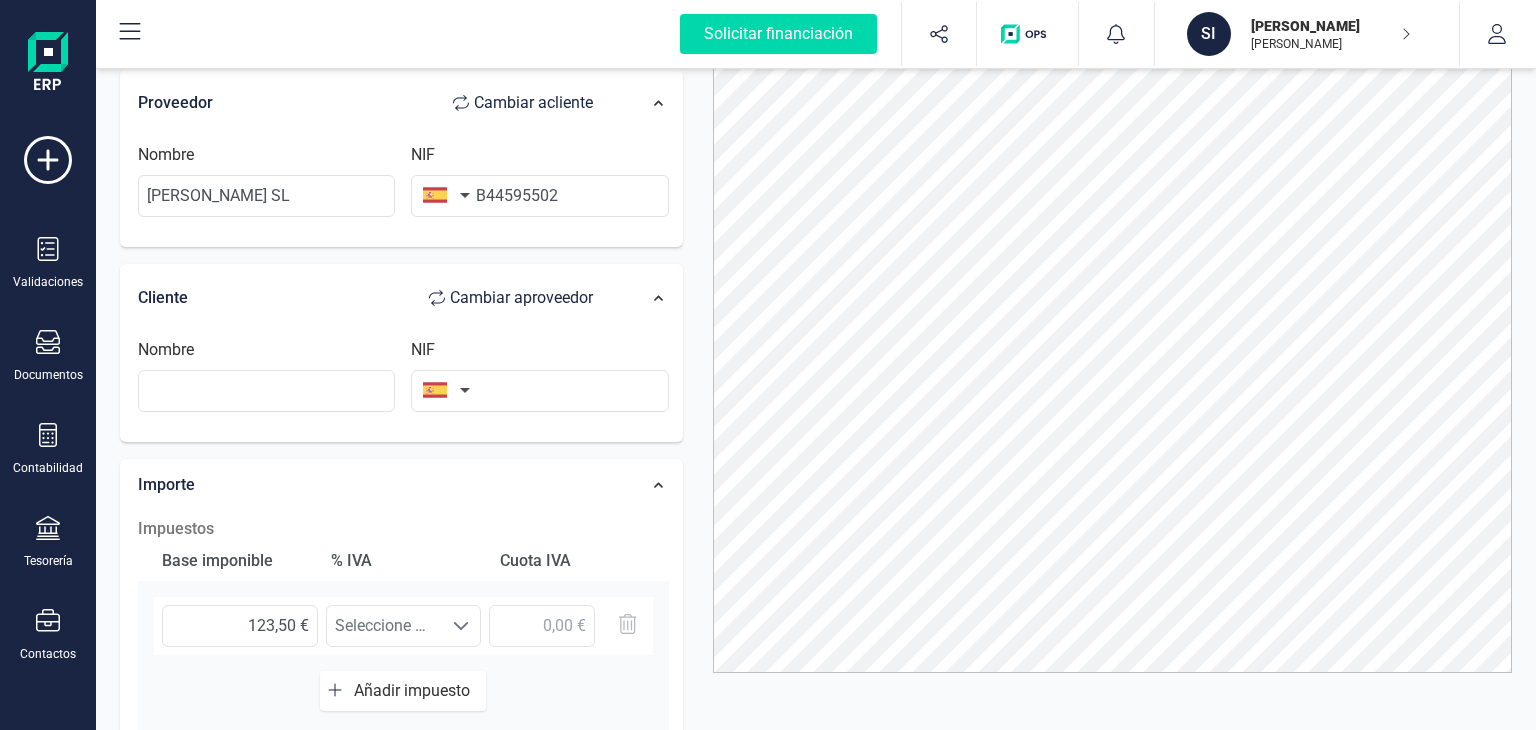 scroll, scrollTop: 13, scrollLeft: 0, axis: vertical 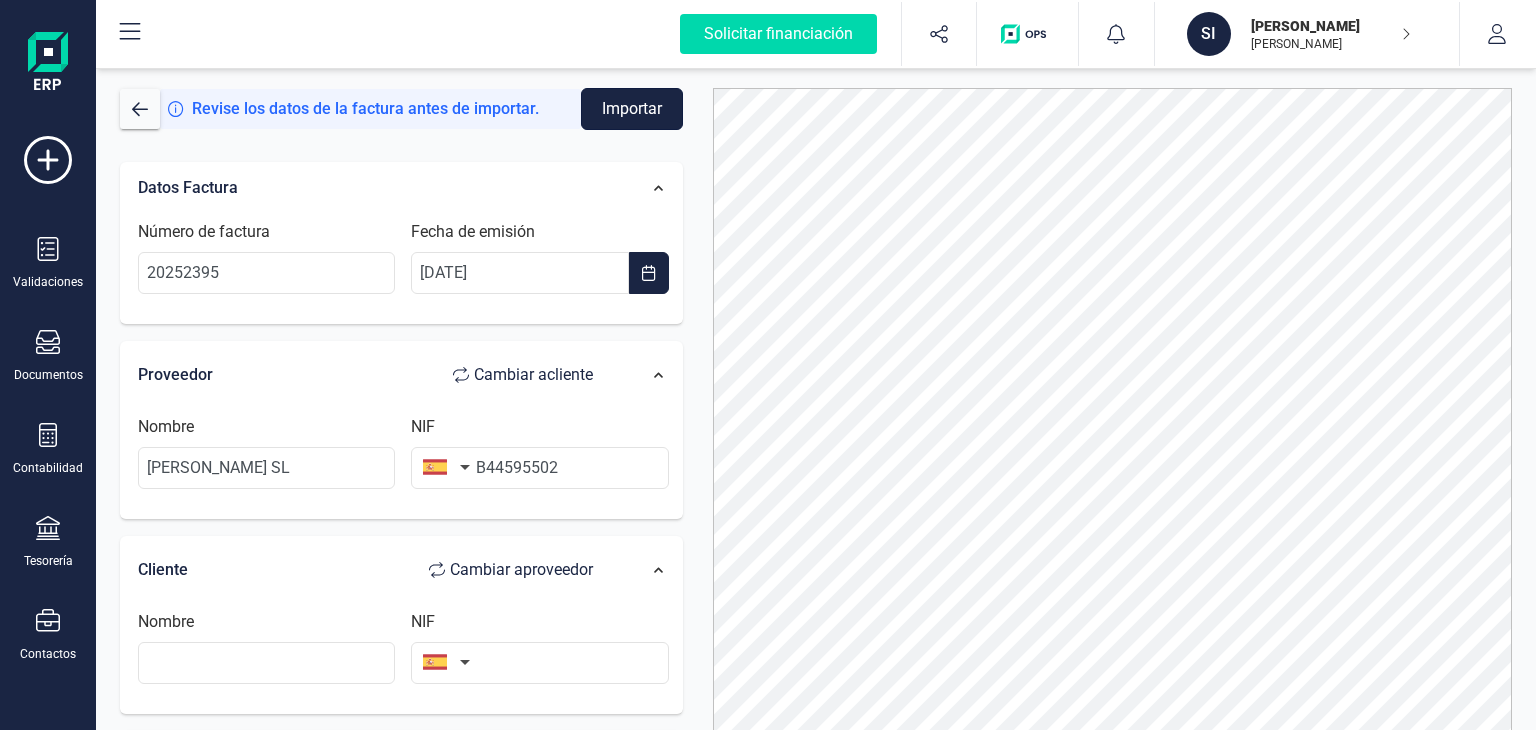 click on "Importar" at bounding box center (632, 109) 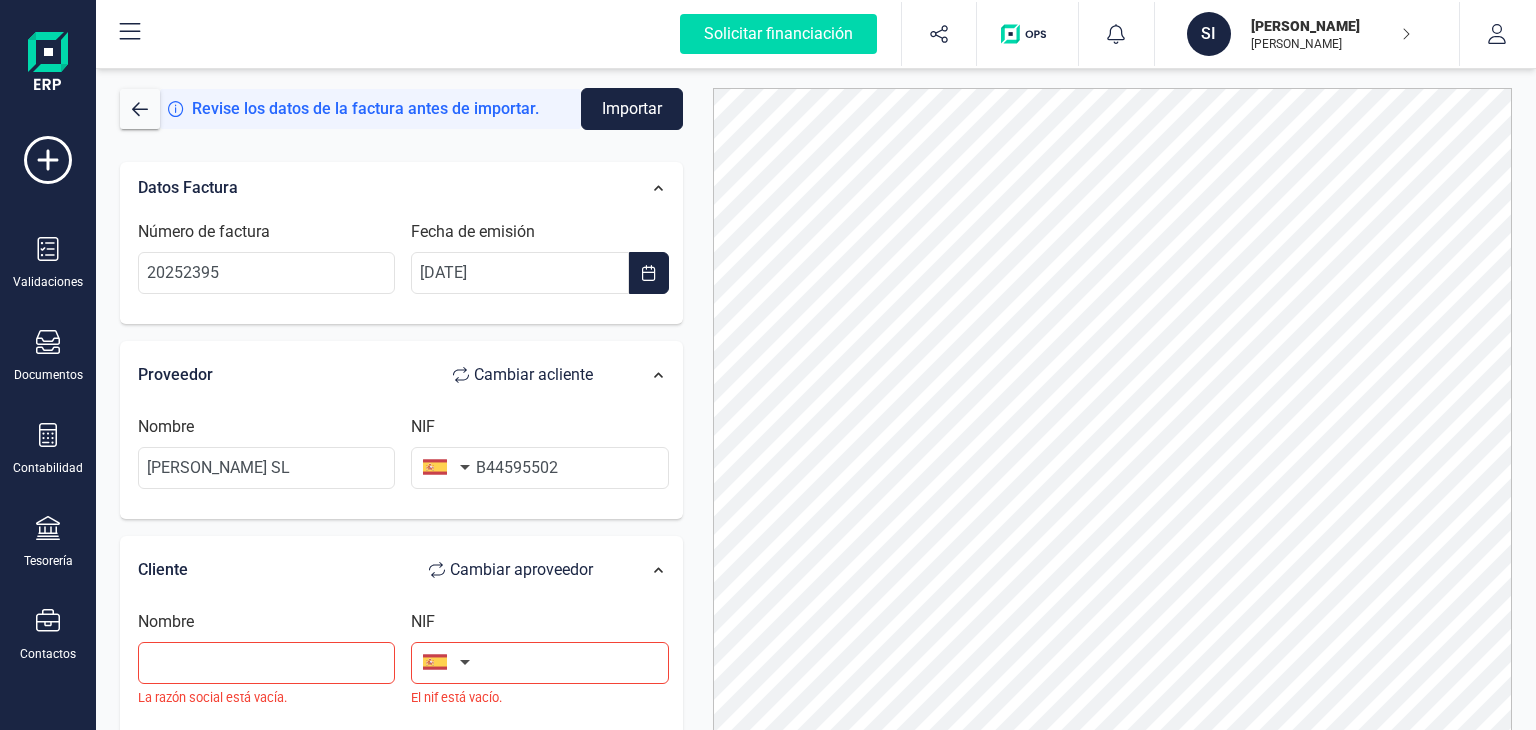 click at bounding box center [1113, 435] 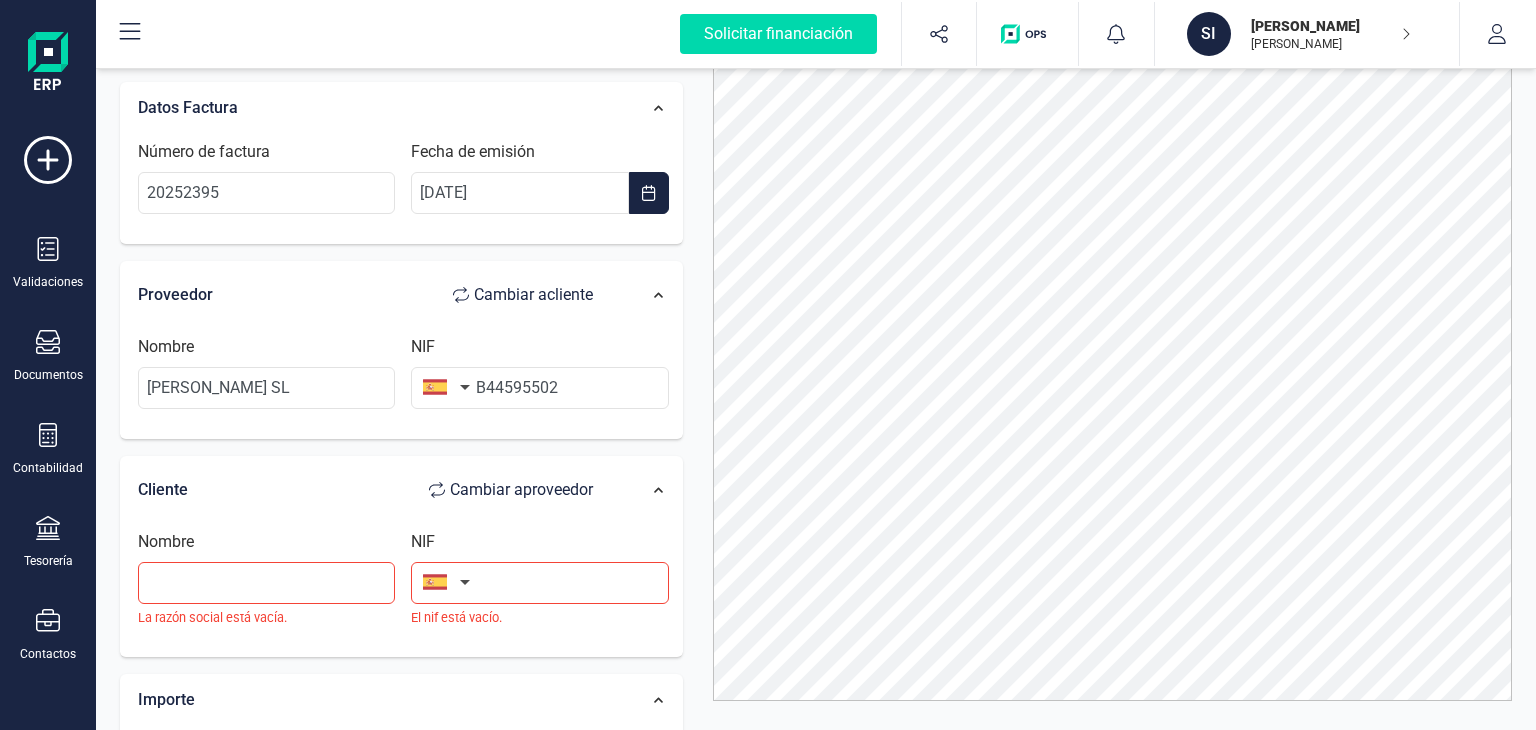 scroll, scrollTop: 108, scrollLeft: 0, axis: vertical 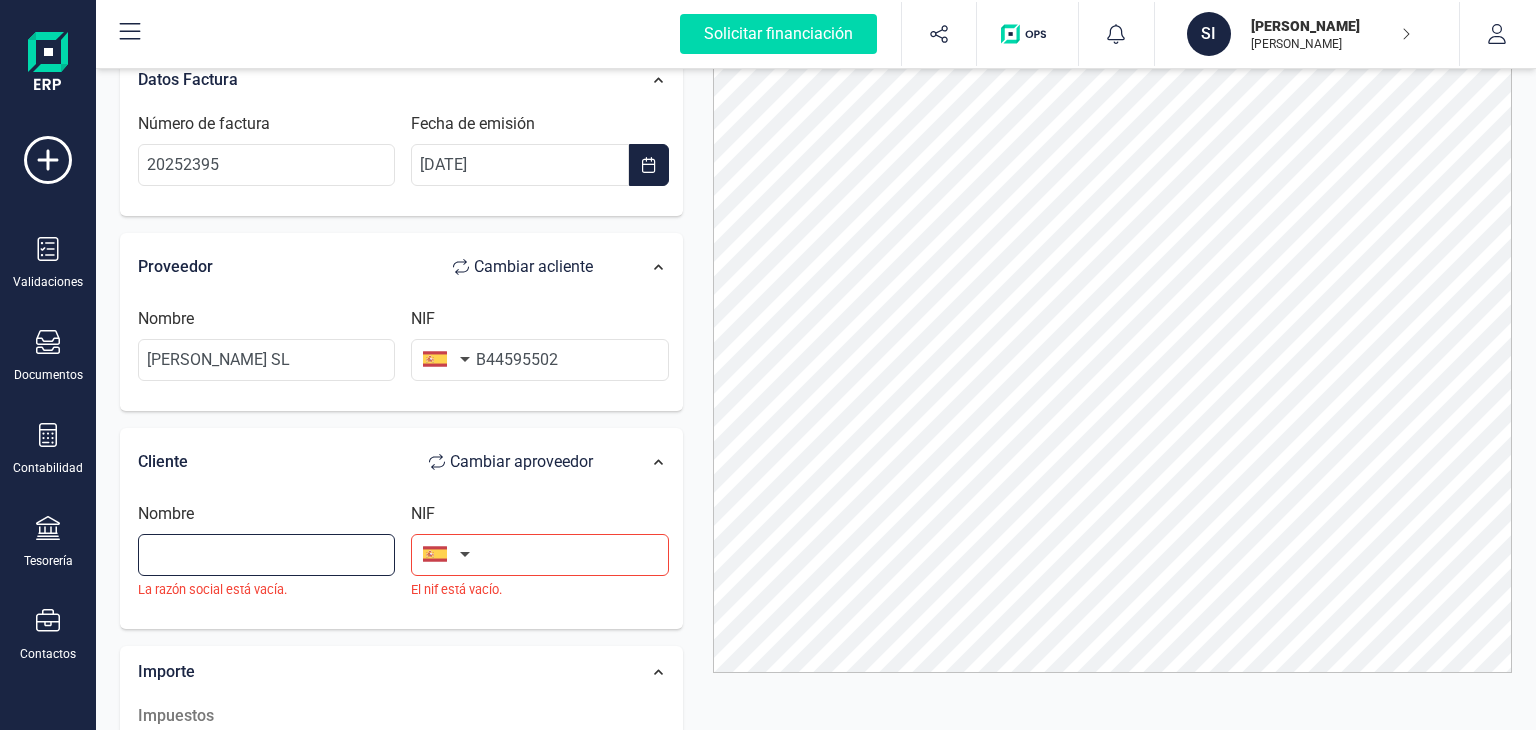 click at bounding box center [266, 555] 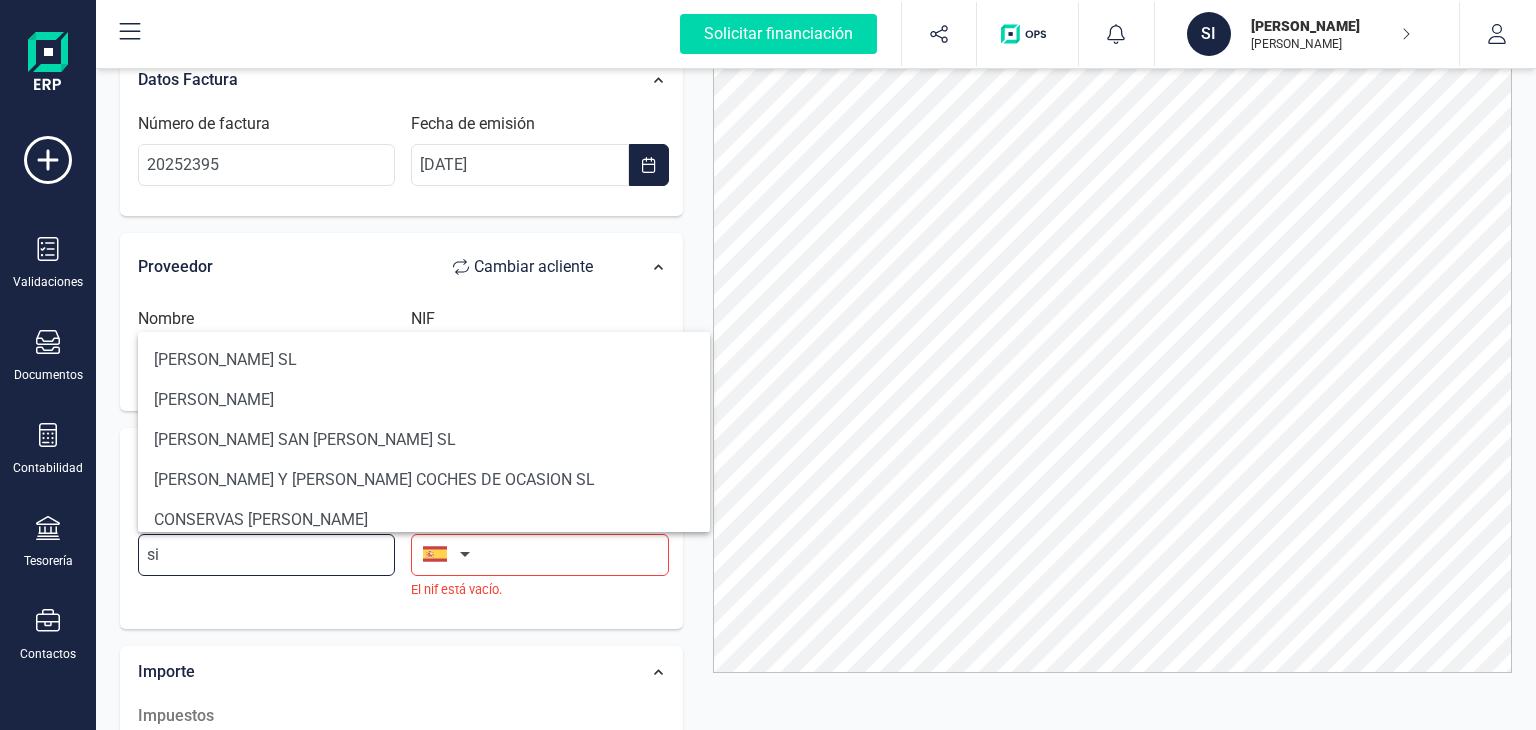 type on "s" 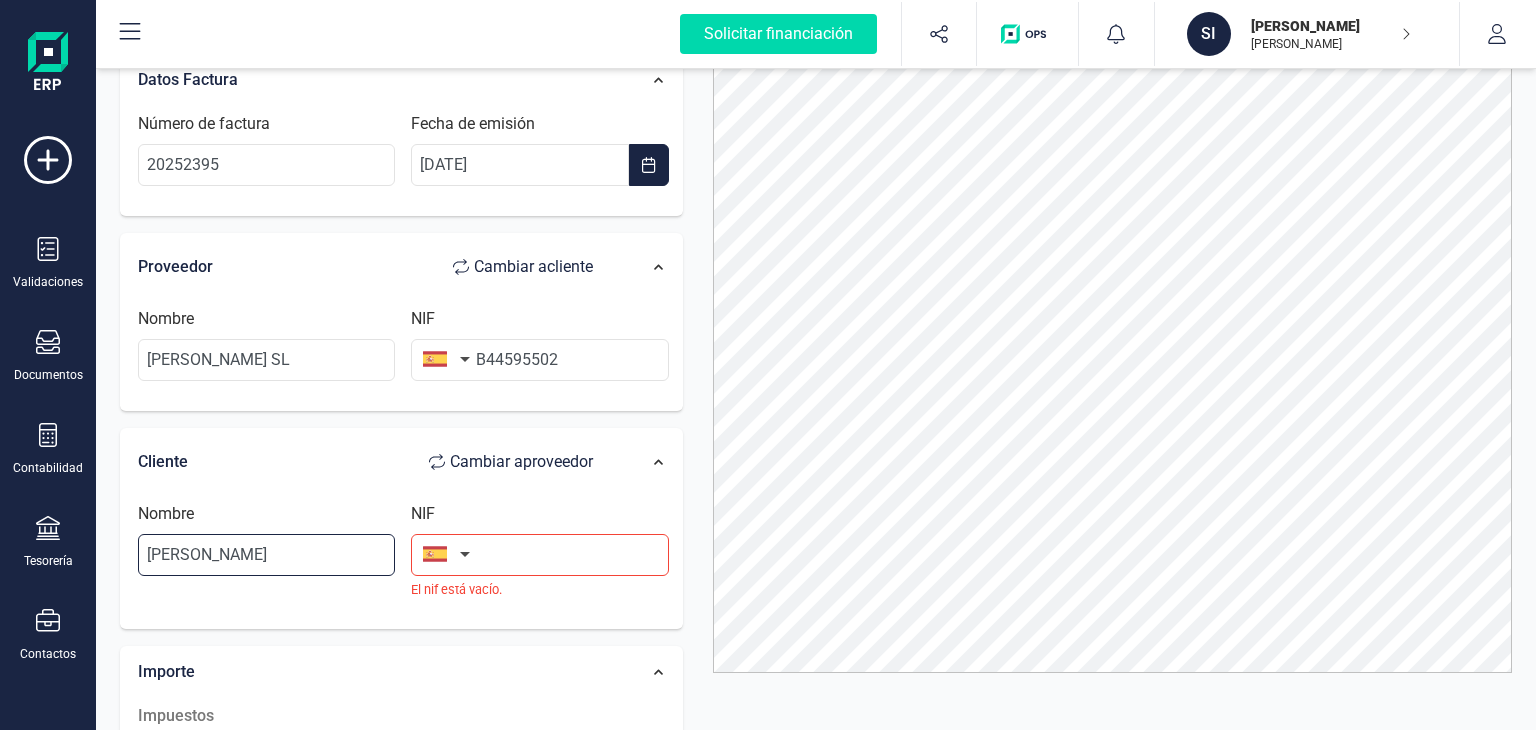 type on "[PERSON_NAME]" 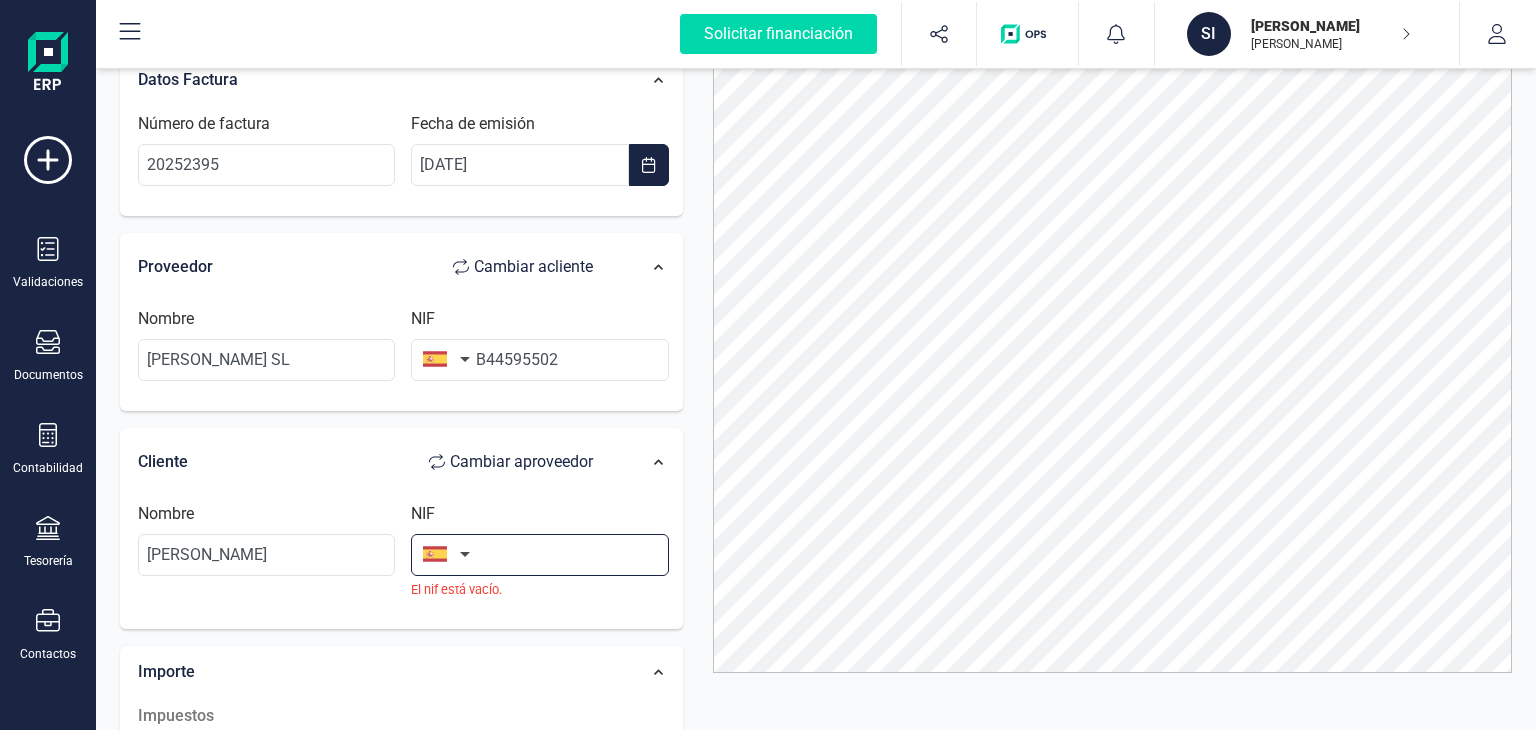 click at bounding box center [539, 555] 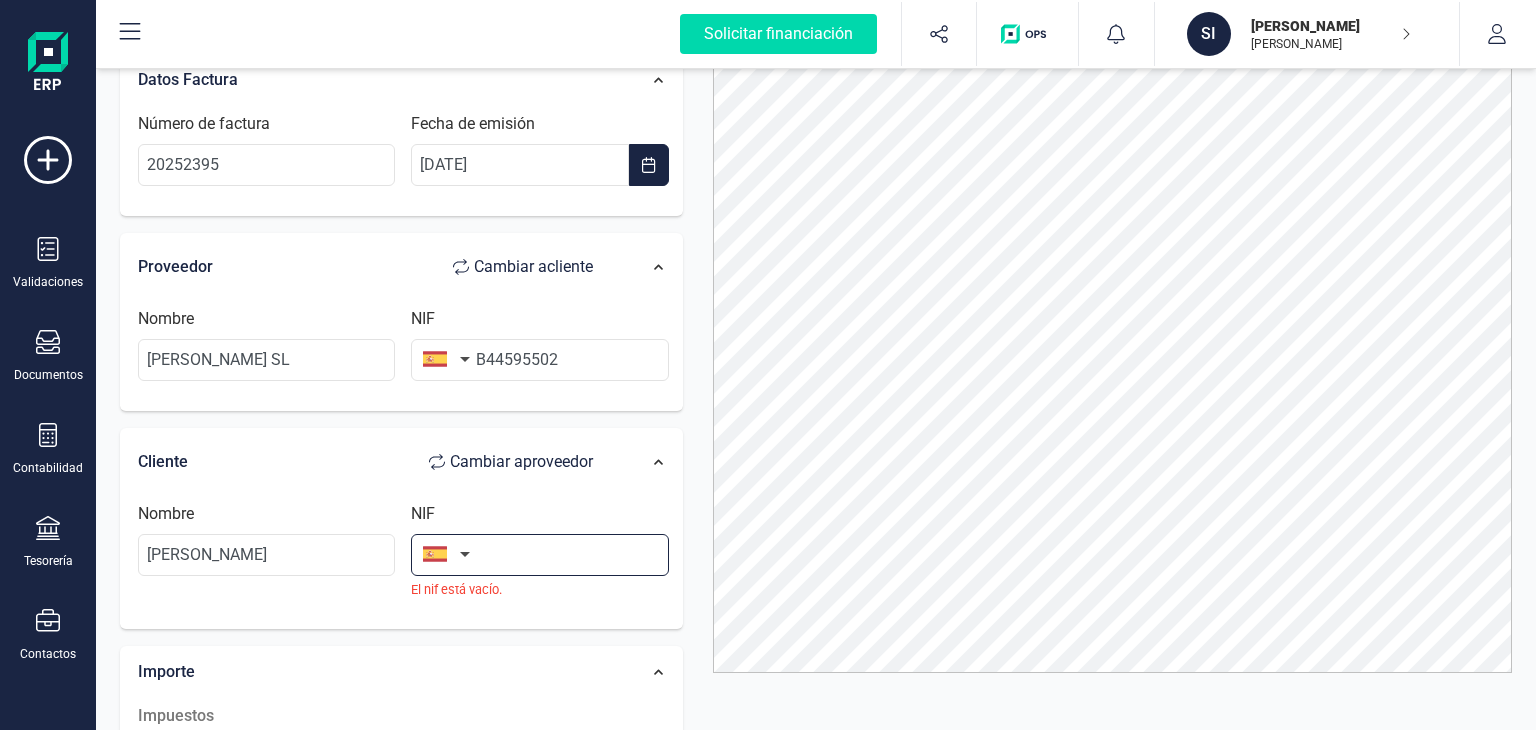 click at bounding box center [539, 555] 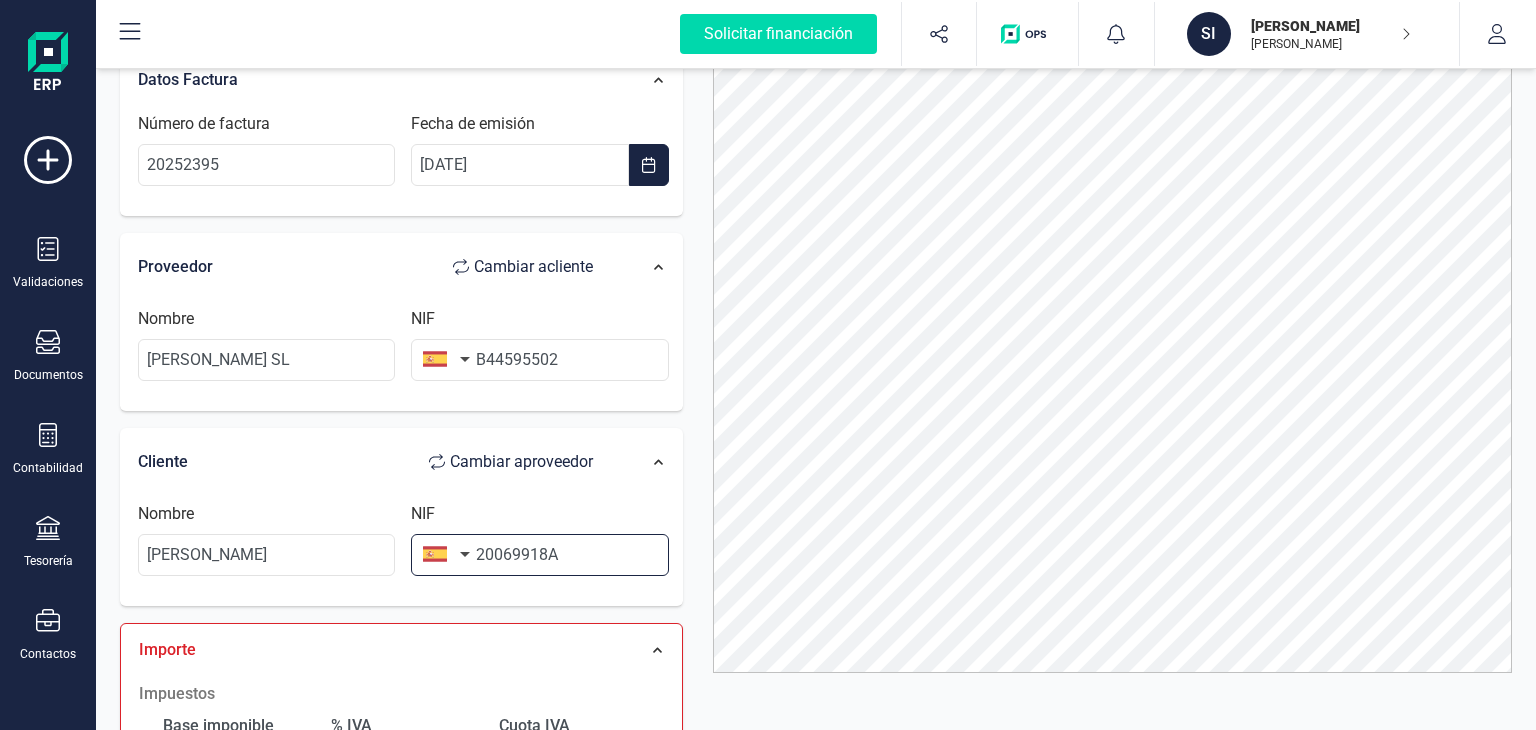 type on "20069918A" 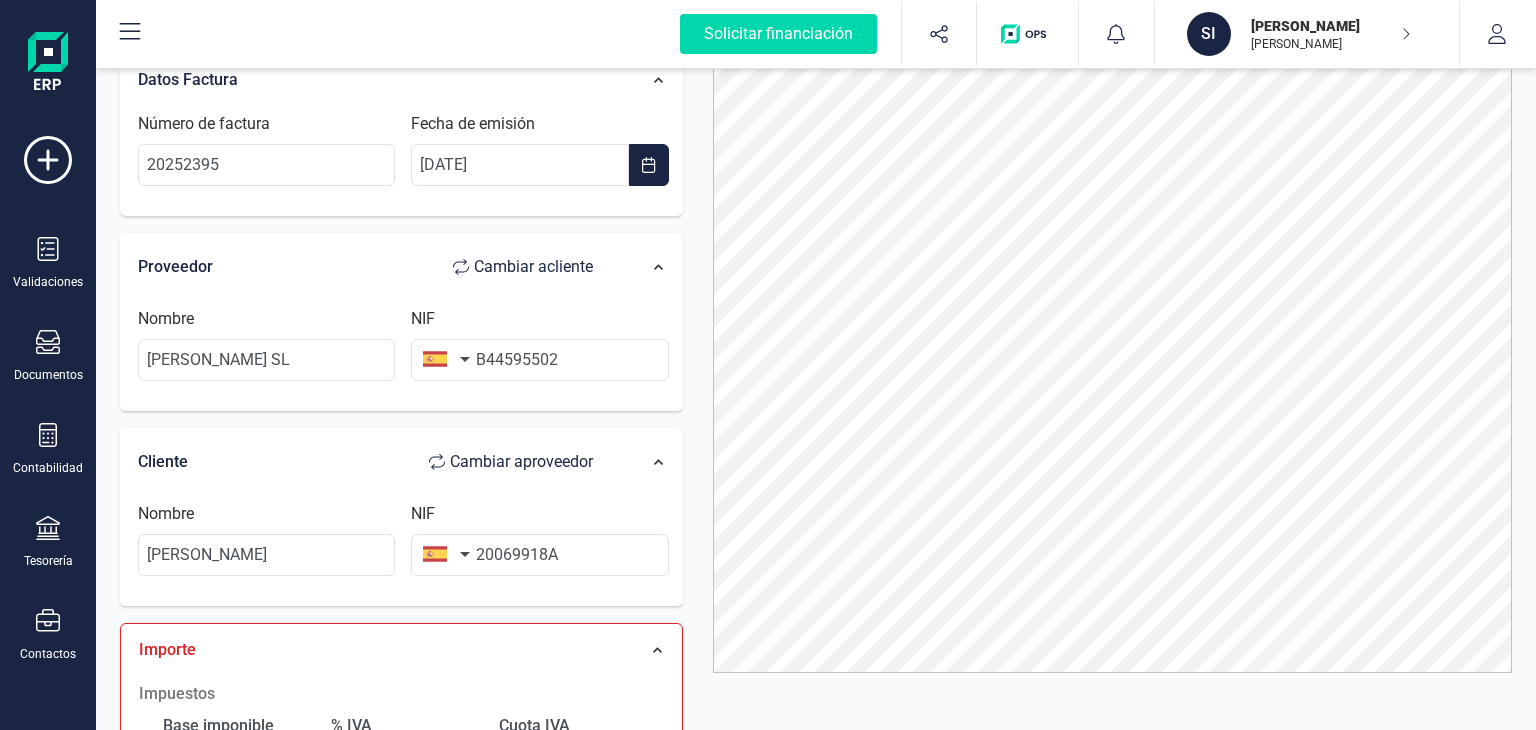 click on "Cliente Cambiar a   proveedor Nombre [PERSON_NAME] NIF 20069918A" at bounding box center [401, 517] 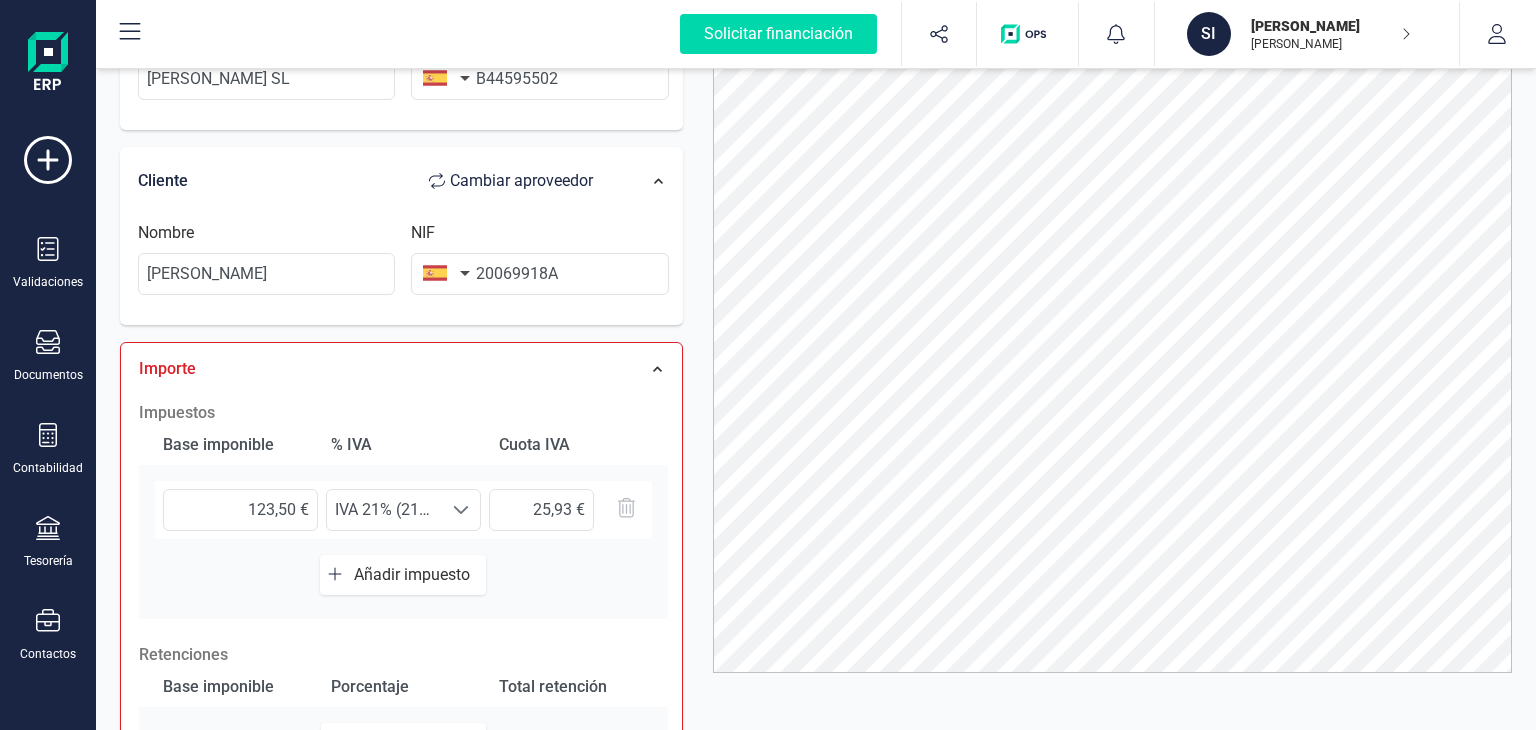 scroll, scrollTop: 440, scrollLeft: 0, axis: vertical 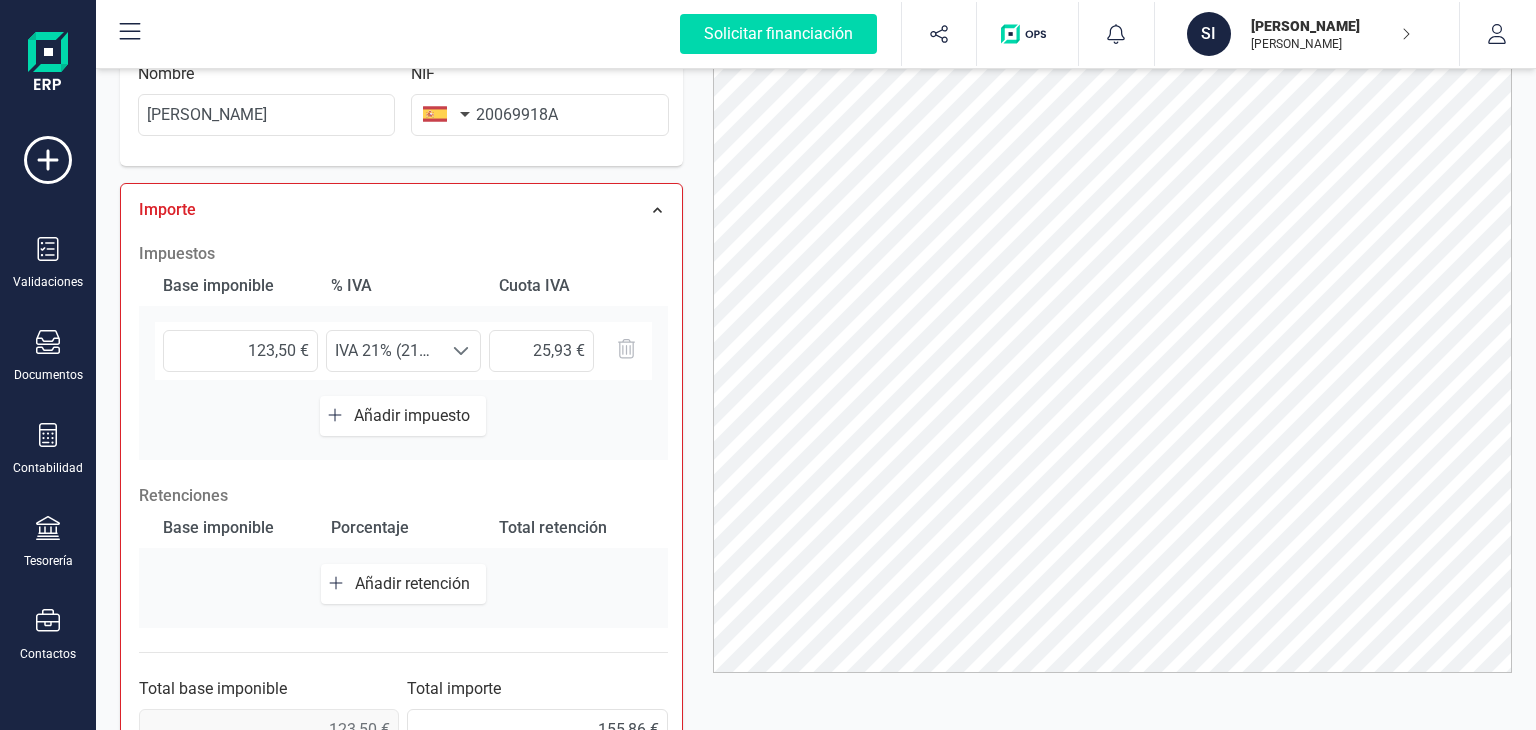 click on "Base imponible % IVA Cuota IVA 123,50 € Seleccione un % IVA 21% (21%) IVA 21% (21%) Añadir impuesto" at bounding box center (403, 363) 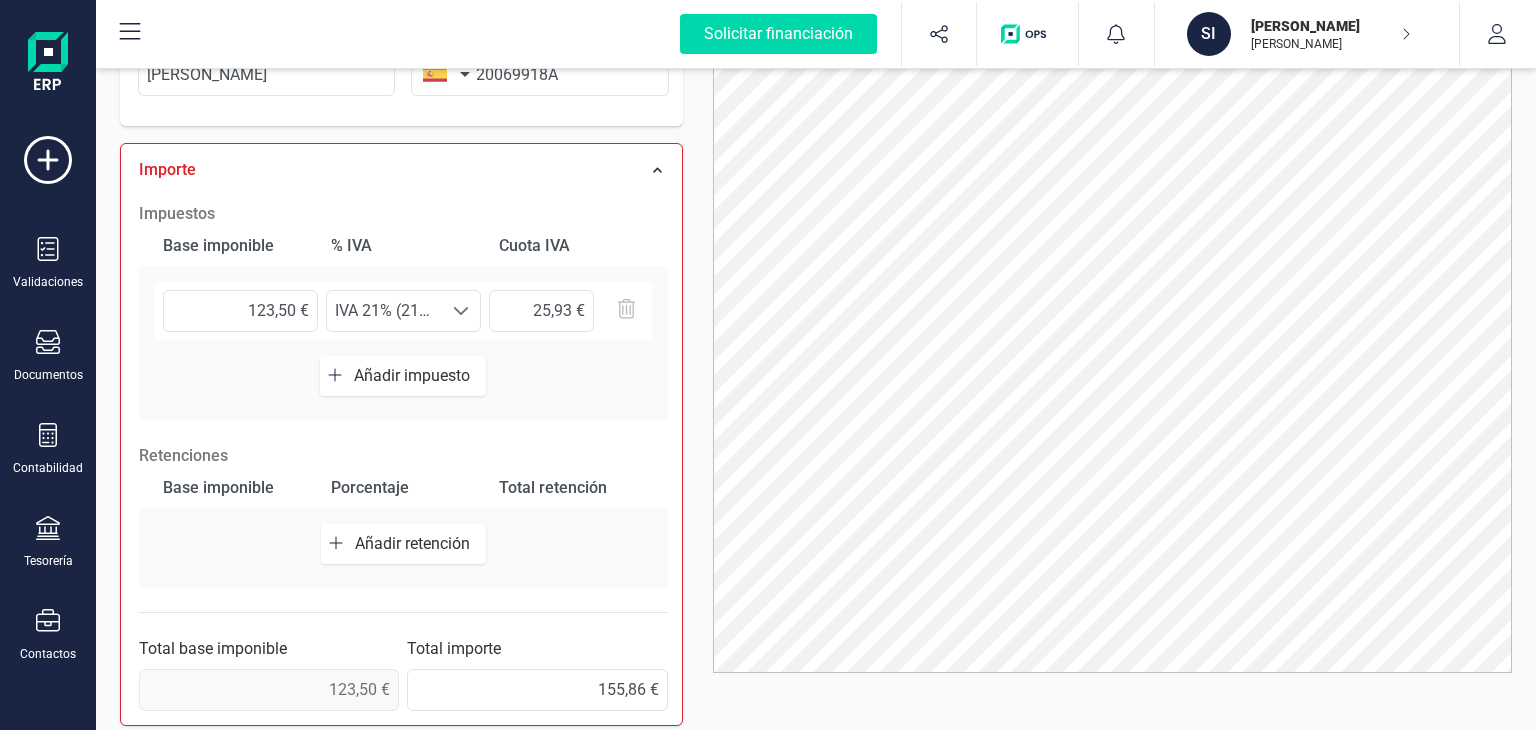 scroll, scrollTop: 520, scrollLeft: 0, axis: vertical 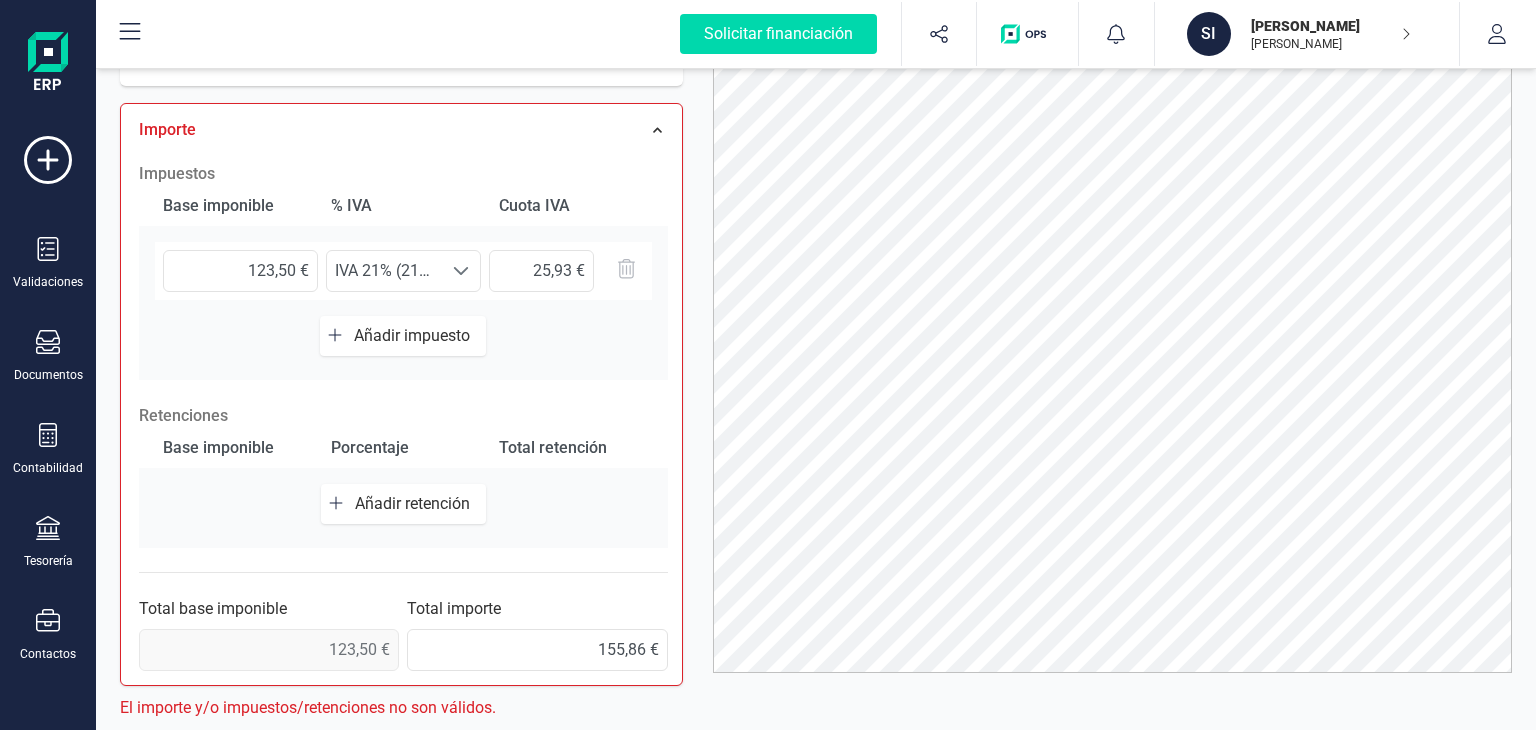 click on "Añadir retención" at bounding box center [416, 503] 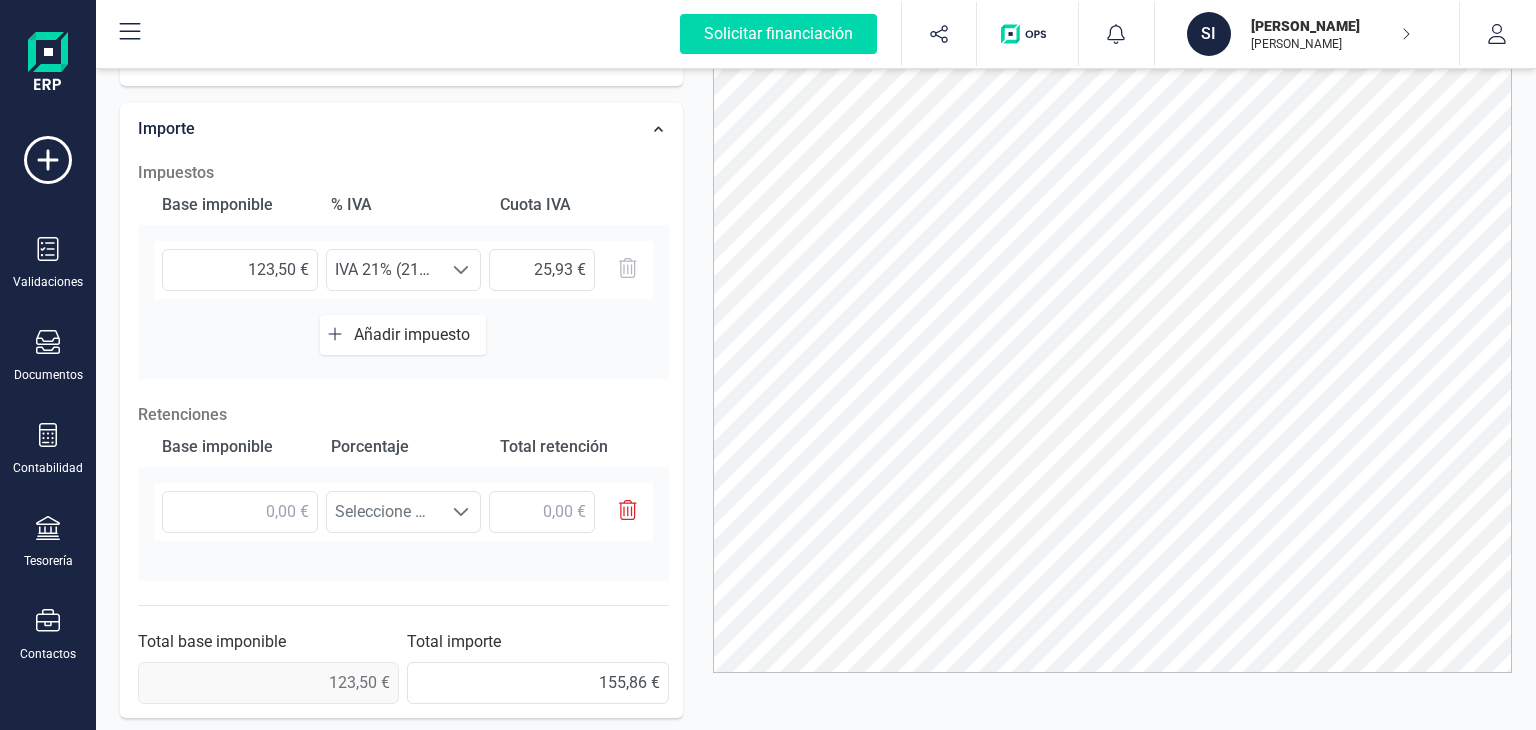 click on "Seleccione un %" at bounding box center [385, 512] 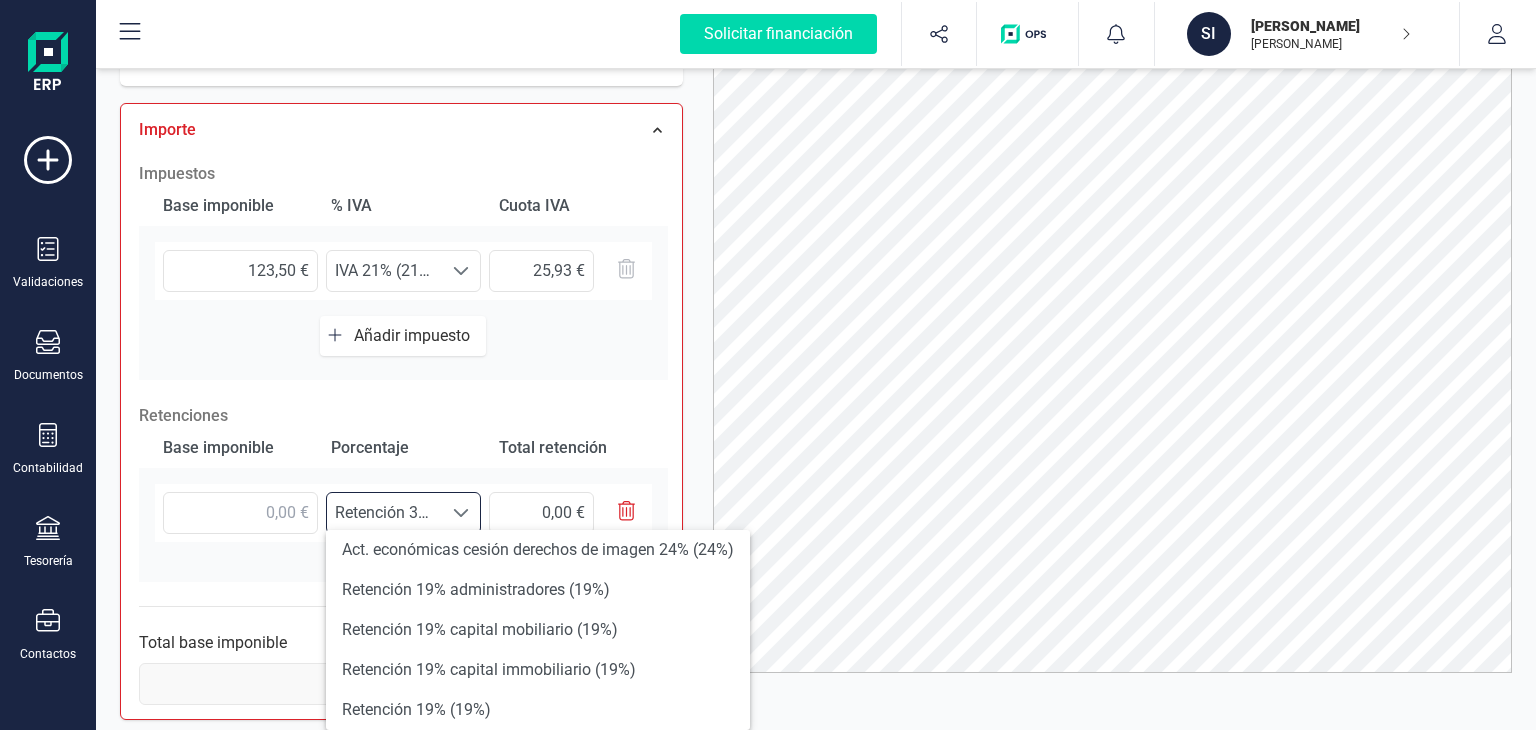 scroll, scrollTop: 8, scrollLeft: 0, axis: vertical 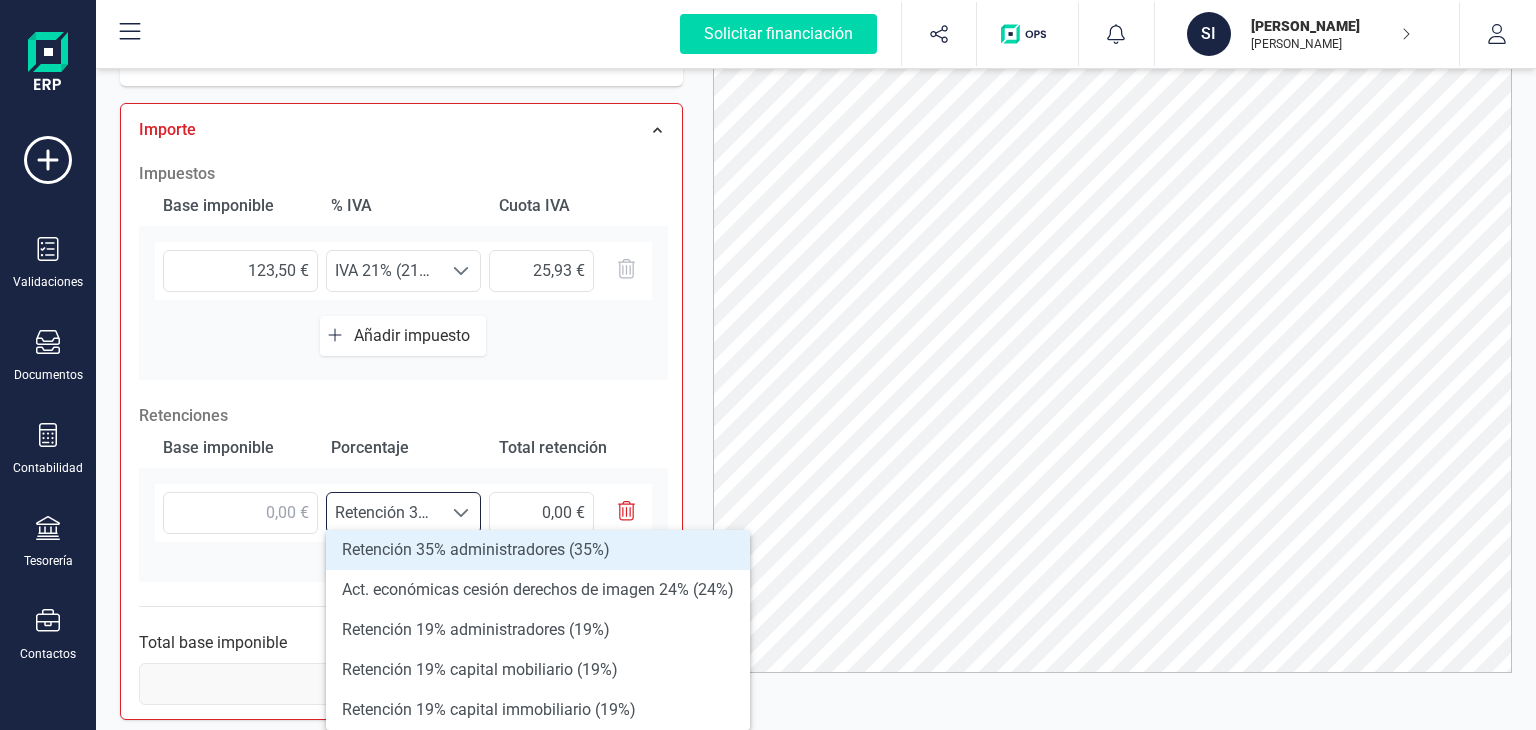click on "Retención 35% administradores (35%)" at bounding box center (384, 513) 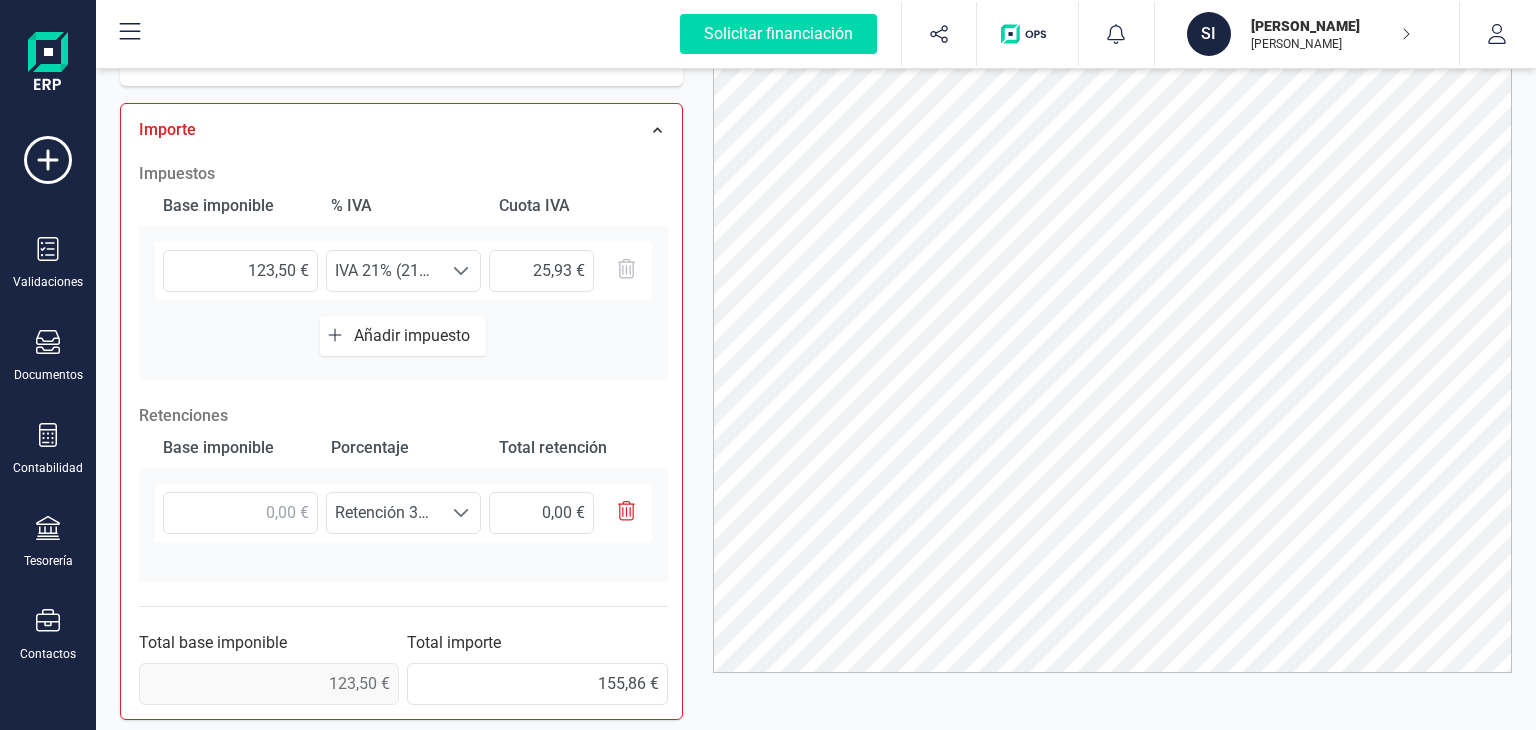 click 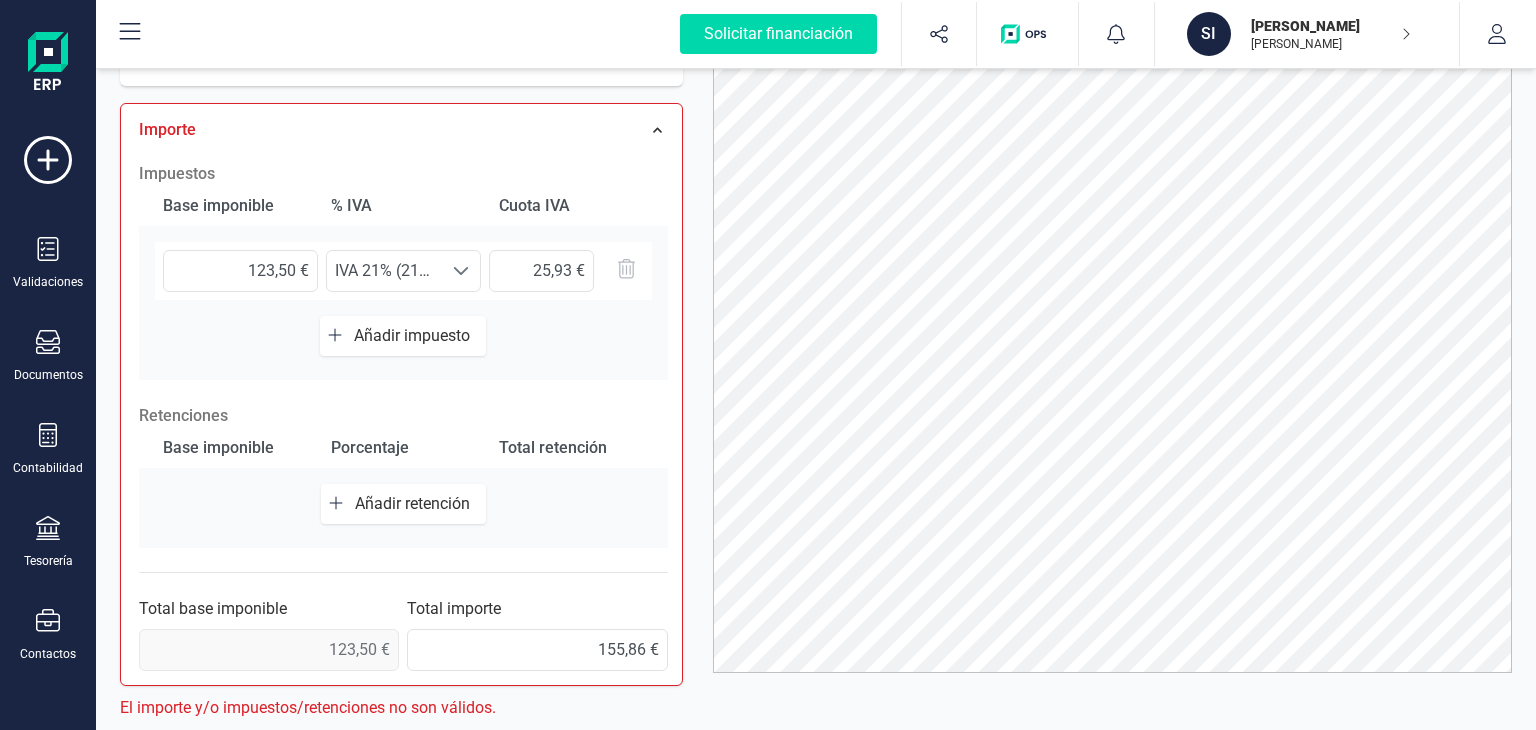 click on "Base imponible Porcentaje Total retención Añadir retención" at bounding box center [403, 488] 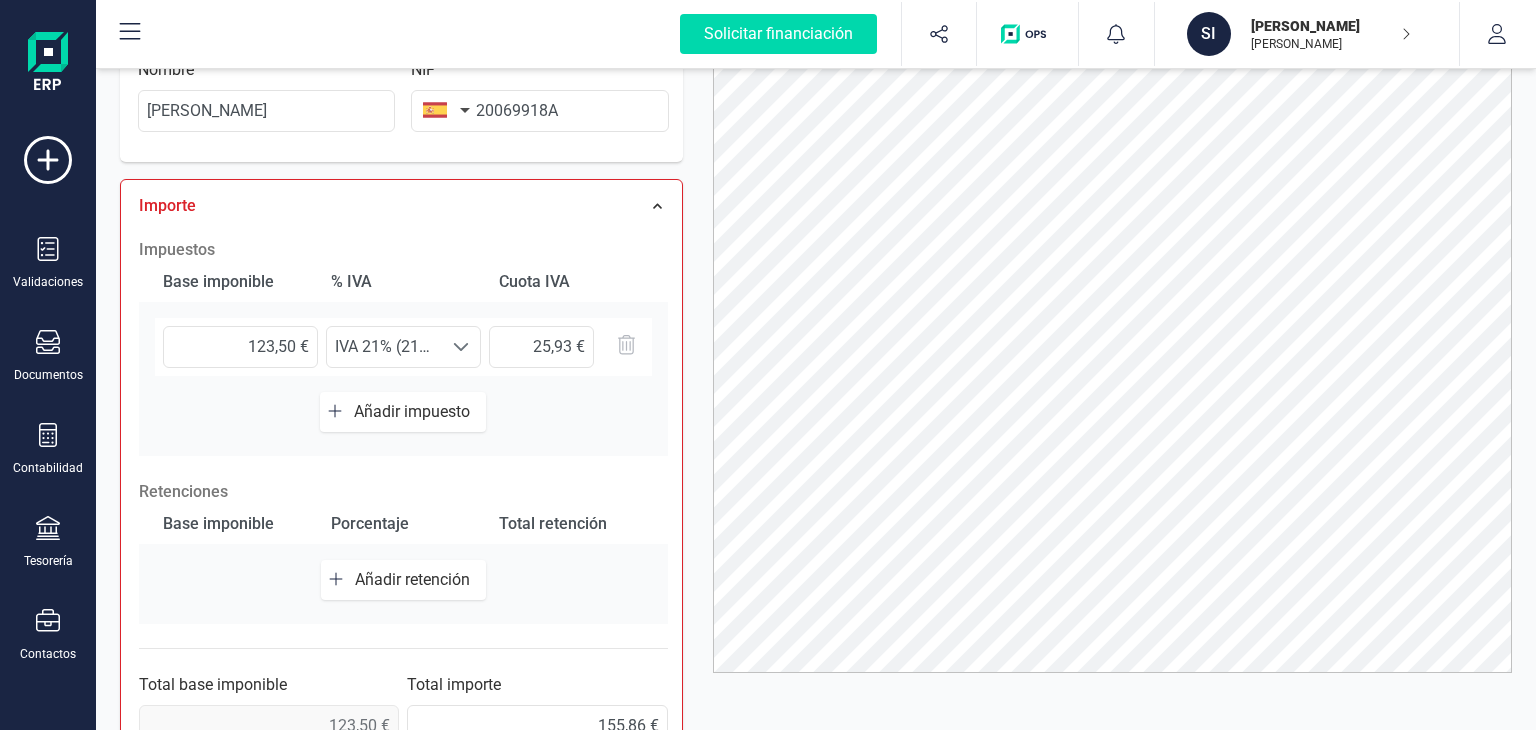 scroll, scrollTop: 446, scrollLeft: 0, axis: vertical 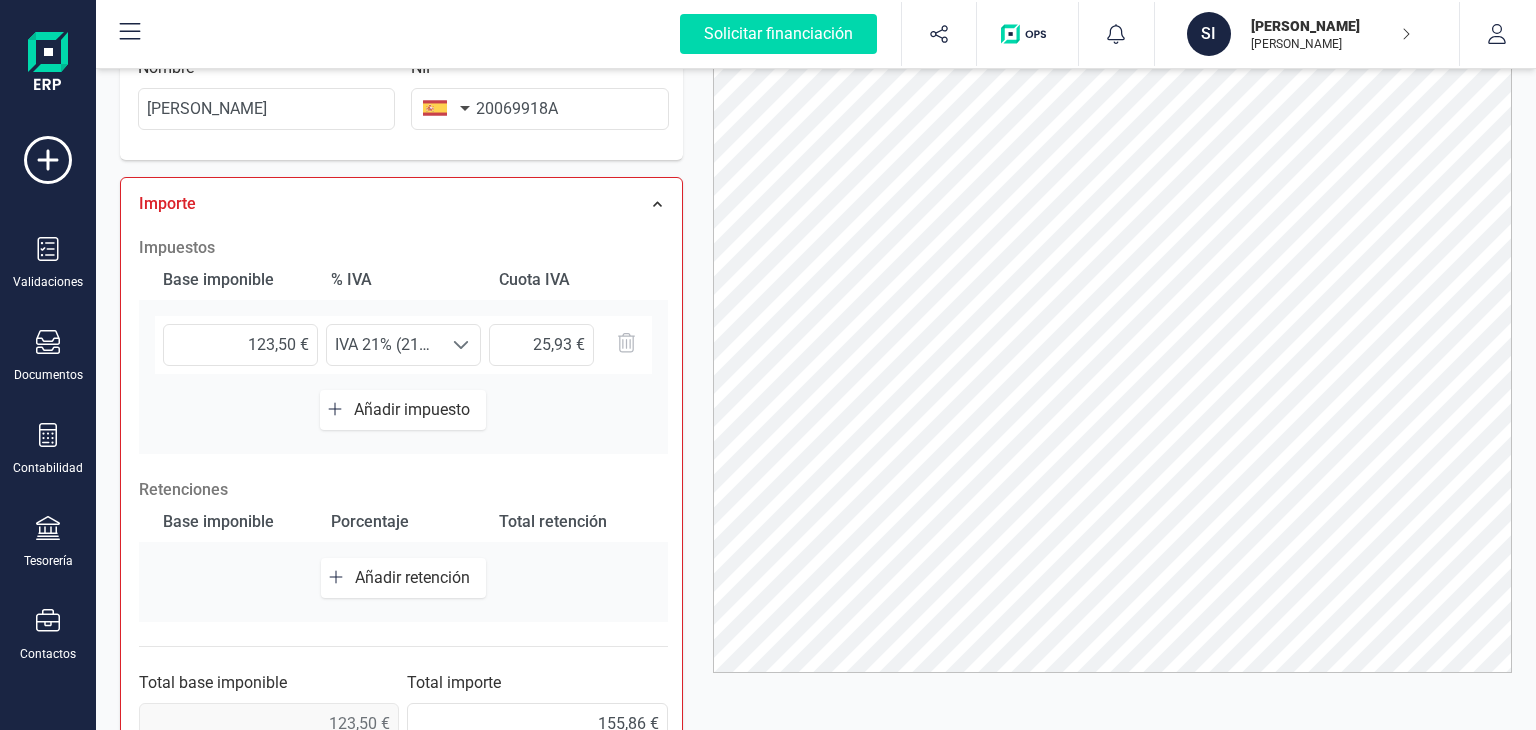 click on "Añadir impuesto" at bounding box center (416, 409) 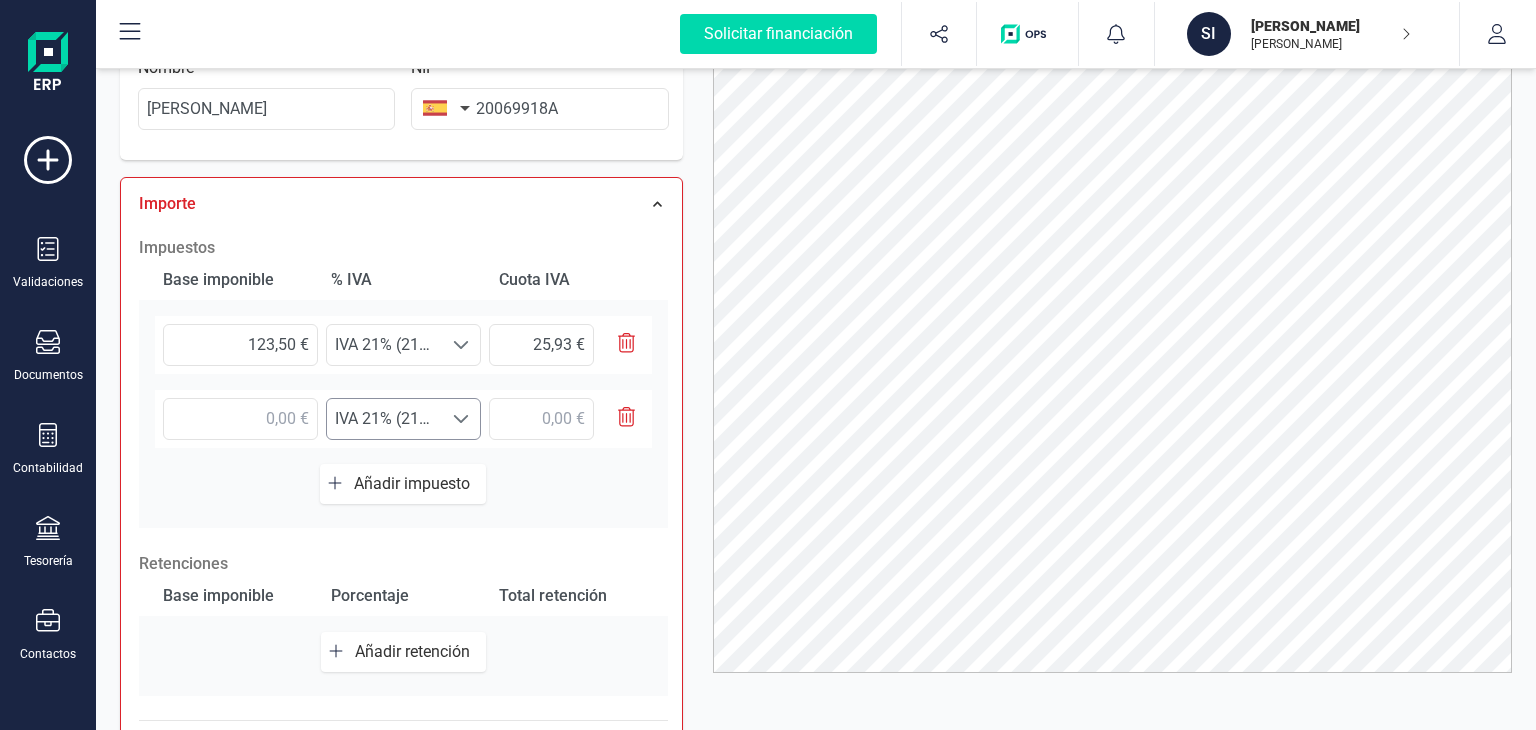 click at bounding box center (461, 345) 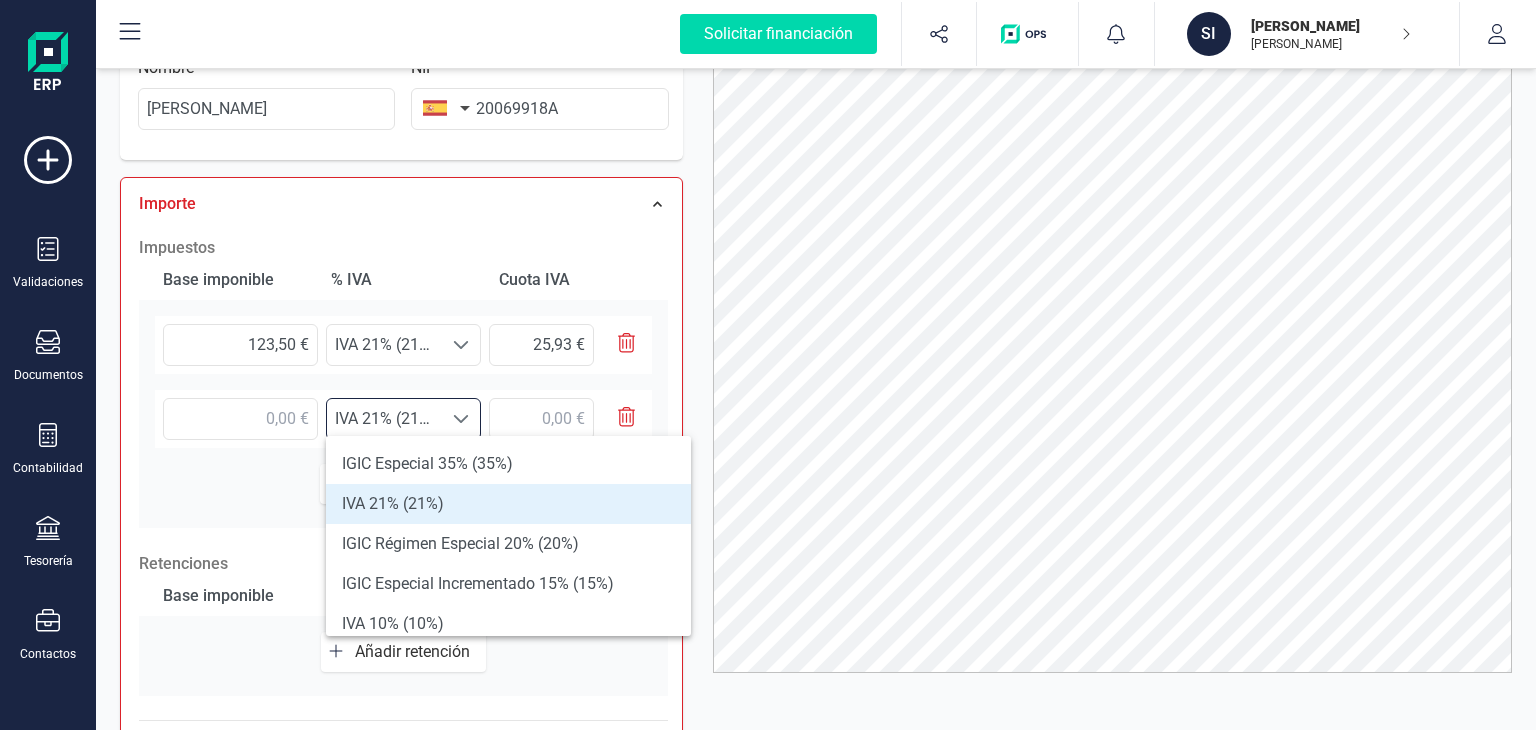 scroll, scrollTop: 12, scrollLeft: 87, axis: both 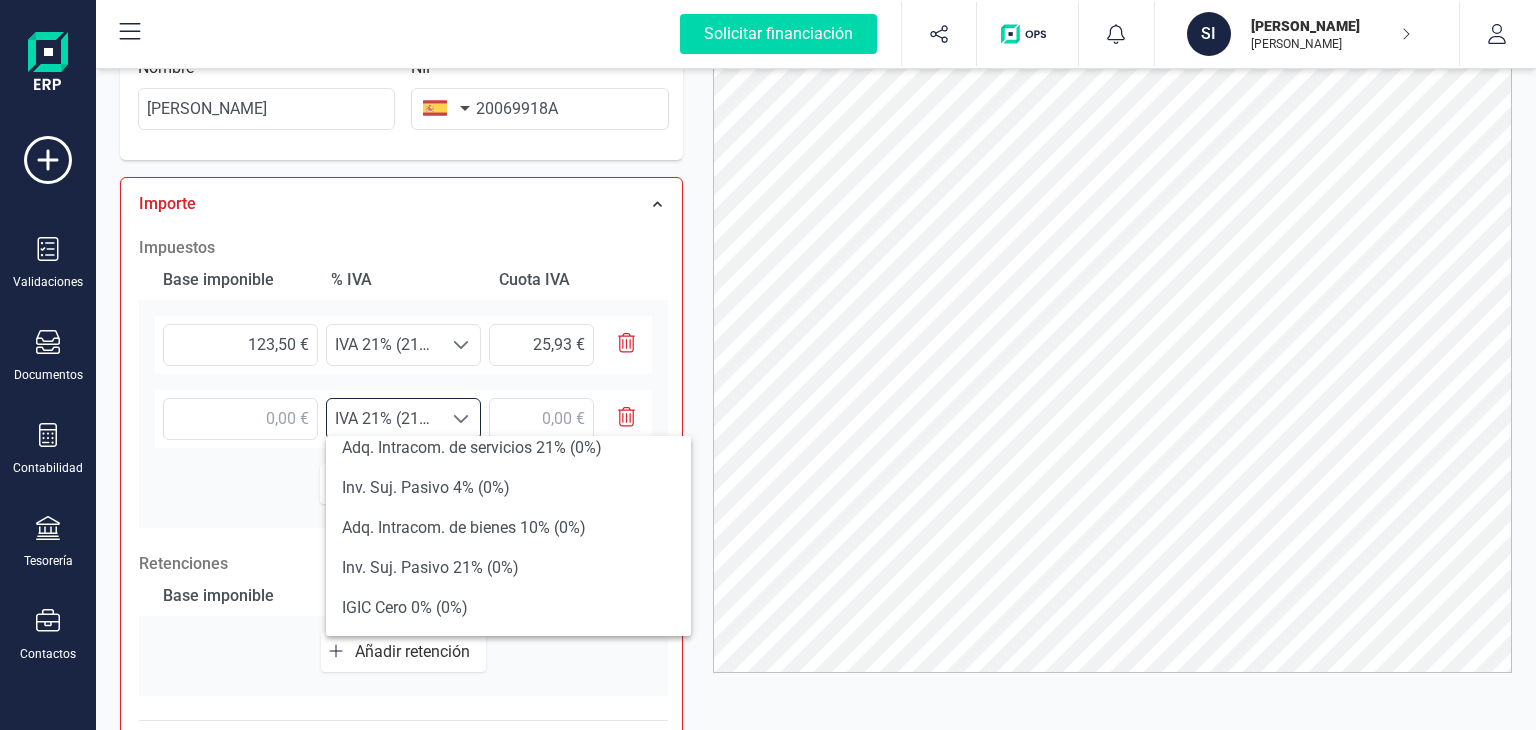 click at bounding box center [619, 419] 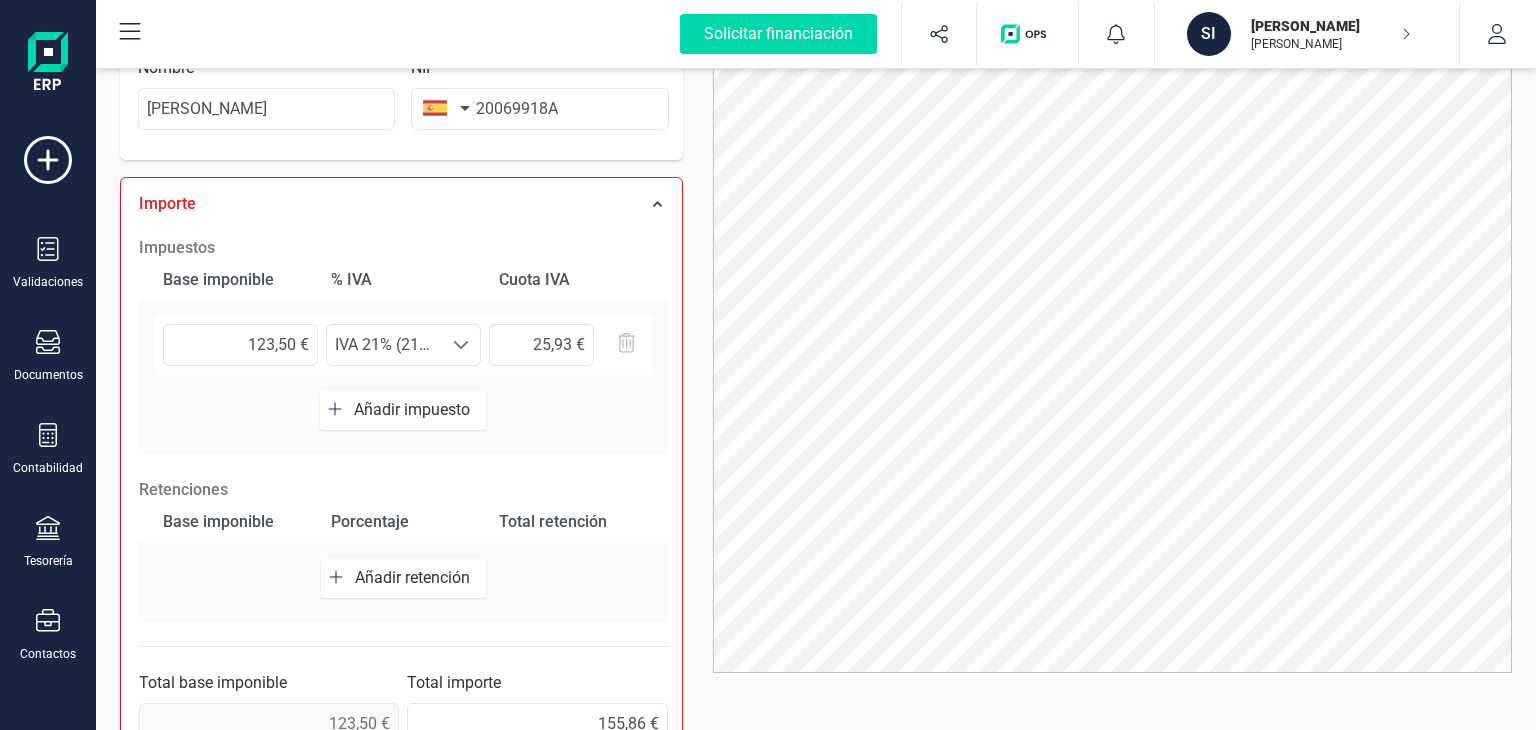 click on "Base imponible % IVA Cuota IVA 123,50 € Seleccione un % IVA 21% (21%) IVA 21% (21%) Añadir impuesto" at bounding box center (403, 357) 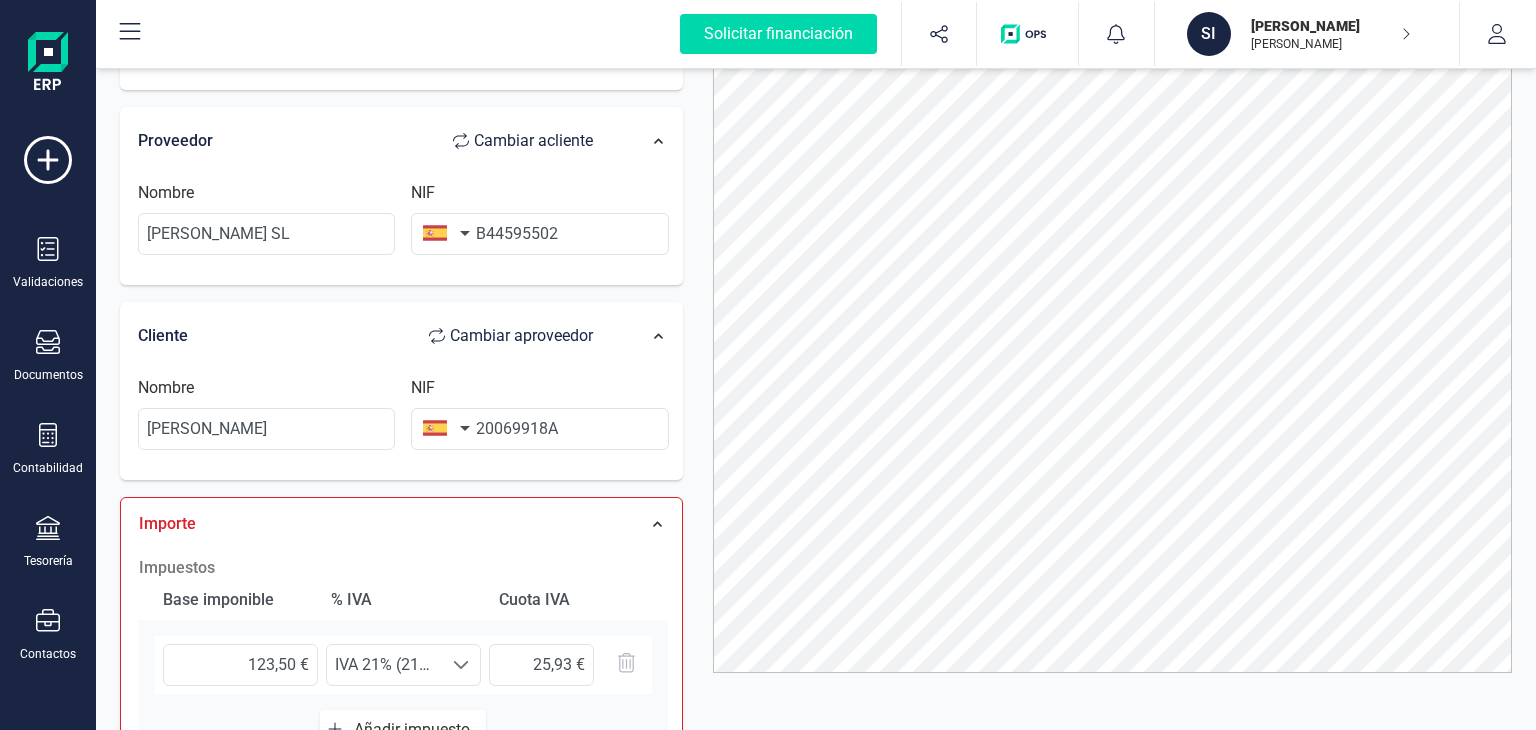 scroll, scrollTop: 67, scrollLeft: 0, axis: vertical 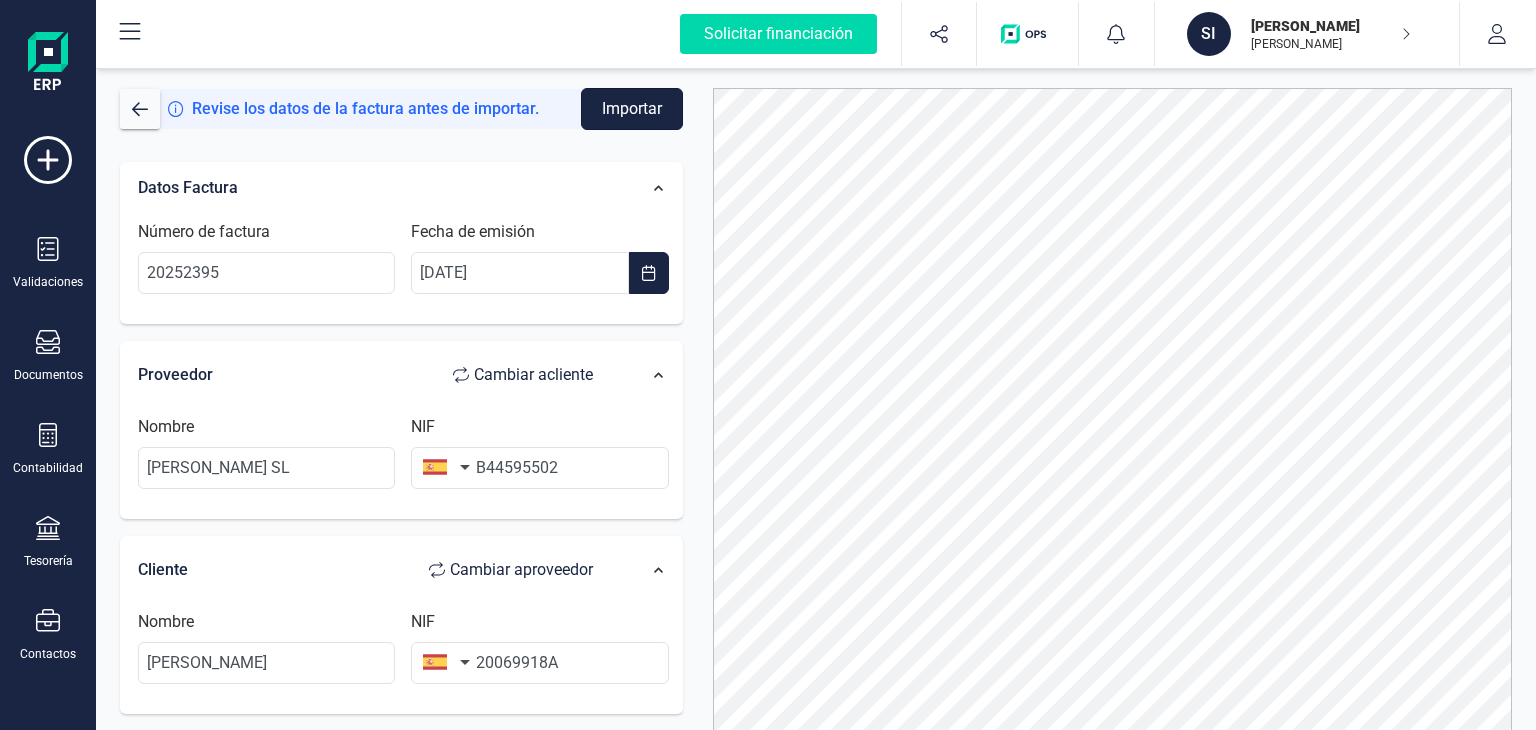 click on "Importar" at bounding box center [632, 109] 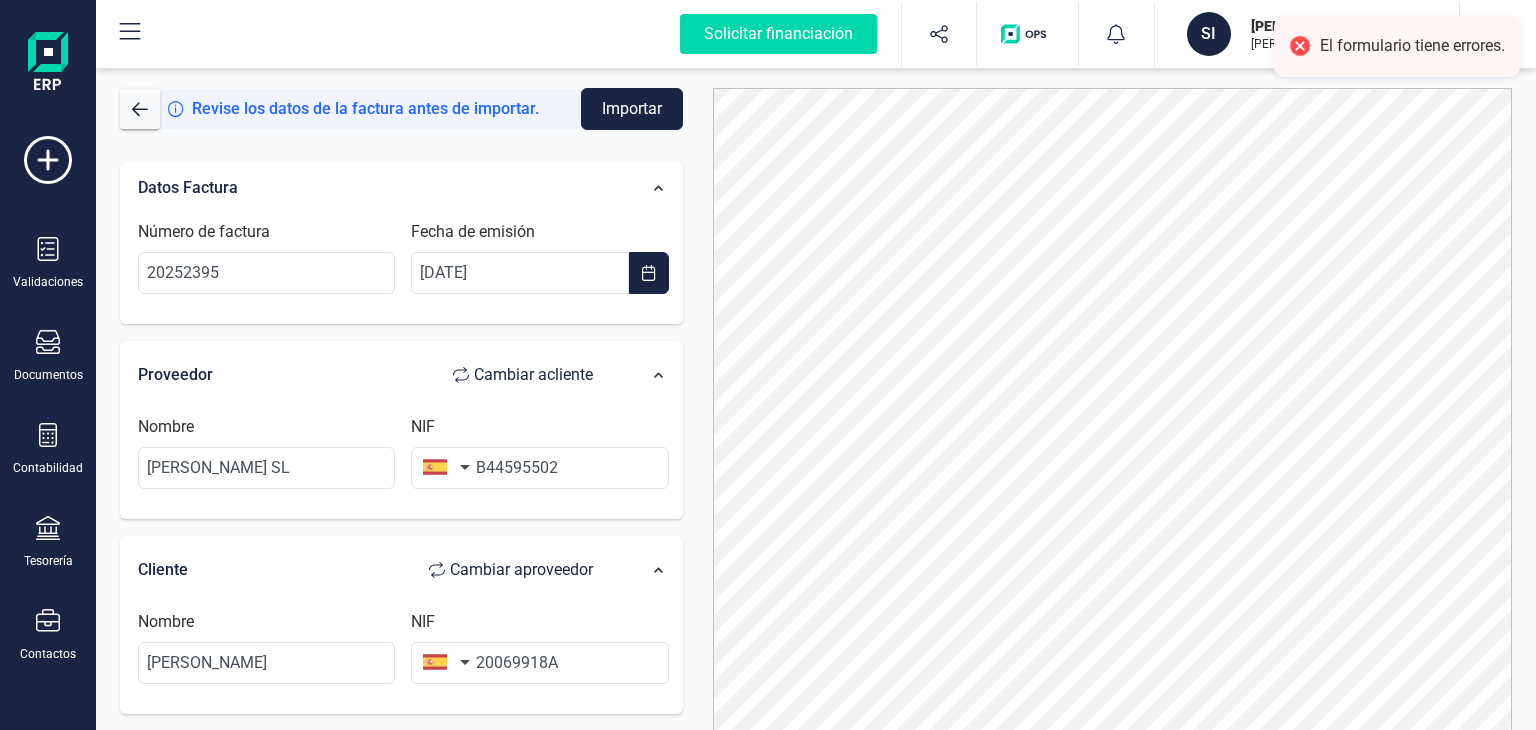 click on "Datos Factura Número de factura 20252395 Fecha de emisión [DATE]   Proveedor Cambiar a   cliente Nombre [PERSON_NAME] MODA SL NIF B44595502 Cliente Cambiar a   proveedor Nombre [PERSON_NAME] NIF 20069918A Importe Impuestos Base imponible % IVA Cuota IVA 123,50 € Seleccione un % IVA 21% (21%) IVA 21% (21%) Añadir impuesto Retenciones Base imponible Porcentaje Total retención Añadir retención Total base imponible 0,00 € Total importe 155,86 € El importe y/o impuestos/retenciones no son válidos." at bounding box center (401, 747) 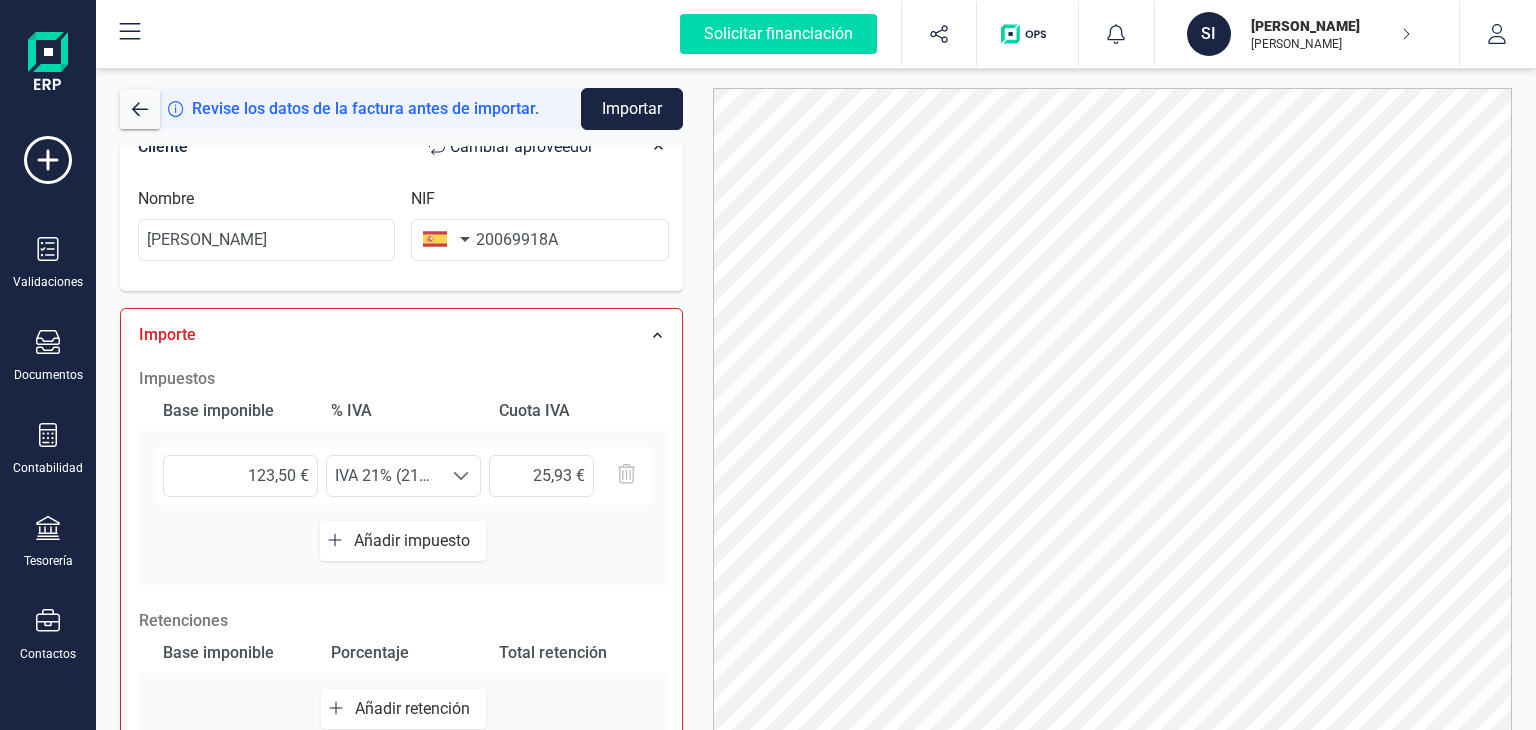 scroll, scrollTop: 578, scrollLeft: 0, axis: vertical 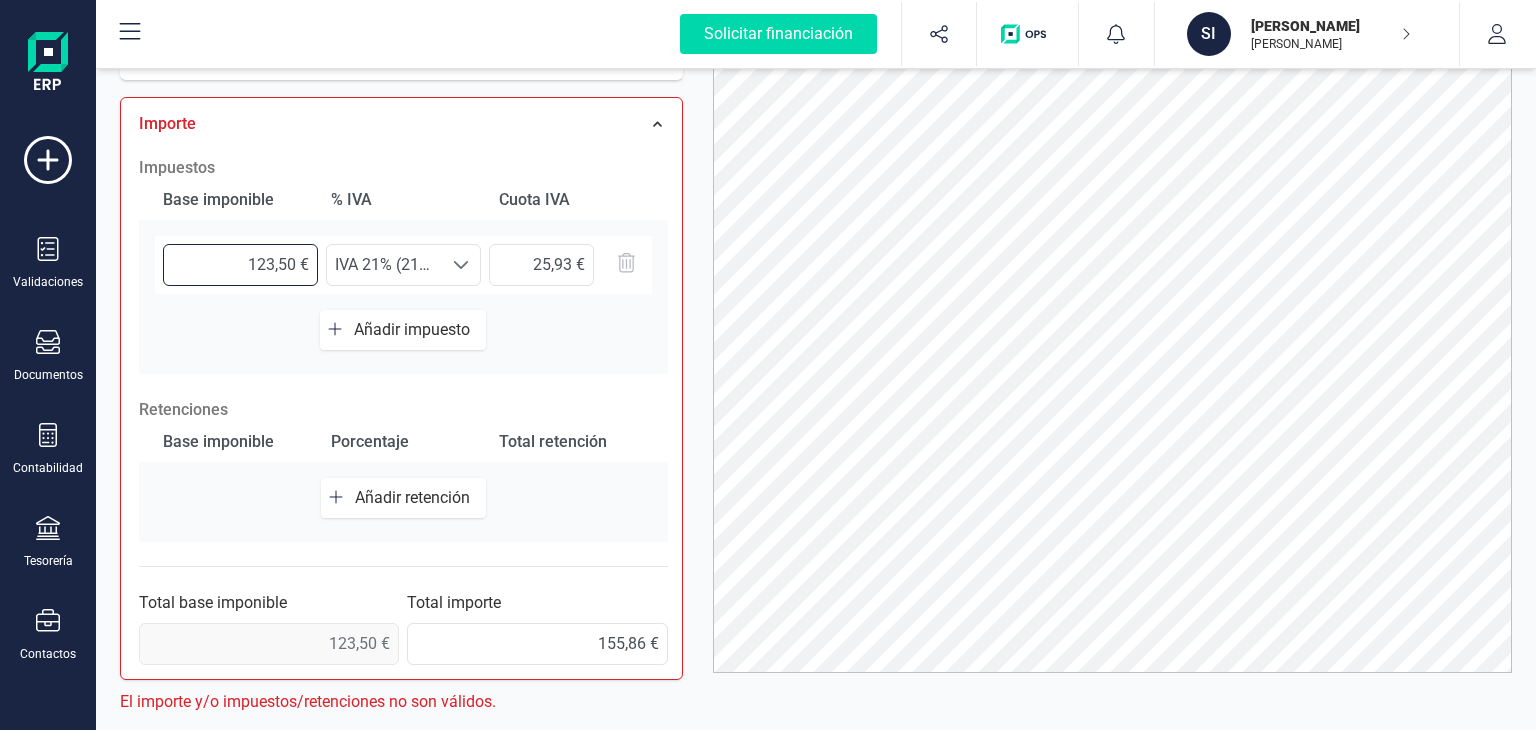 click on "123,50 €" at bounding box center [240, 265] 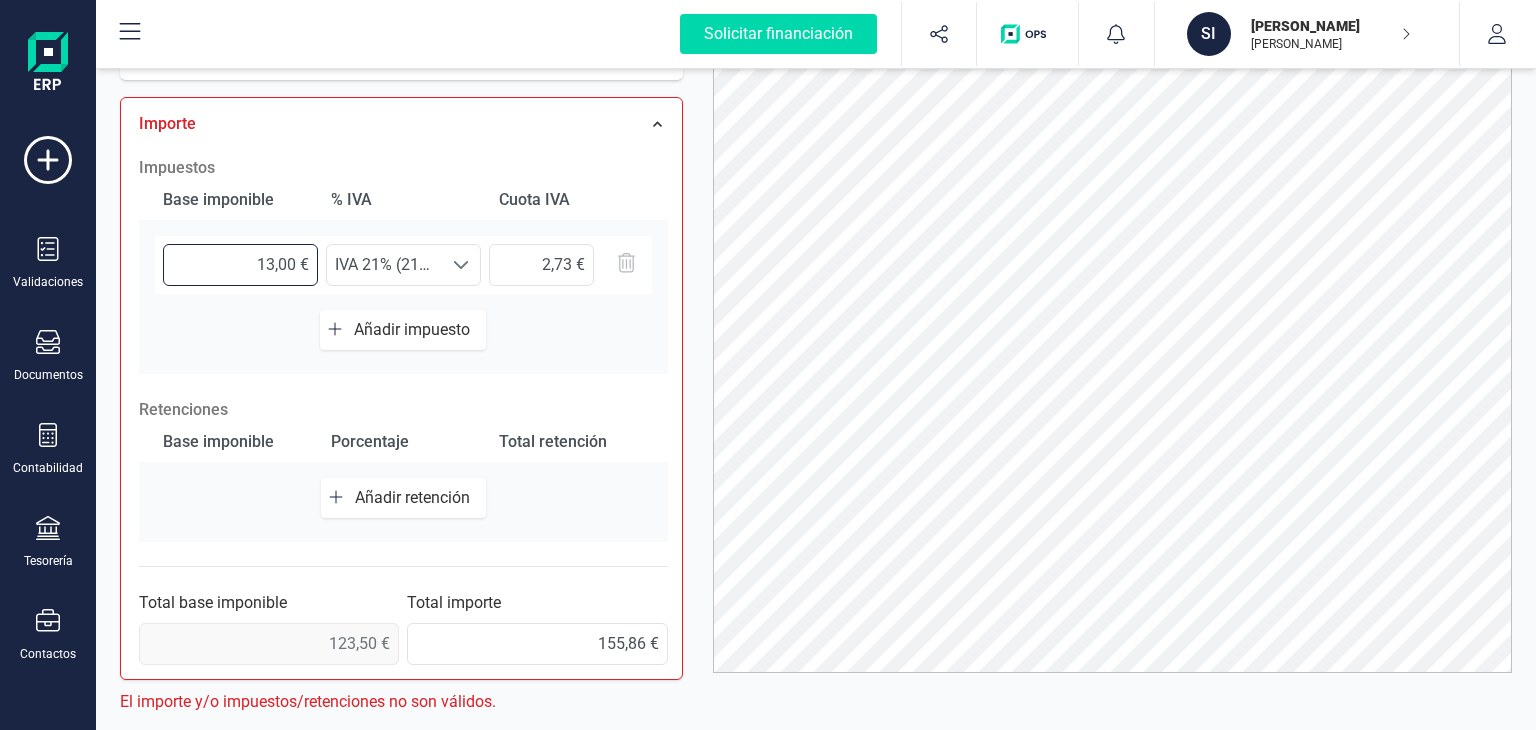 type on "130,00 €" 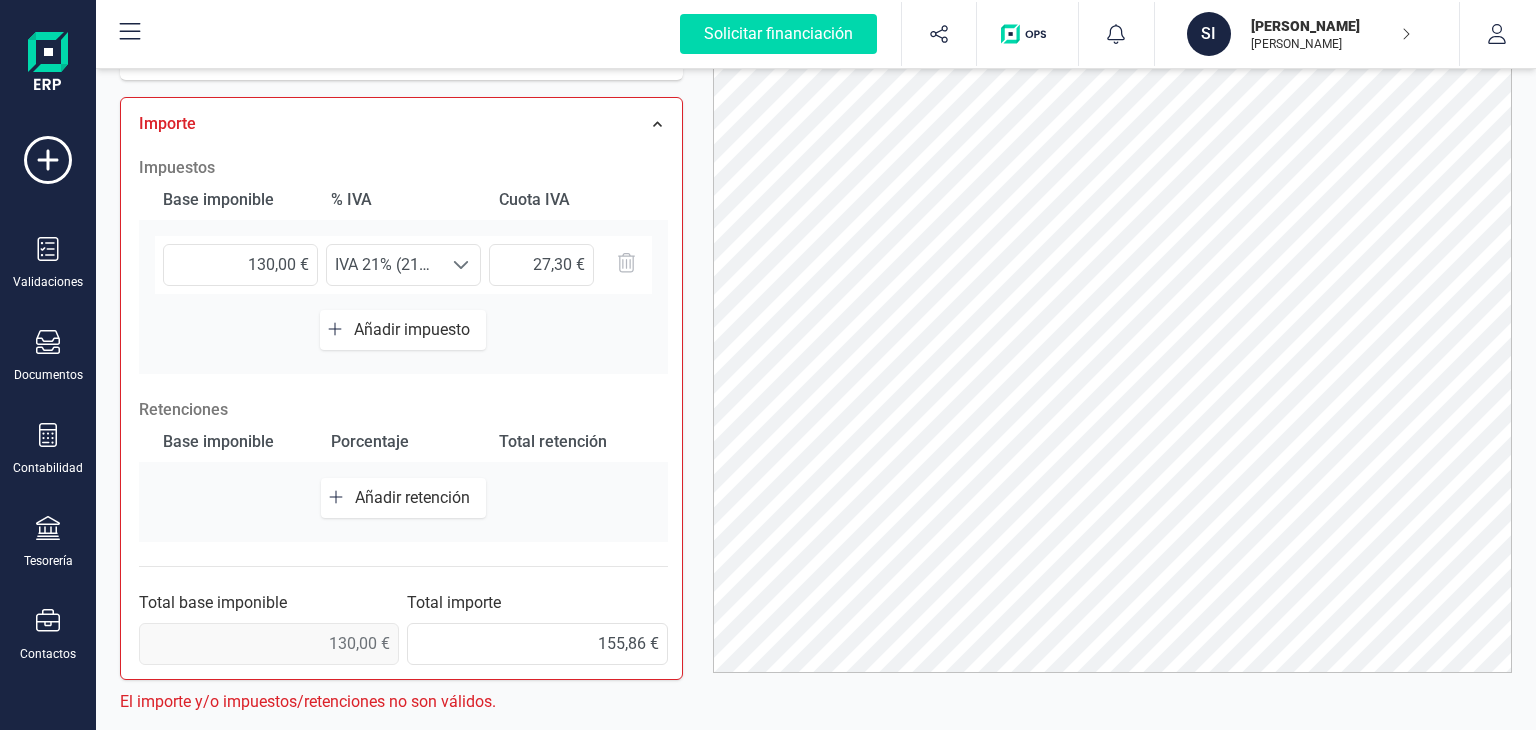 click on "Base imponible % IVA Cuota IVA 130,00 € Seleccione un % IVA 21% (21%) IVA 21% (21%) Añadir impuesto" at bounding box center (403, 277) 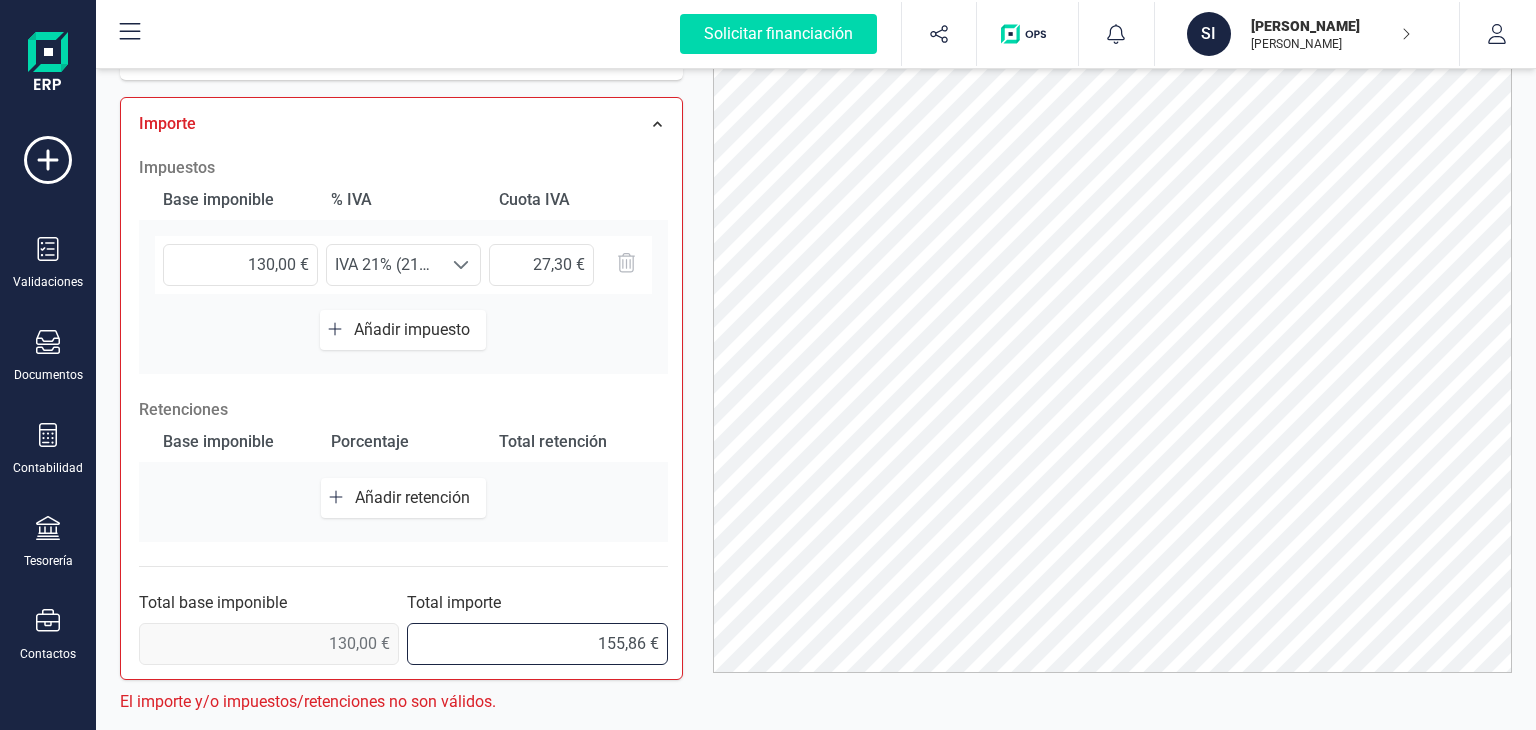click on "155,86 €" at bounding box center (537, 644) 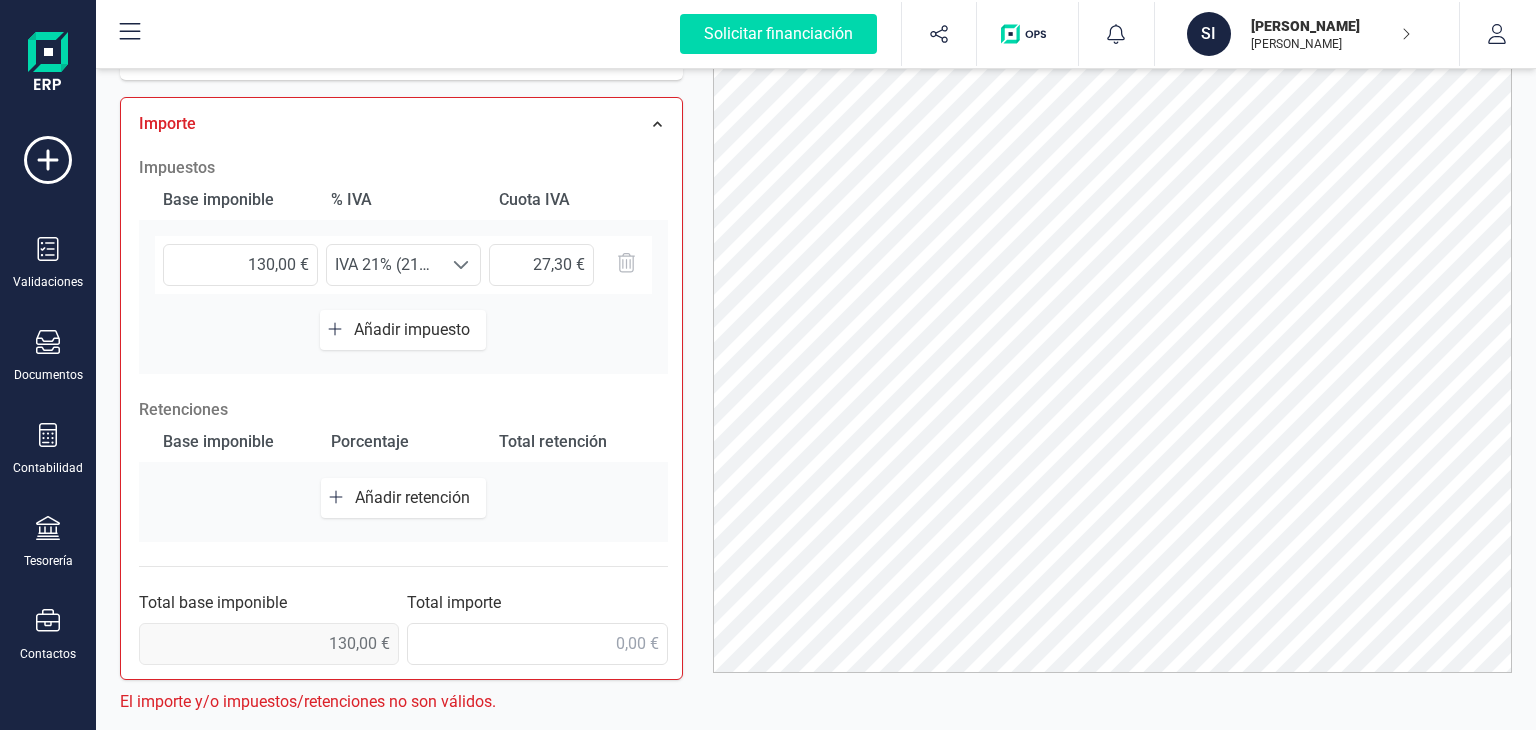 click on "Base imponible Porcentaje Total retención Añadir retención" at bounding box center [403, 482] 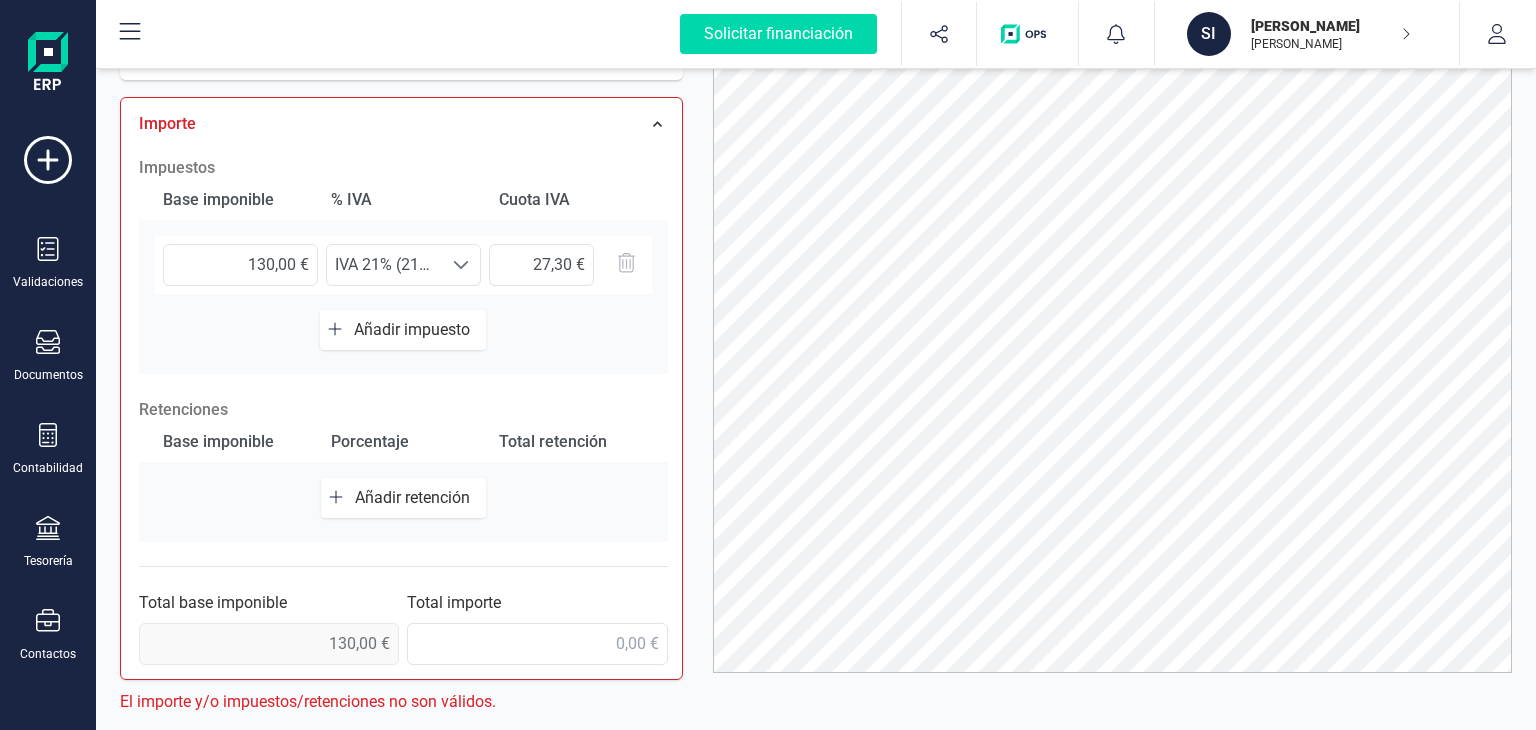 click on "Base imponible % IVA Cuota IVA 130,00 € Seleccione un % IVA 21% (21%) IVA 21% (21%) Añadir impuesto" at bounding box center [403, 277] 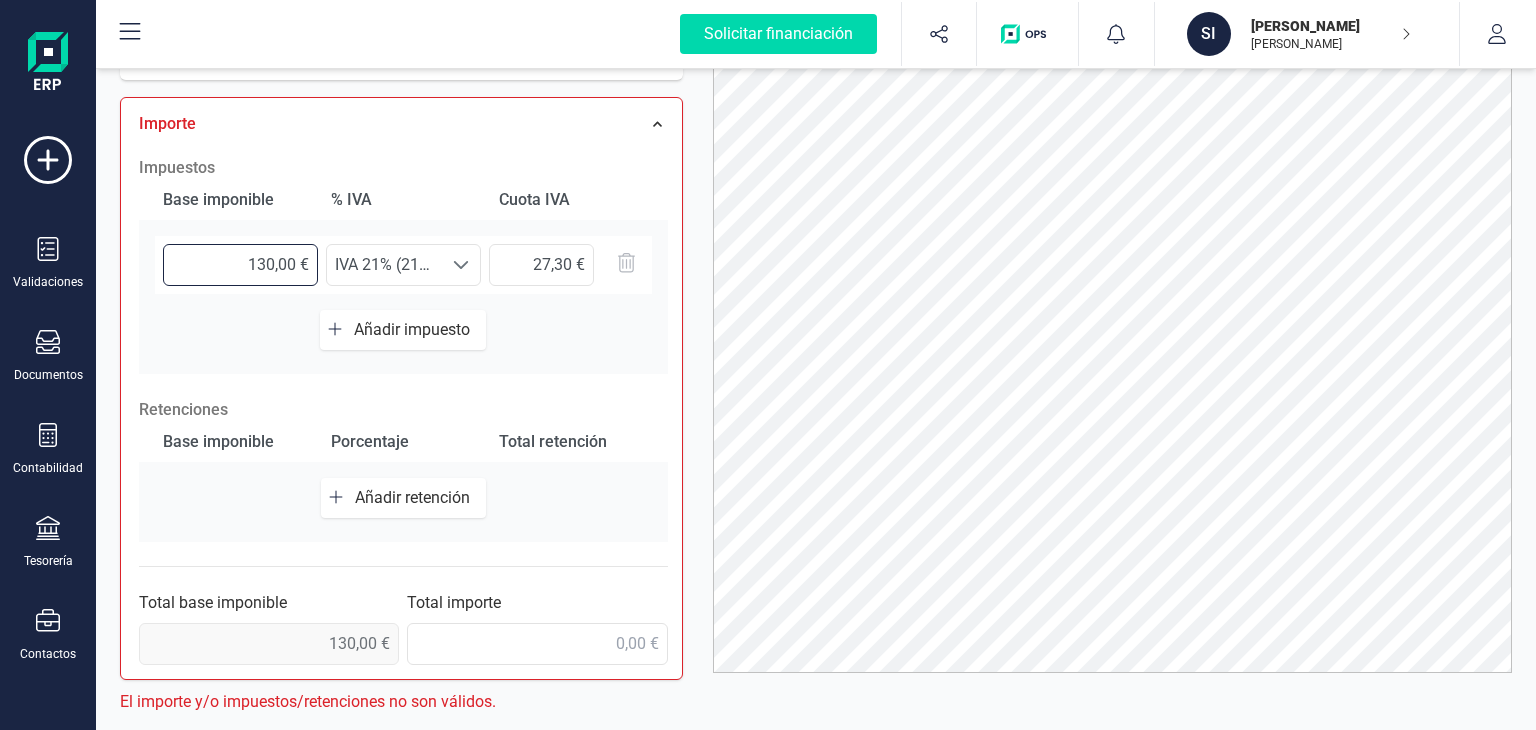 click on "130,00 €" at bounding box center (240, 265) 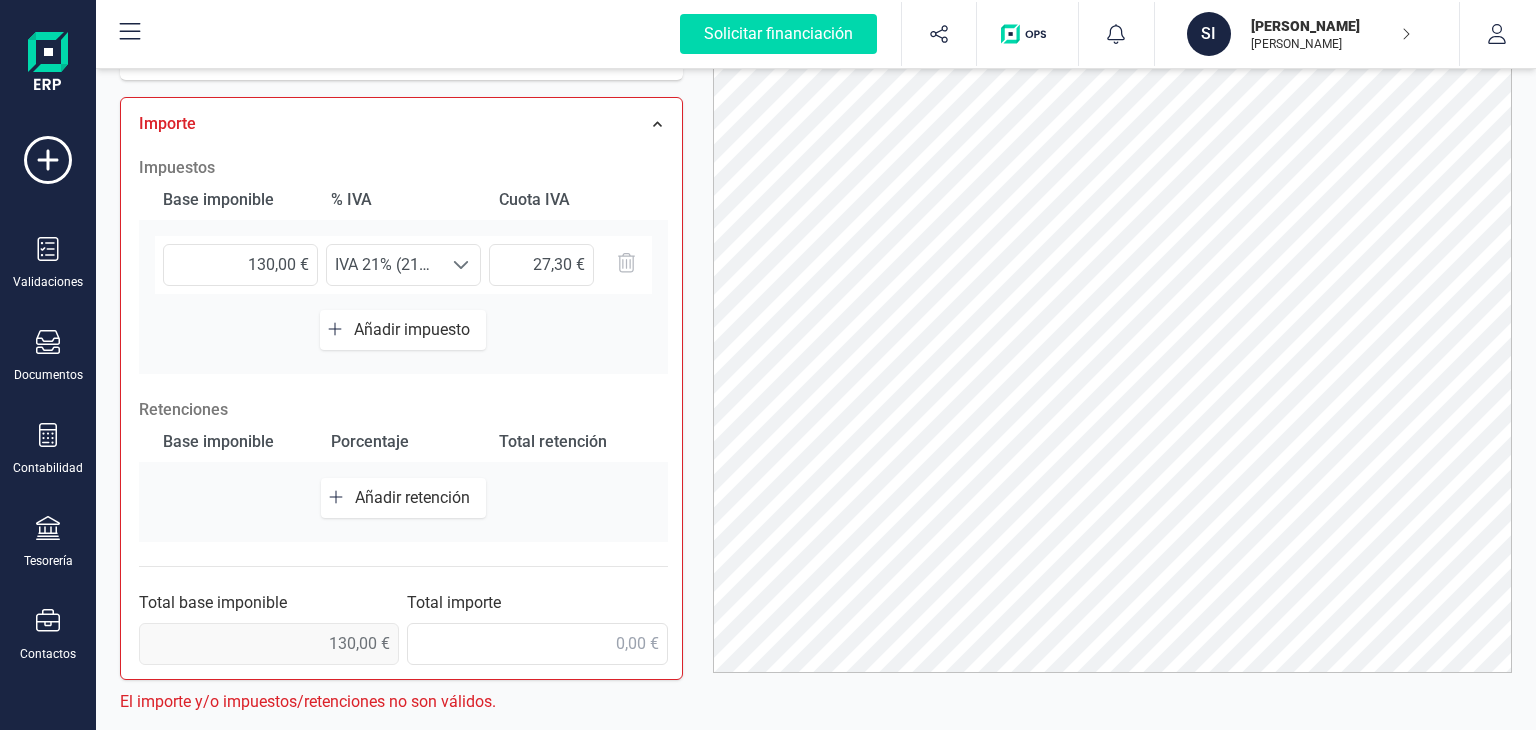 click on "Retenciones" at bounding box center (403, 410) 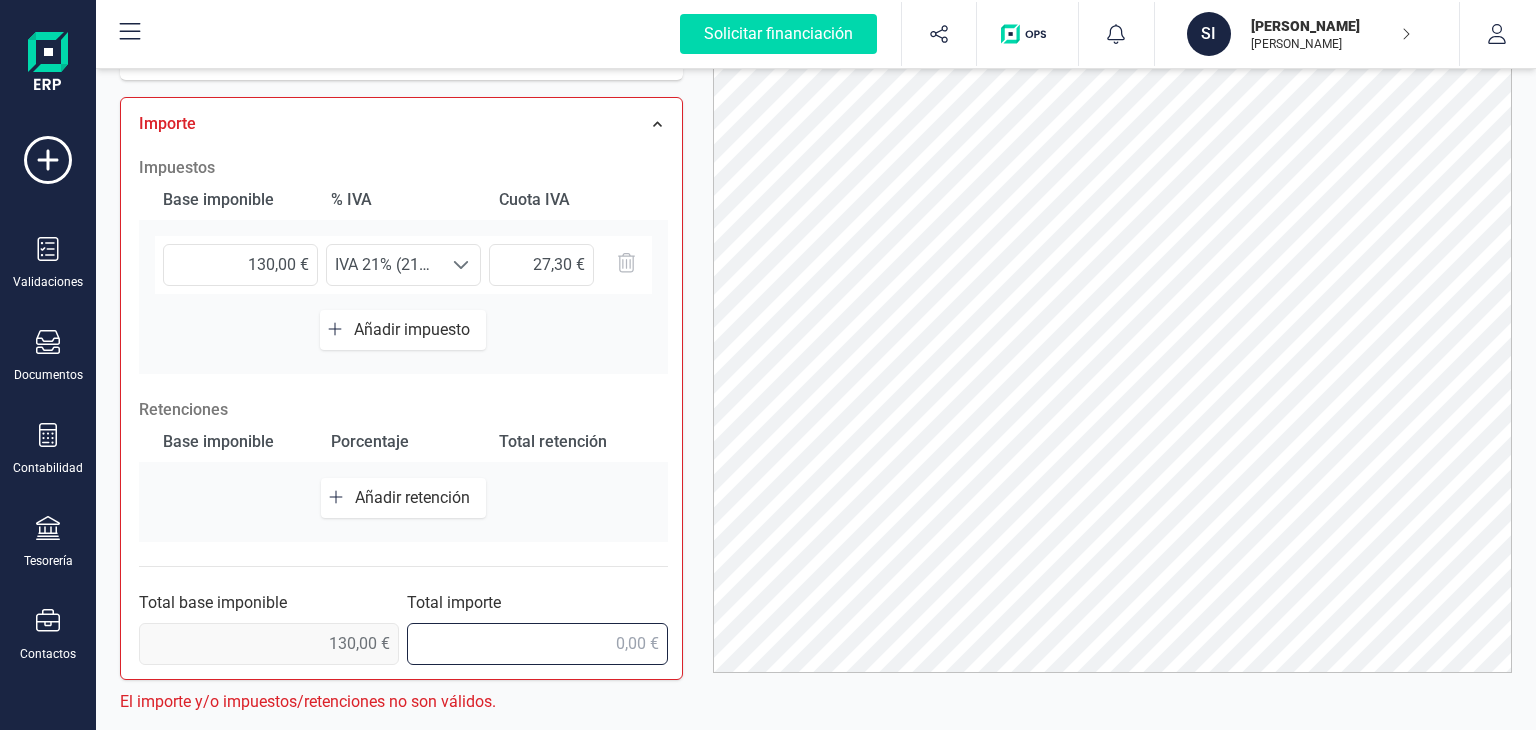 click at bounding box center [537, 644] 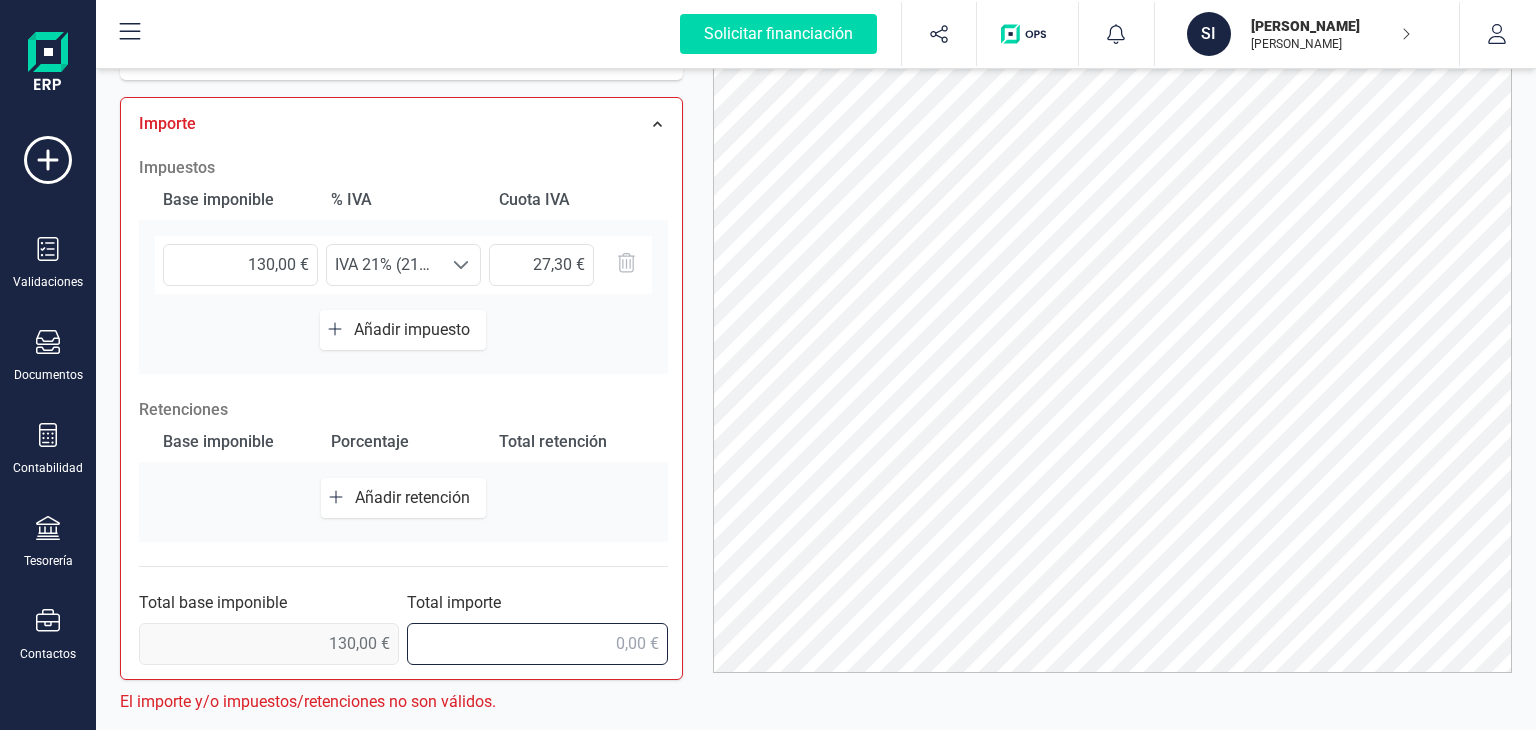 click at bounding box center (537, 644) 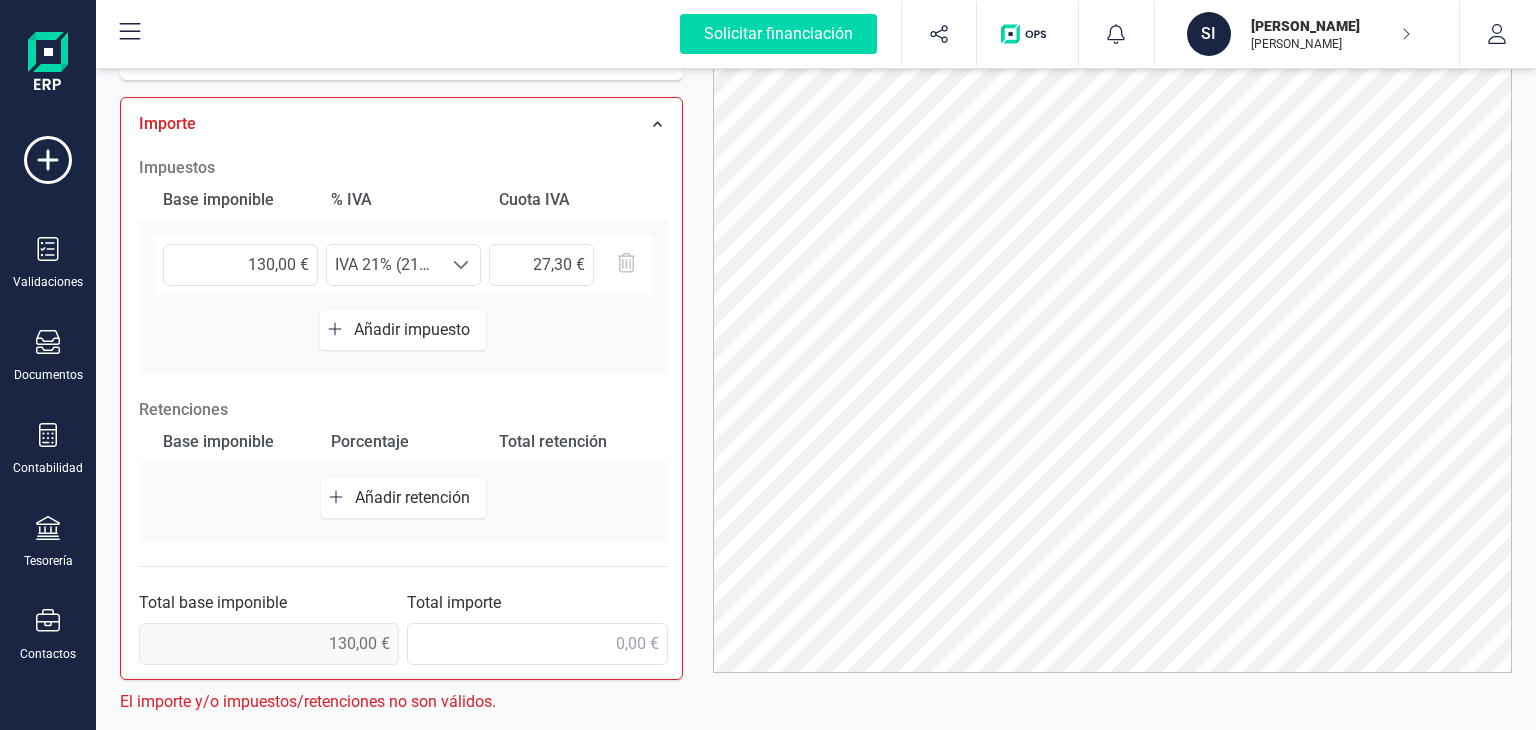 click on "Impuestos Base imponible % IVA Cuota IVA 130,00 € Seleccione un % IVA 21% (21%) IVA 21% (21%) Añadir impuesto Retenciones Base imponible Porcentaje Total retención Añadir retención Total base imponible 0,00 € Total importe" at bounding box center (403, 410) 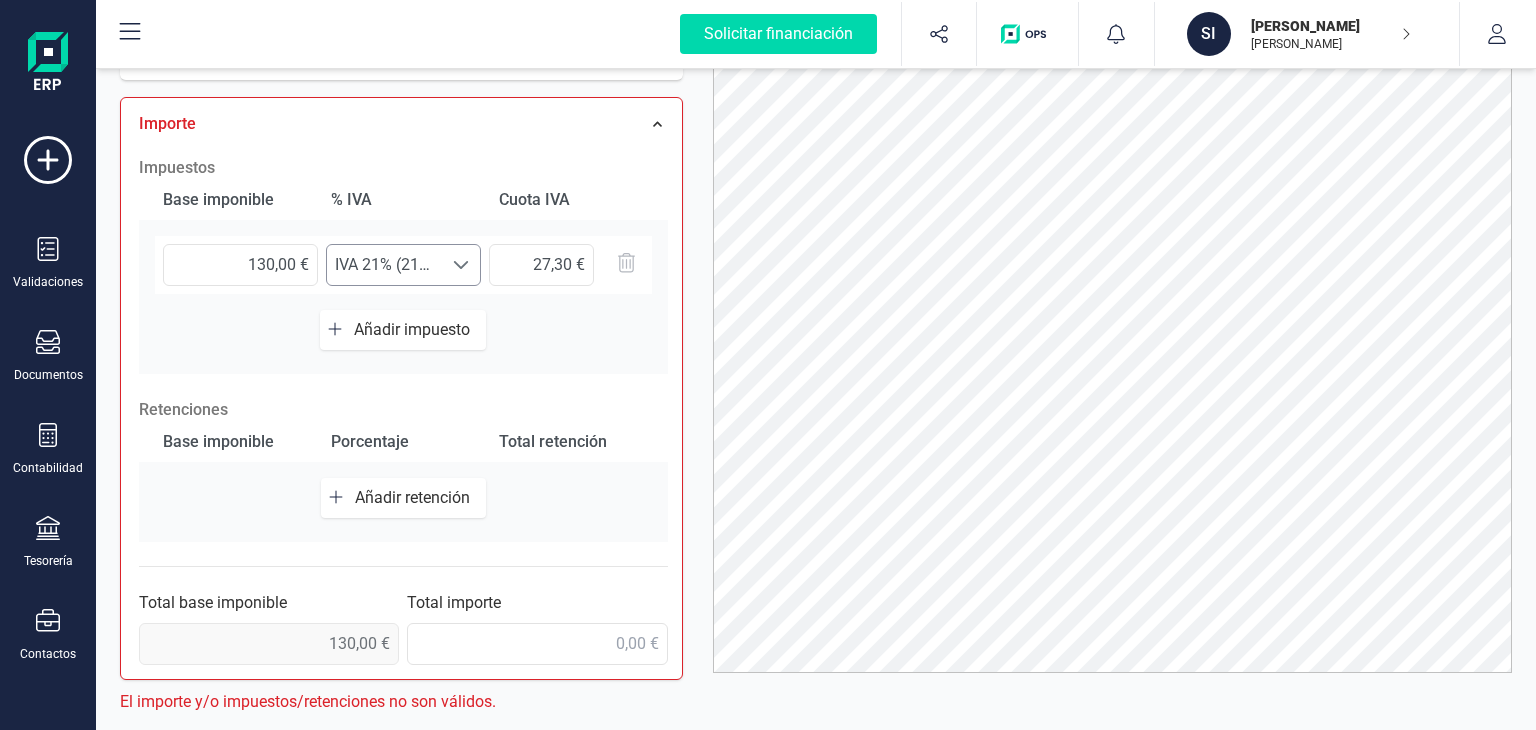 click at bounding box center [461, 265] 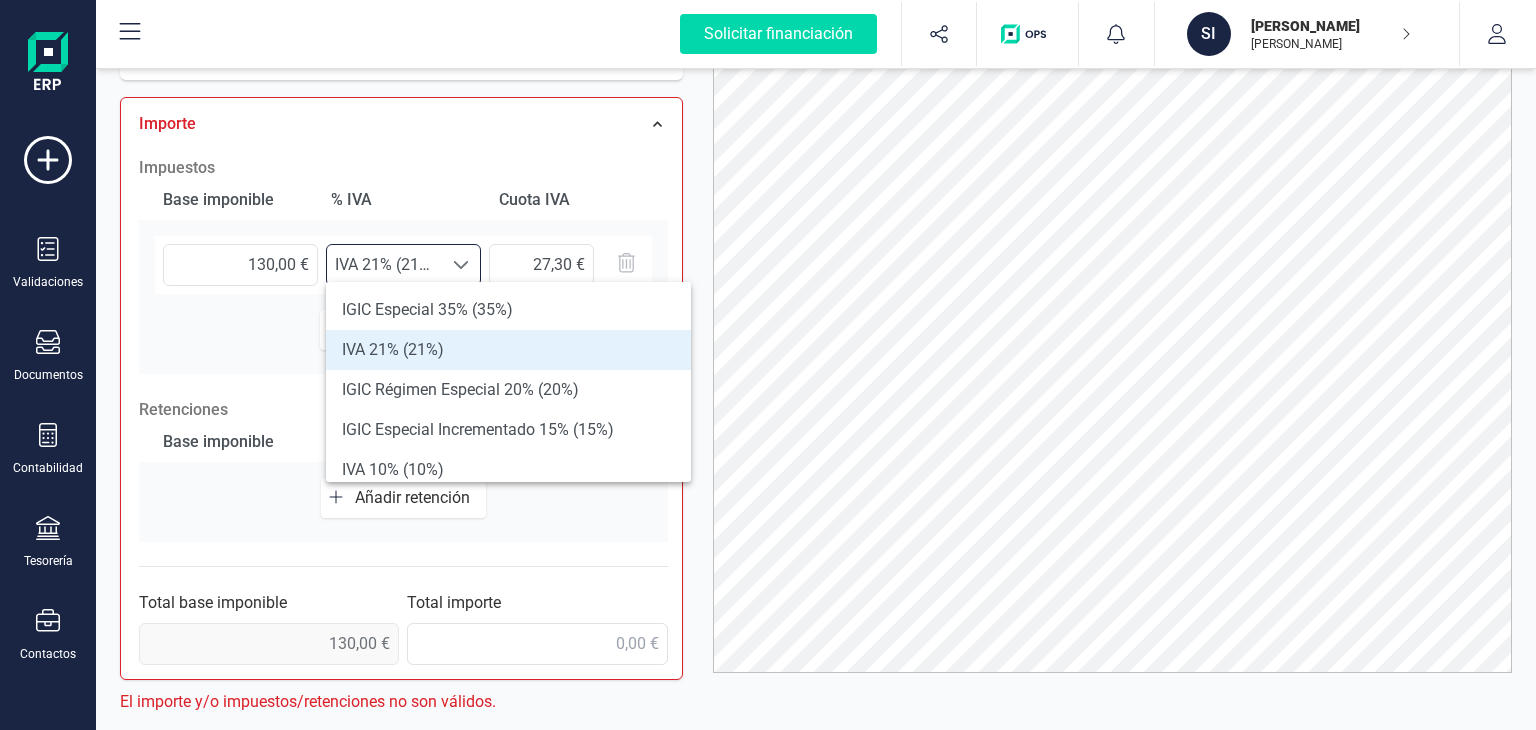 click at bounding box center (461, 265) 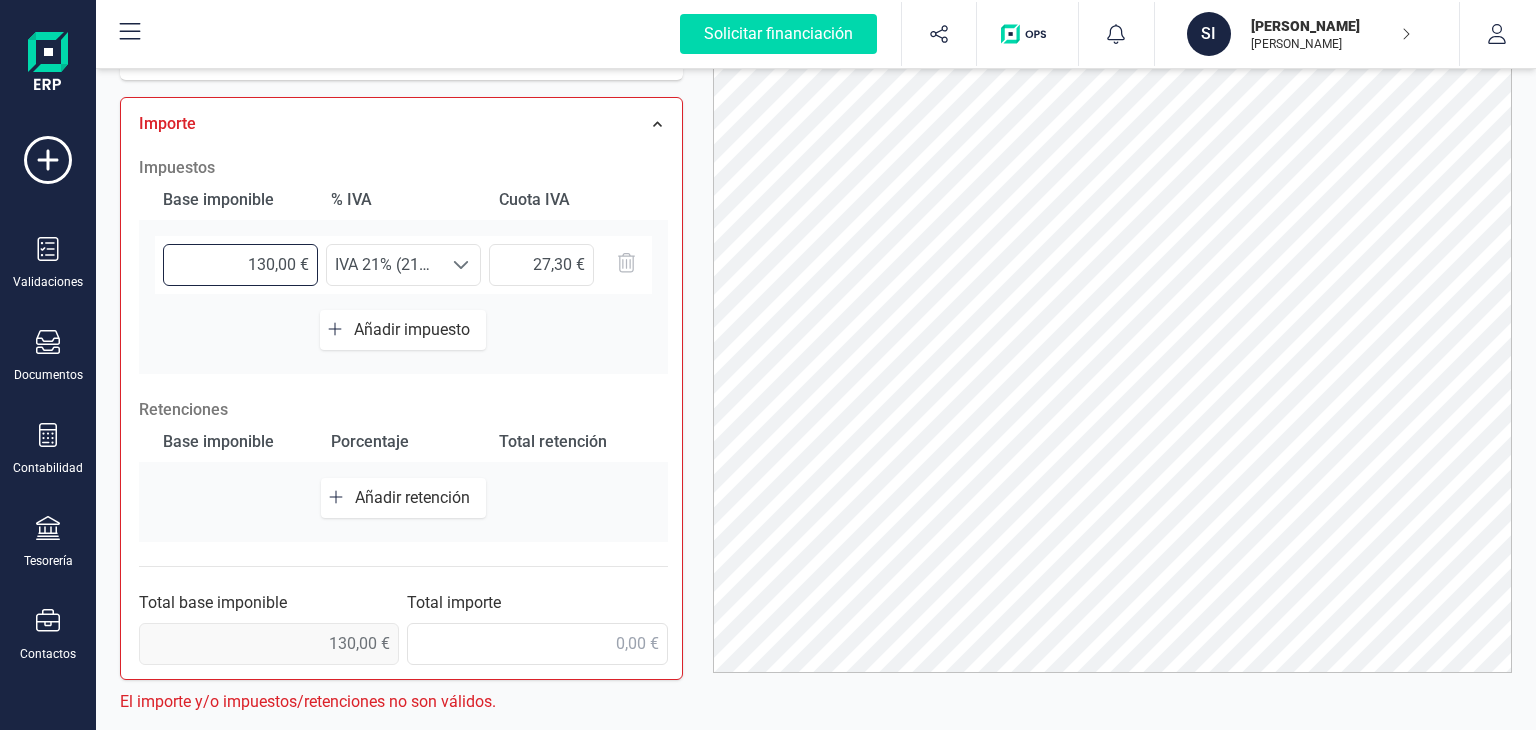 click on "130,00 €" at bounding box center (240, 265) 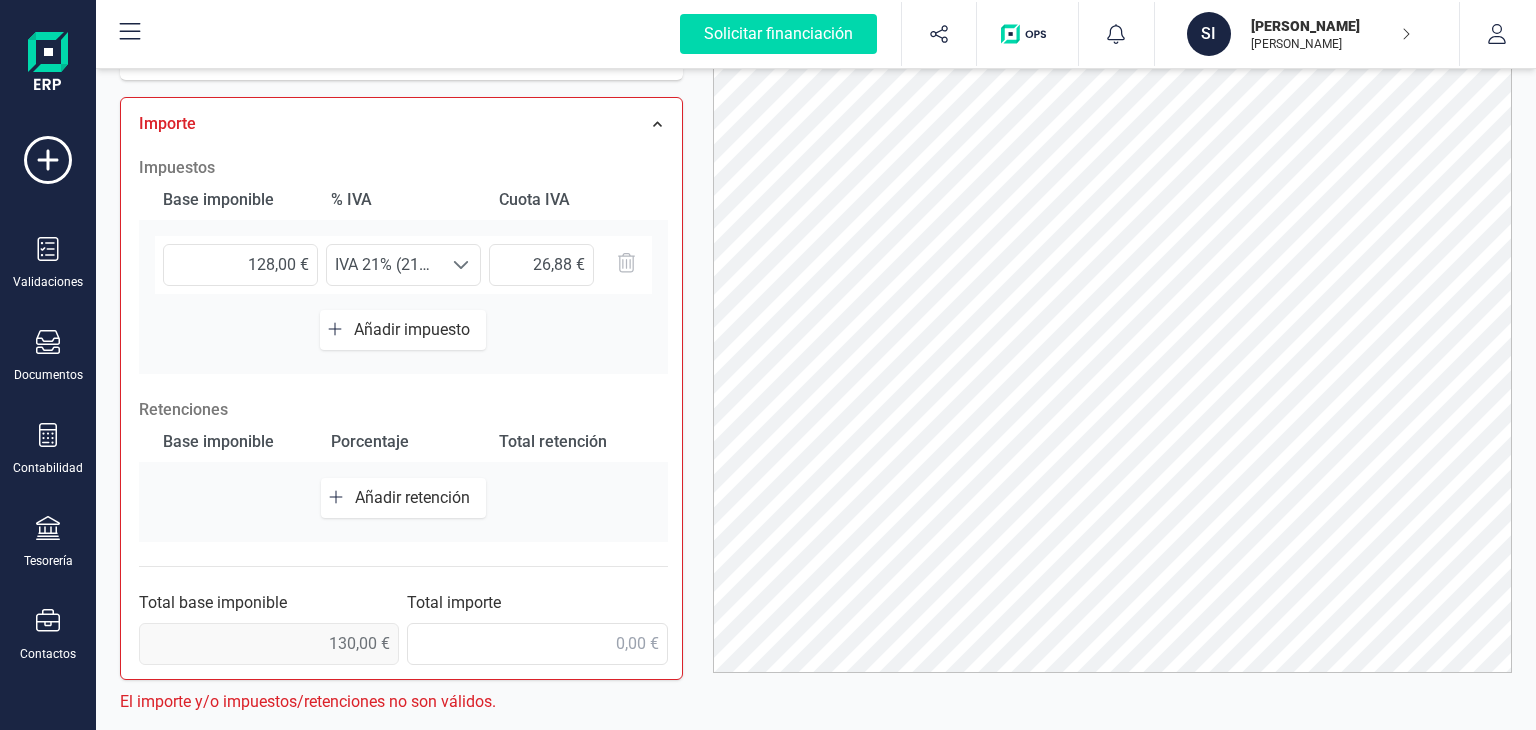 click on "Base imponible % IVA Cuota IVA 128,00 € Seleccione un % IVA 21% (21%) IVA 21% (21%) Añadir impuesto" at bounding box center (403, 277) 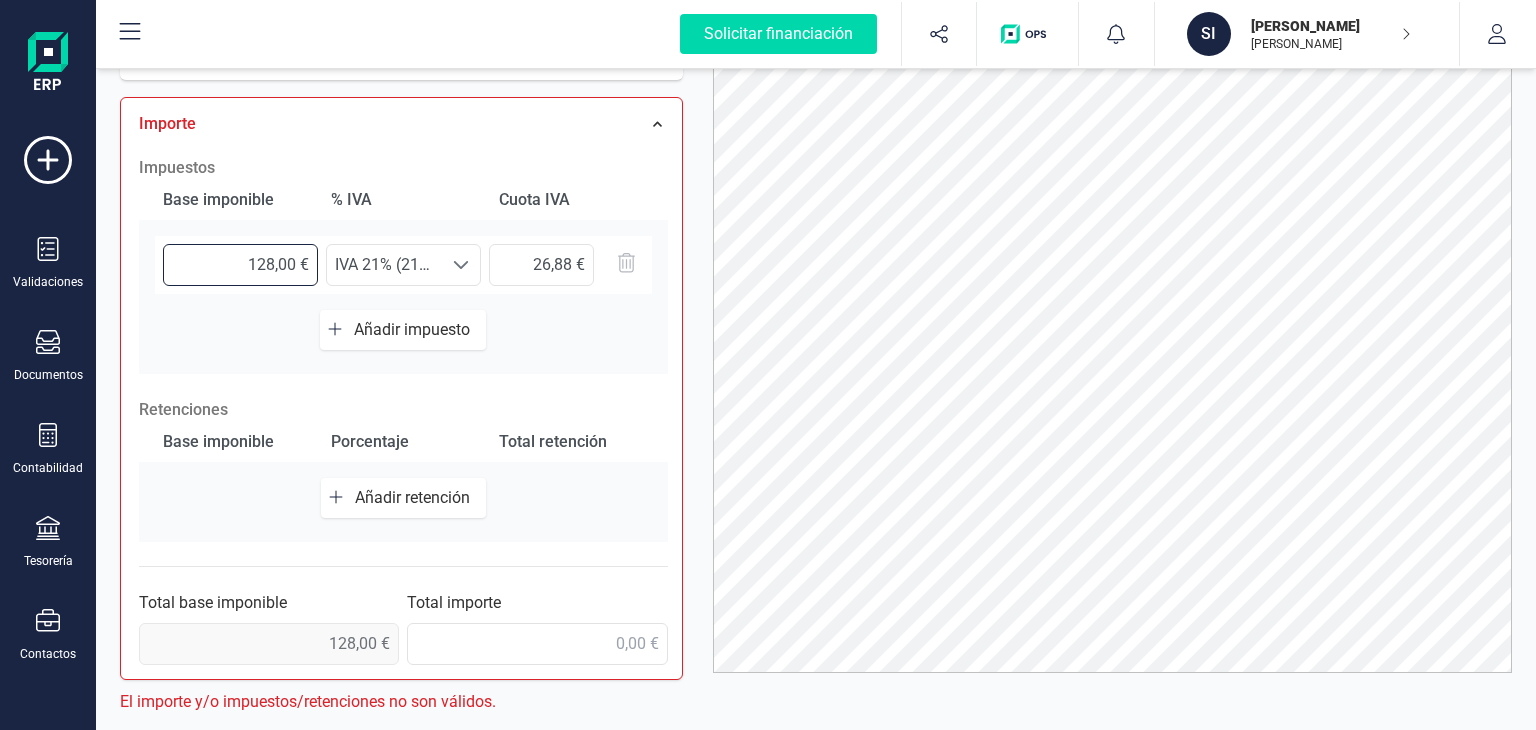 click on "128,00 €" at bounding box center (240, 265) 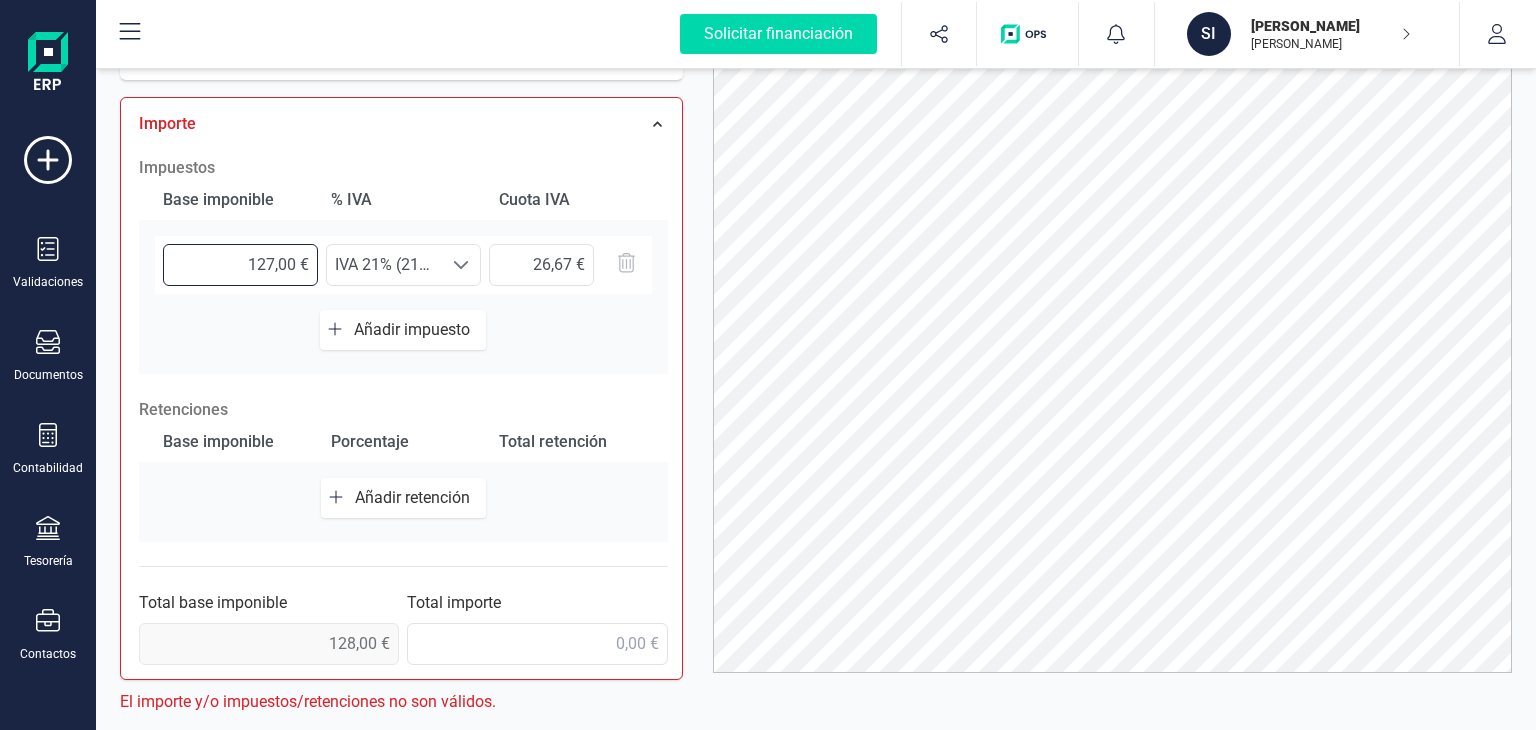 type on "127,50 €" 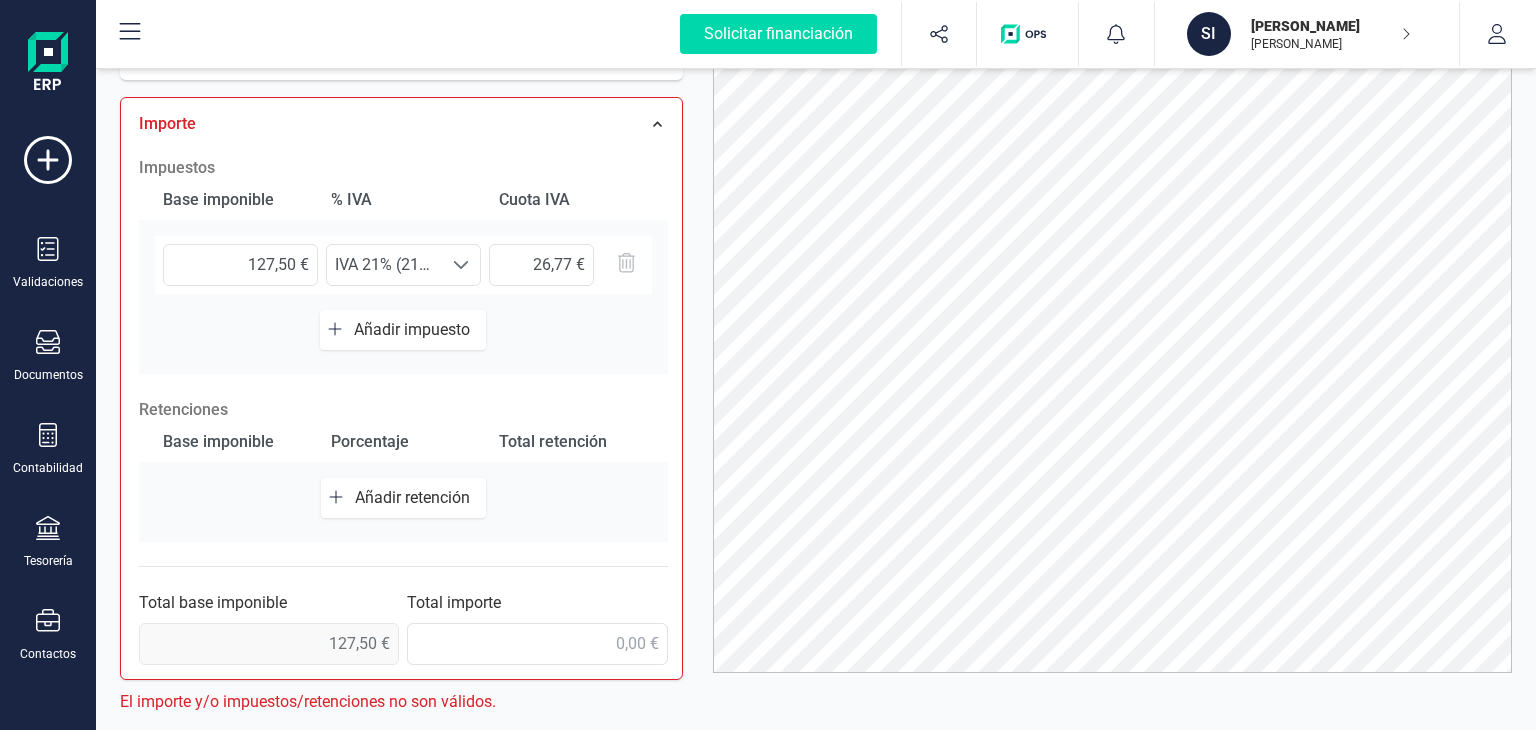 click on "Base imponible % IVA Cuota IVA 127,50 € Seleccione un % IVA 21% (21%) IVA 21% (21%) Añadir impuesto" at bounding box center [403, 277] 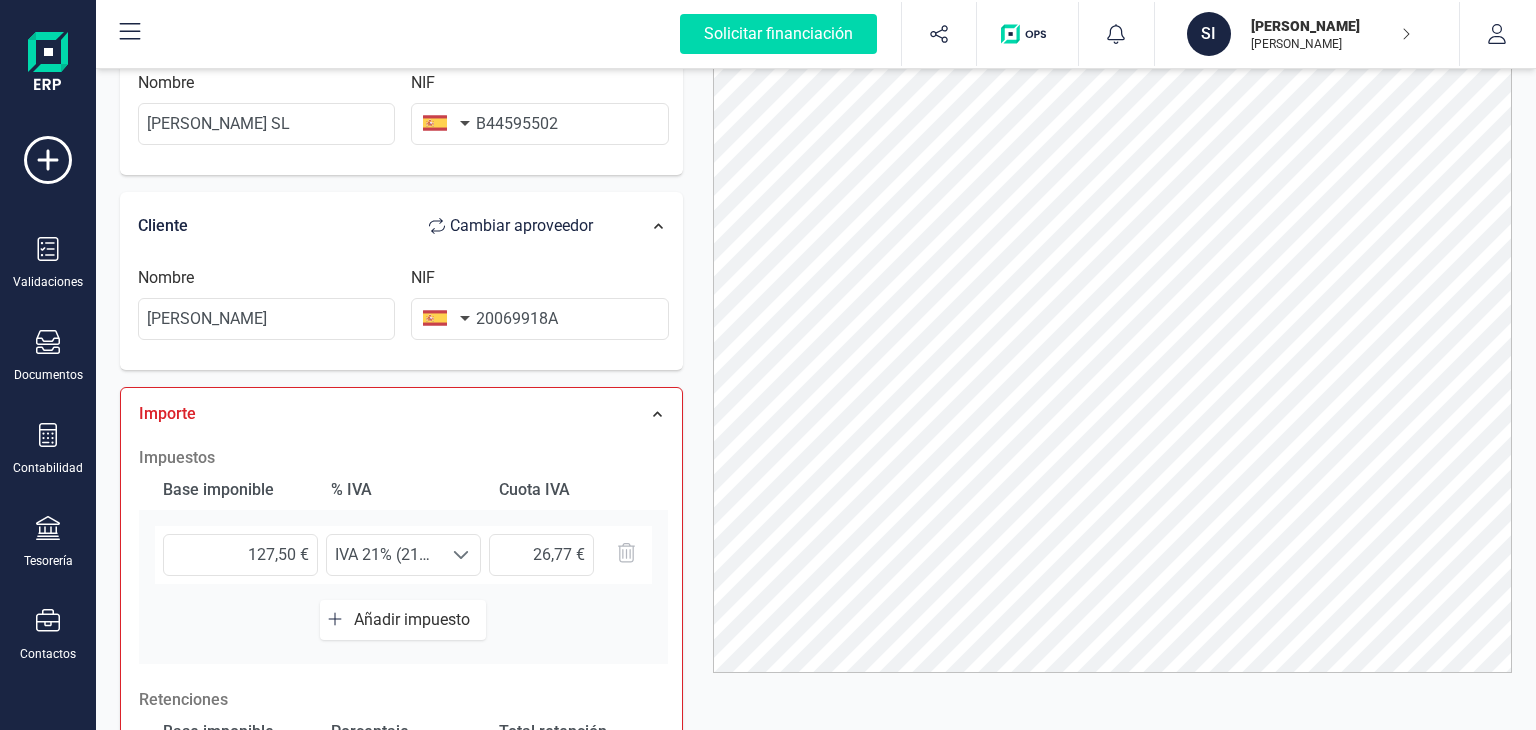 scroll, scrollTop: 59, scrollLeft: 0, axis: vertical 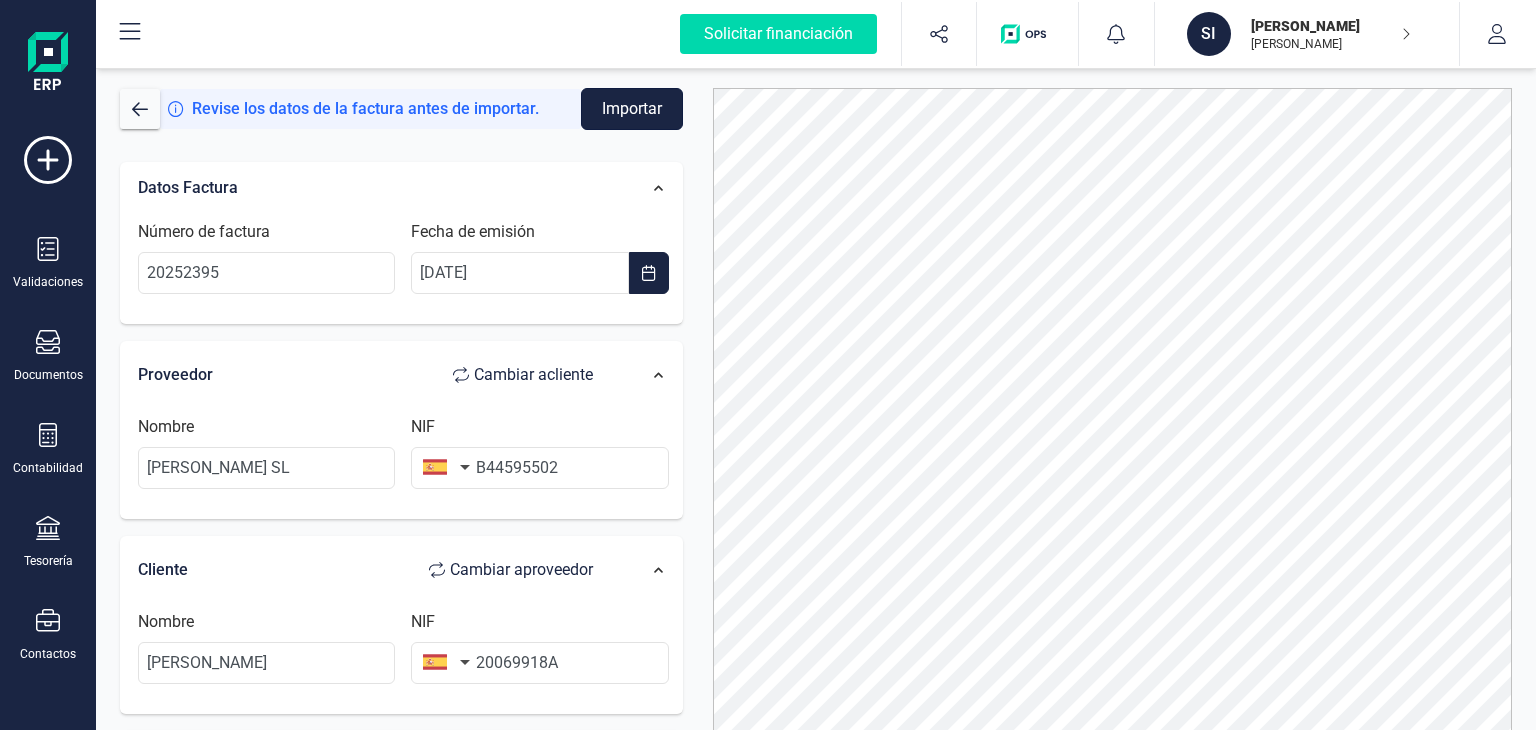 click on "Importar" at bounding box center (632, 109) 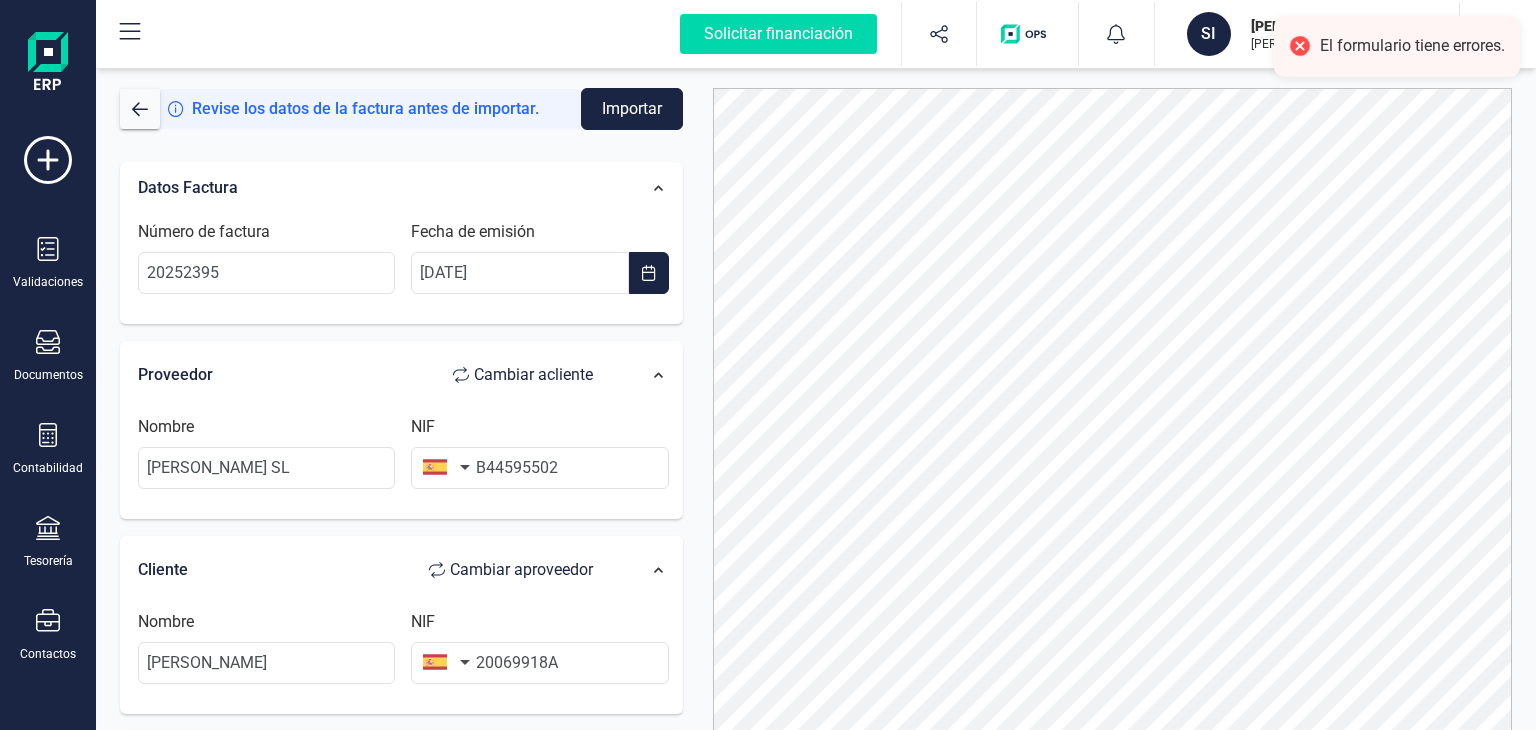 click at bounding box center (1113, 435) 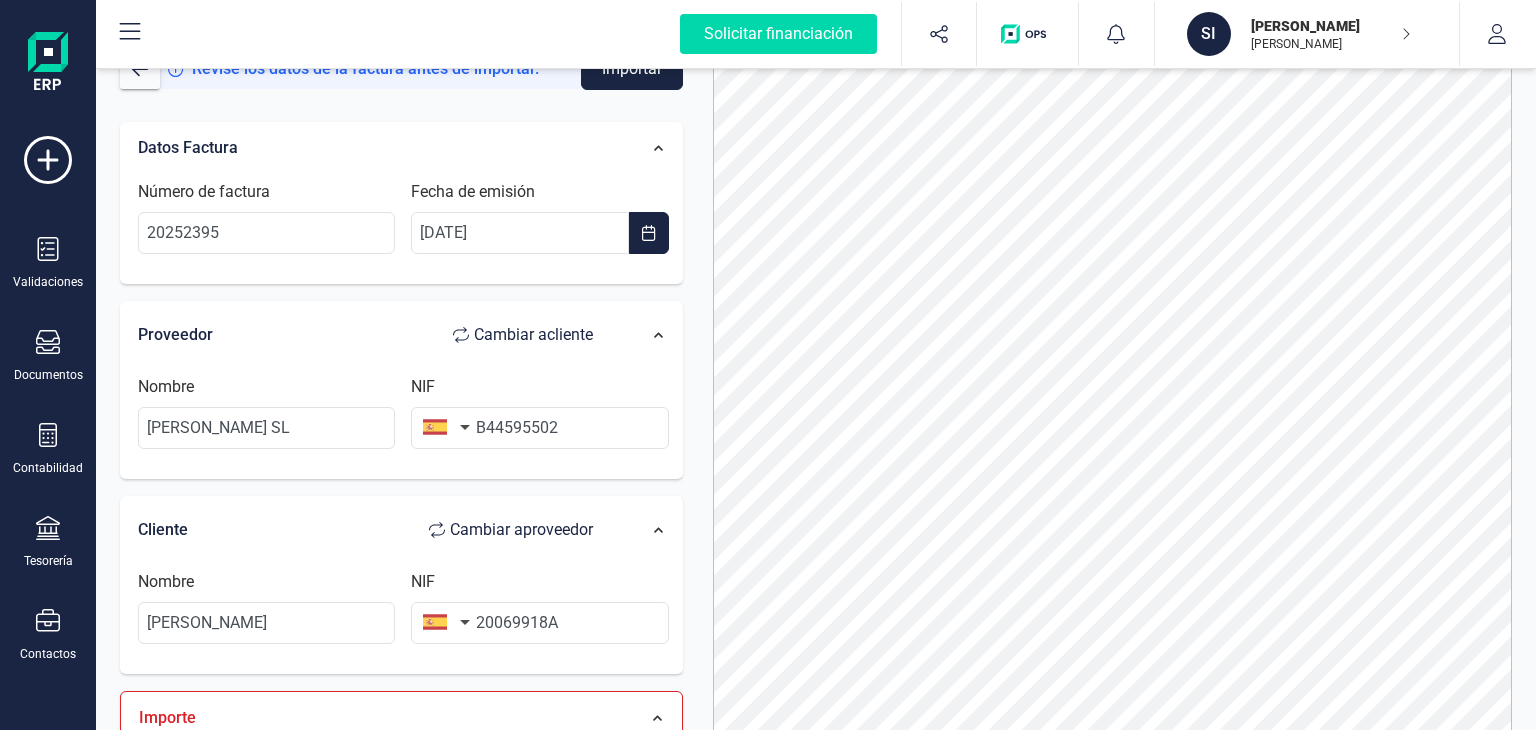 scroll, scrollTop: 108, scrollLeft: 0, axis: vertical 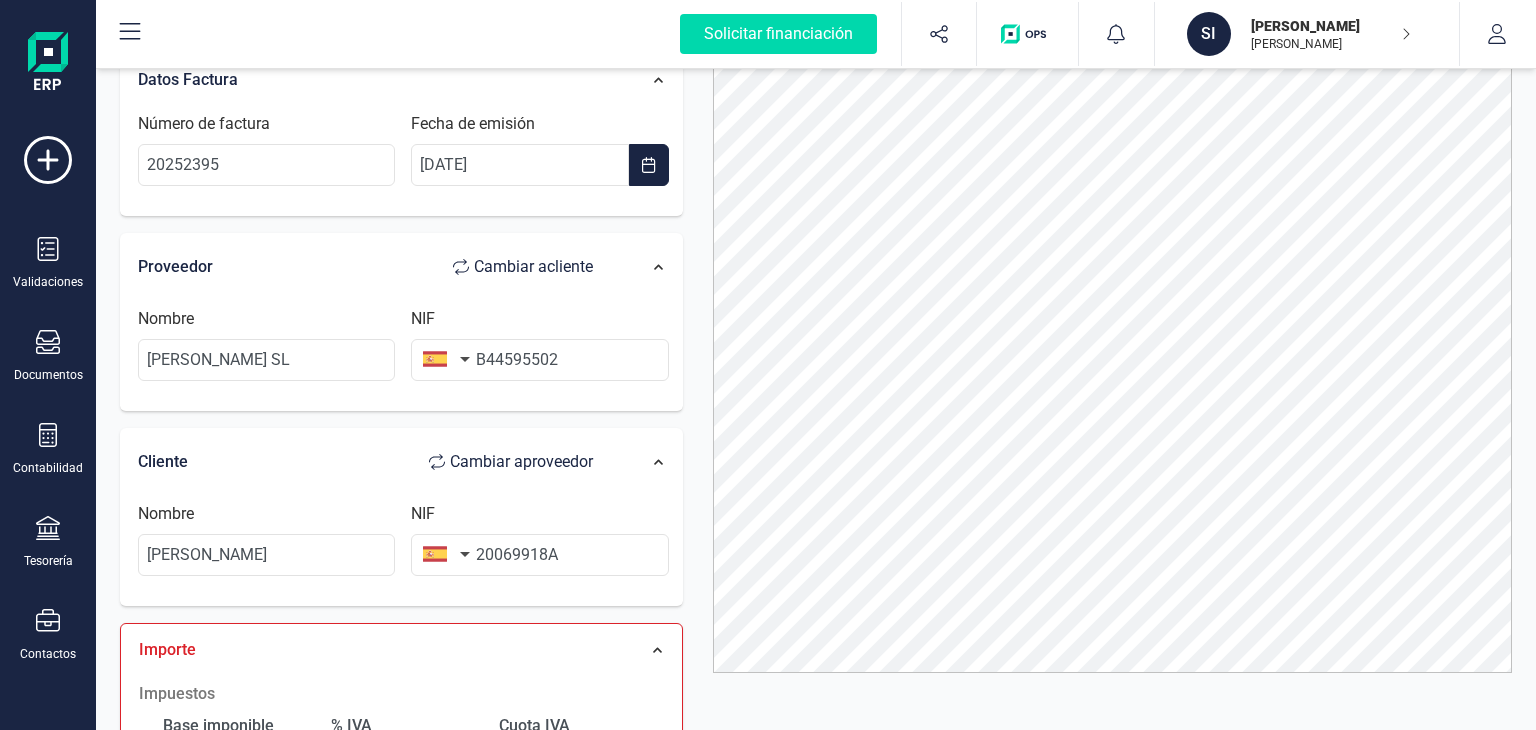 click at bounding box center (1113, 327) 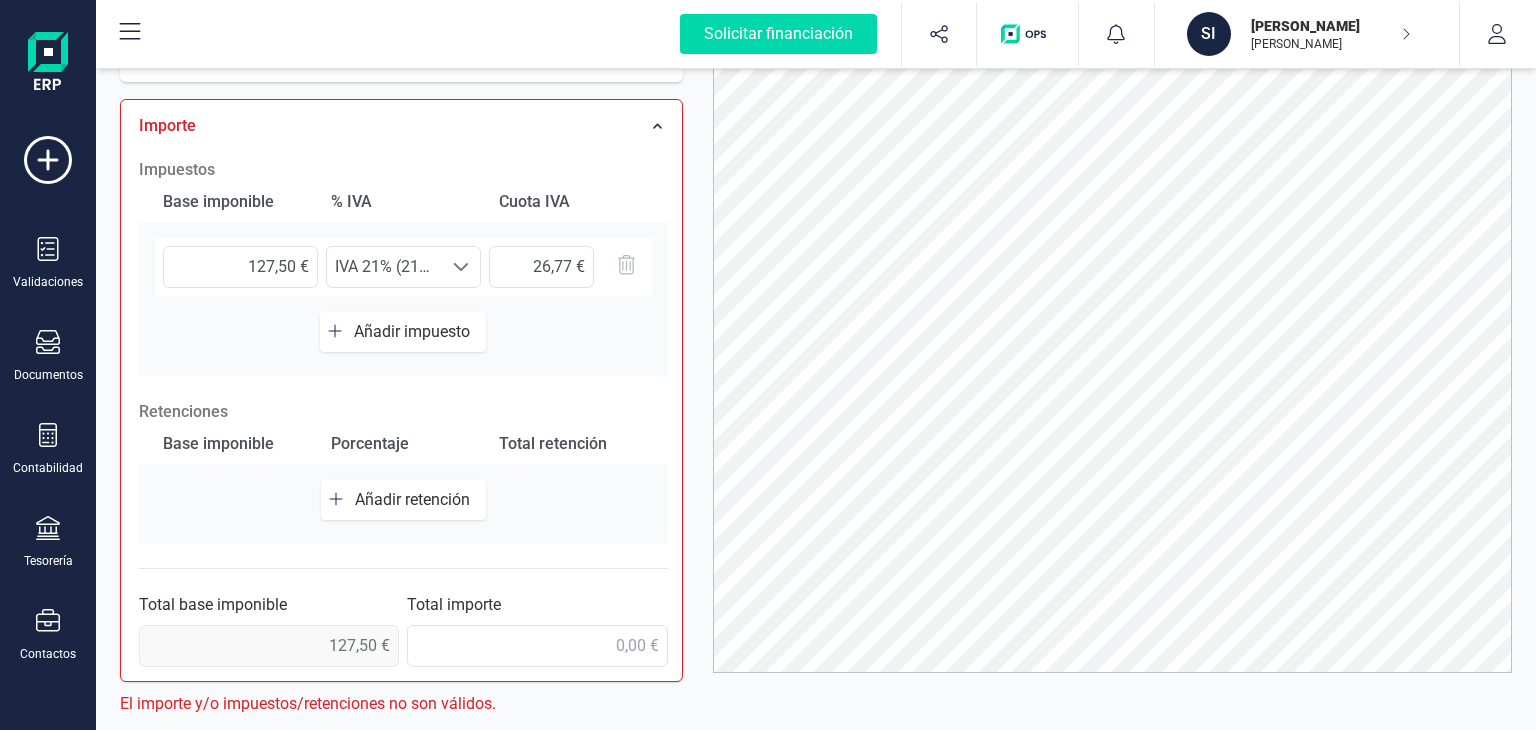 scroll, scrollTop: 520, scrollLeft: 0, axis: vertical 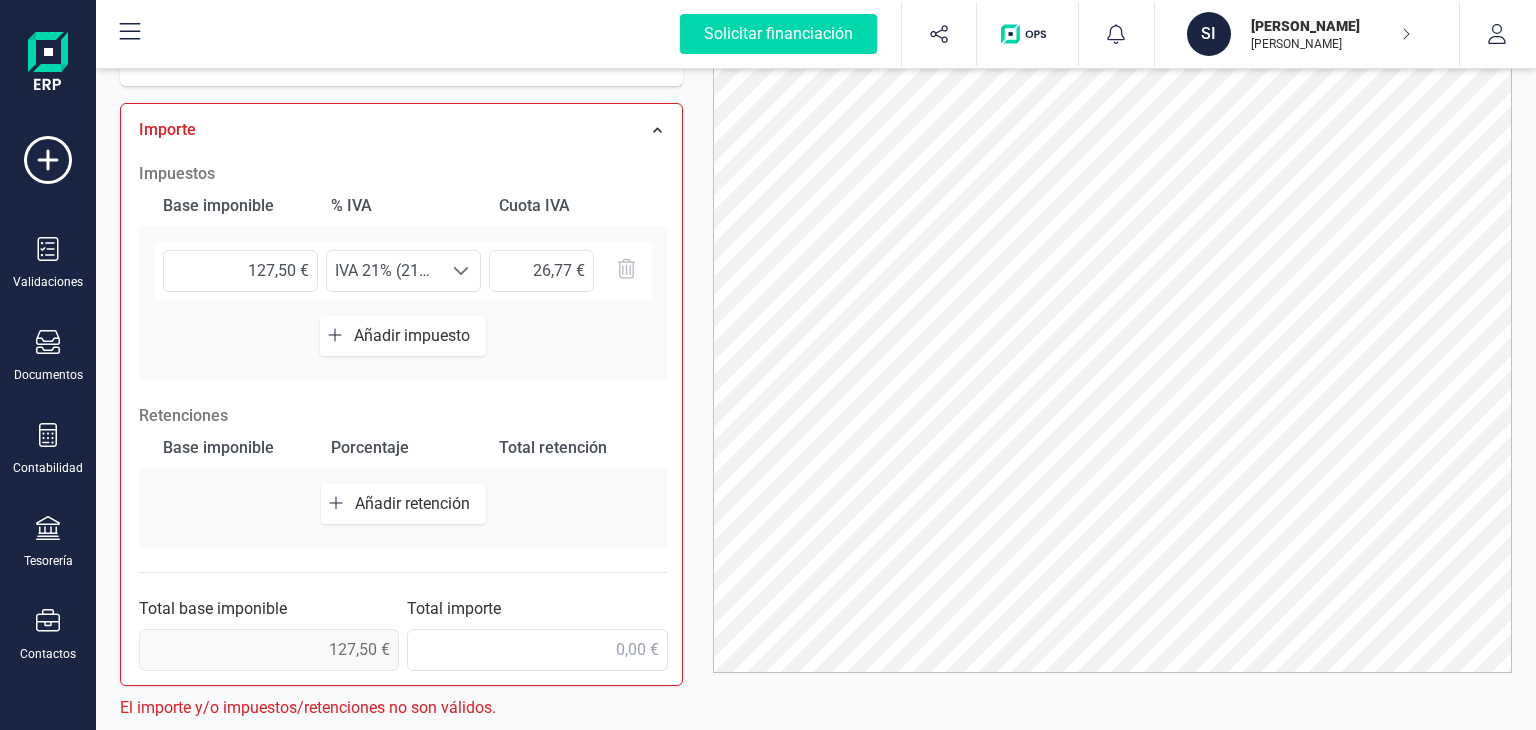click on "Añadir impuesto" at bounding box center (403, 336) 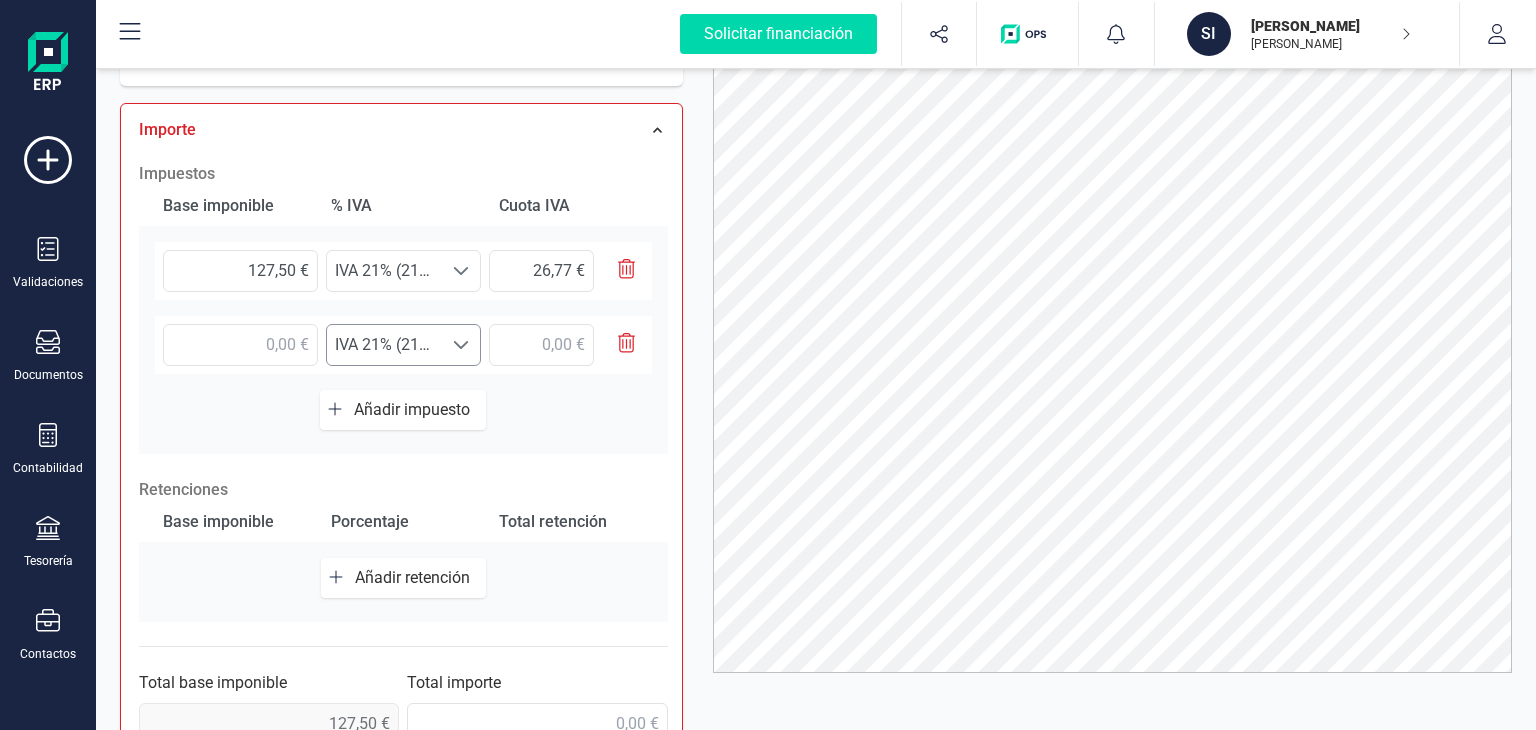 click on "IVA 21% (21%)" at bounding box center [384, 271] 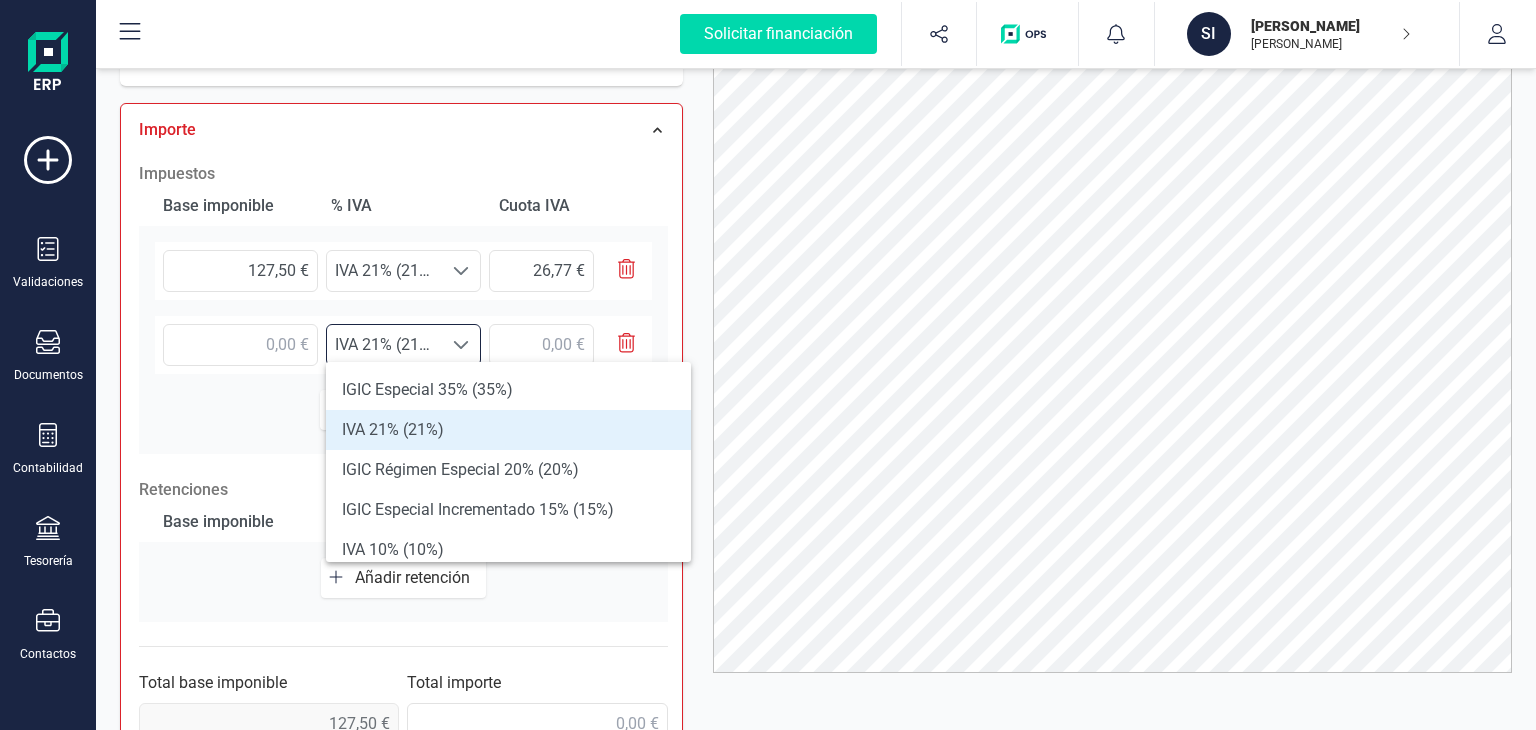 click on "IVA 21% (21%)" at bounding box center (384, 345) 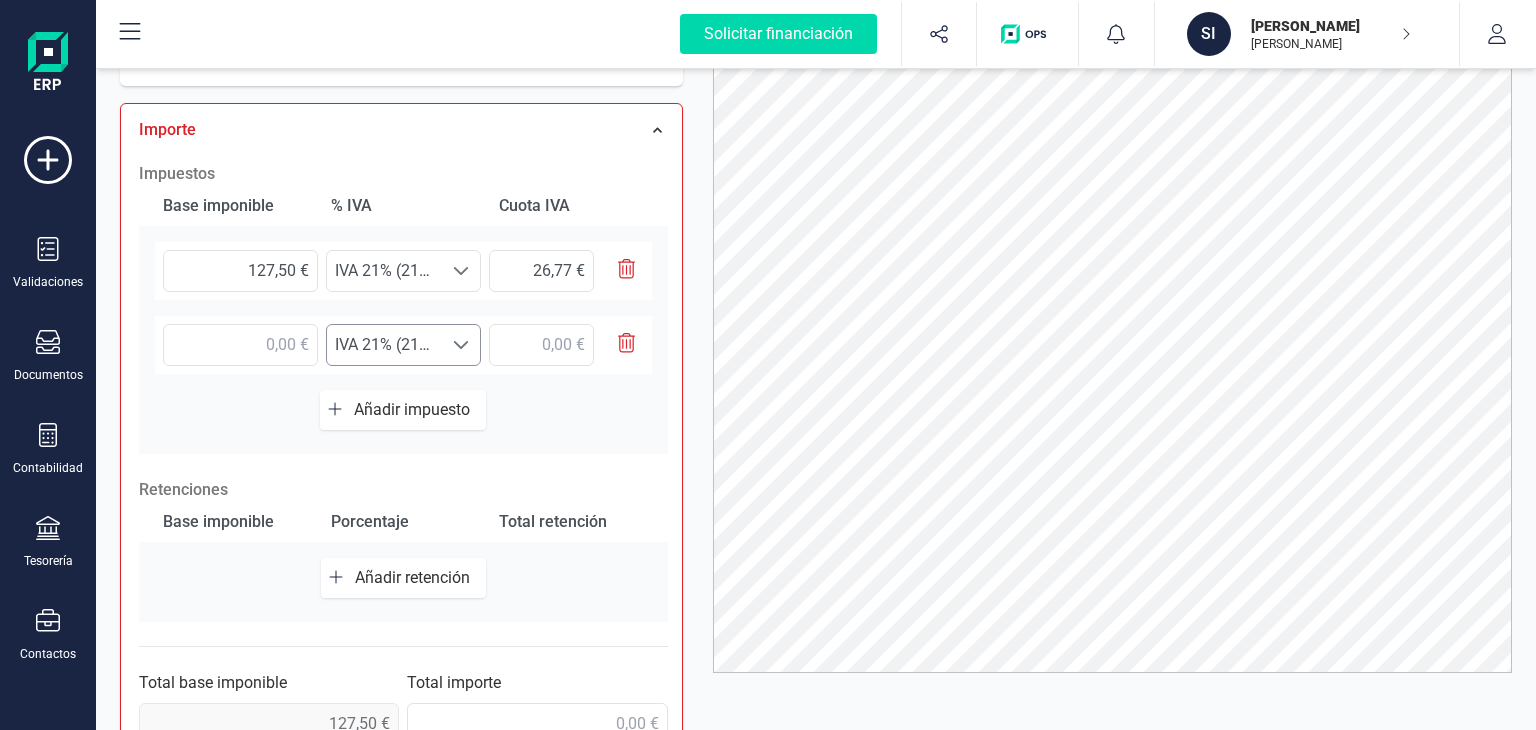 click at bounding box center [461, 271] 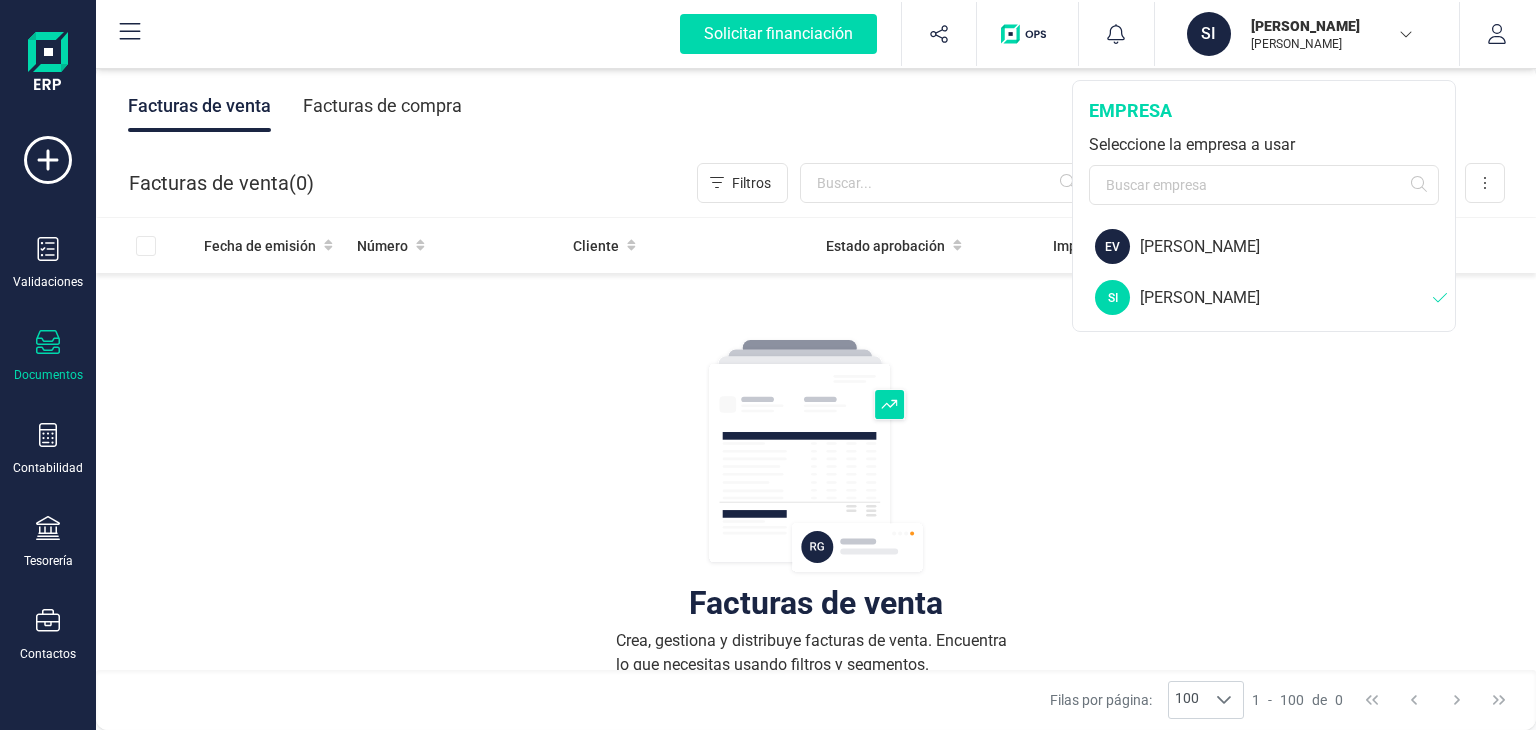 scroll, scrollTop: 0, scrollLeft: 0, axis: both 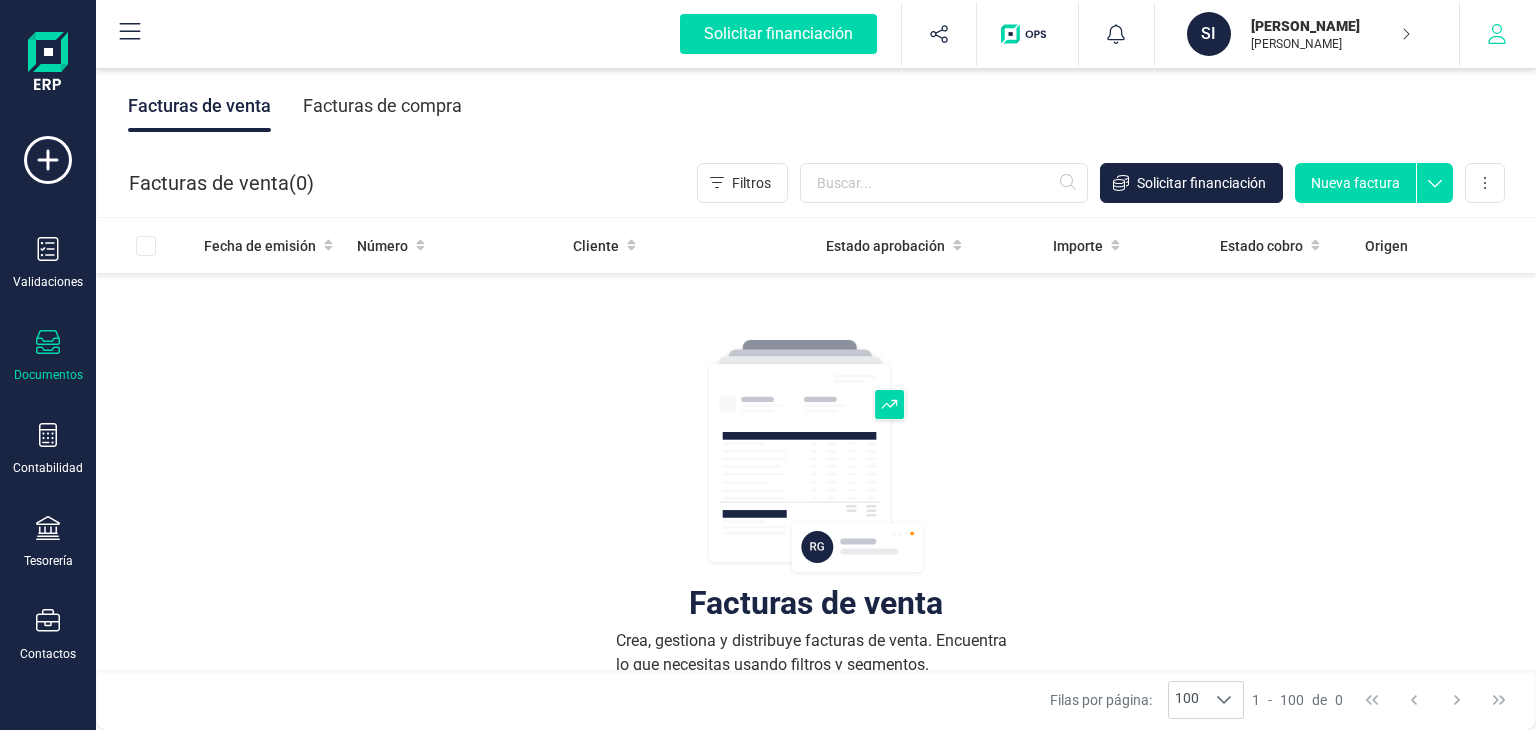 click 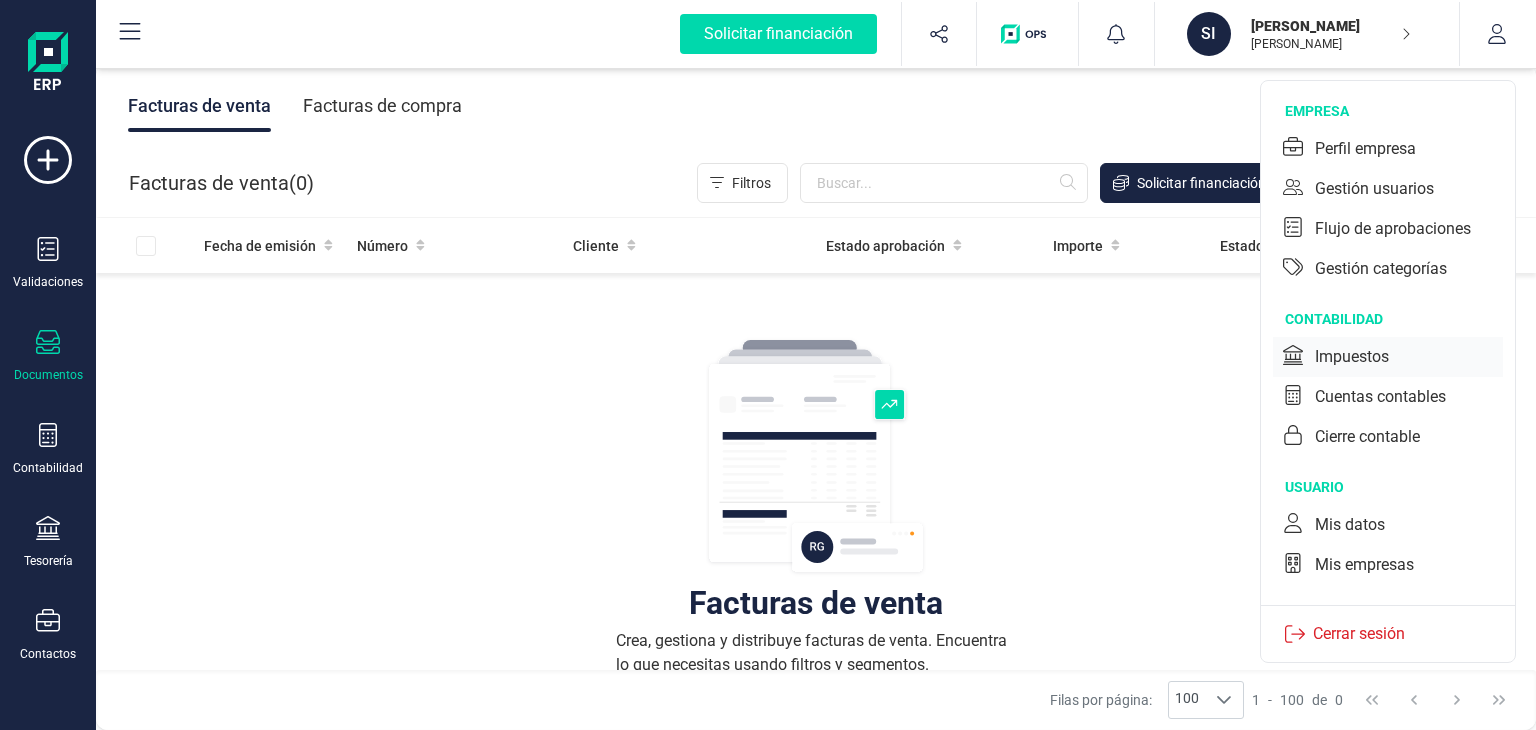 click on "Impuestos" at bounding box center [1352, 357] 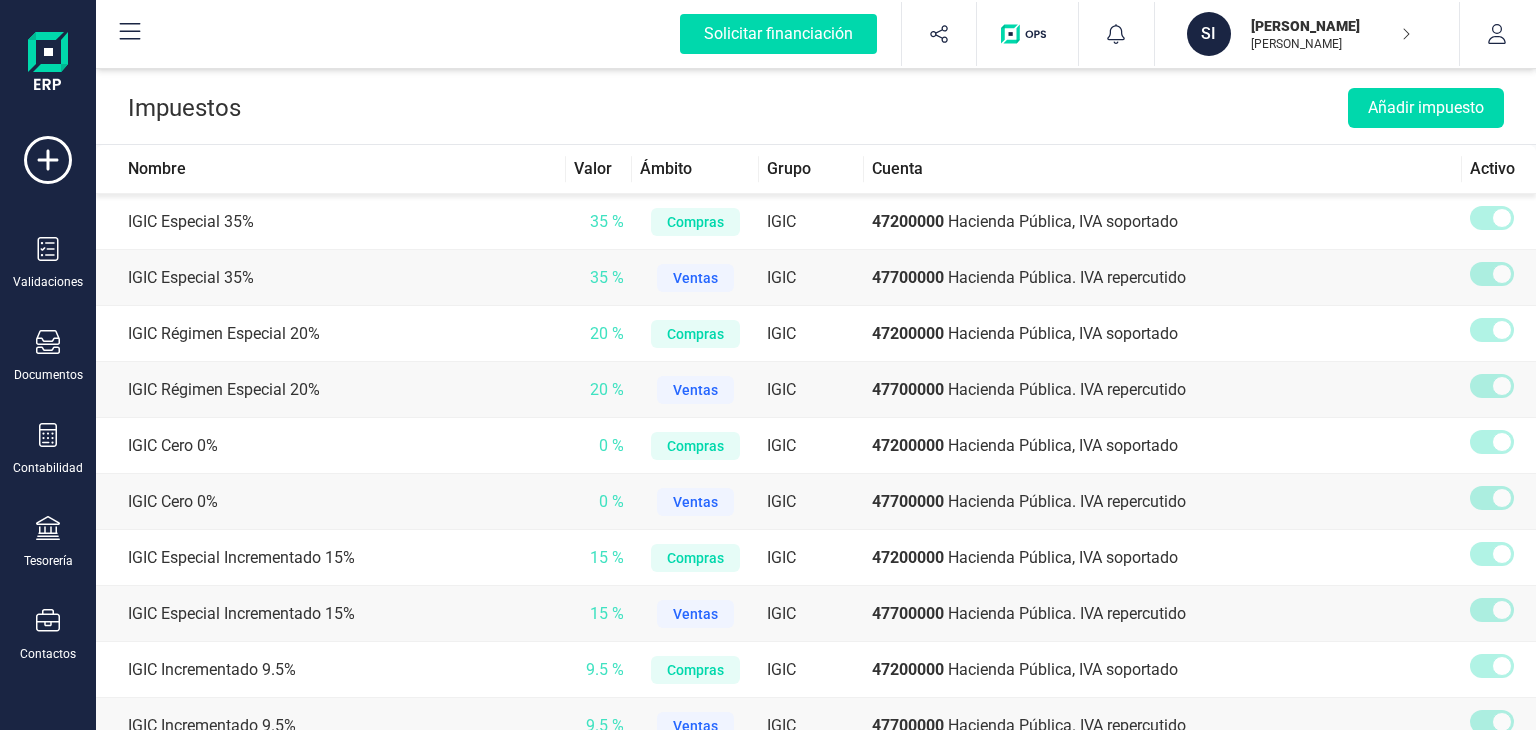 click on "Impuestos Añadir impuesto" at bounding box center [816, 104] 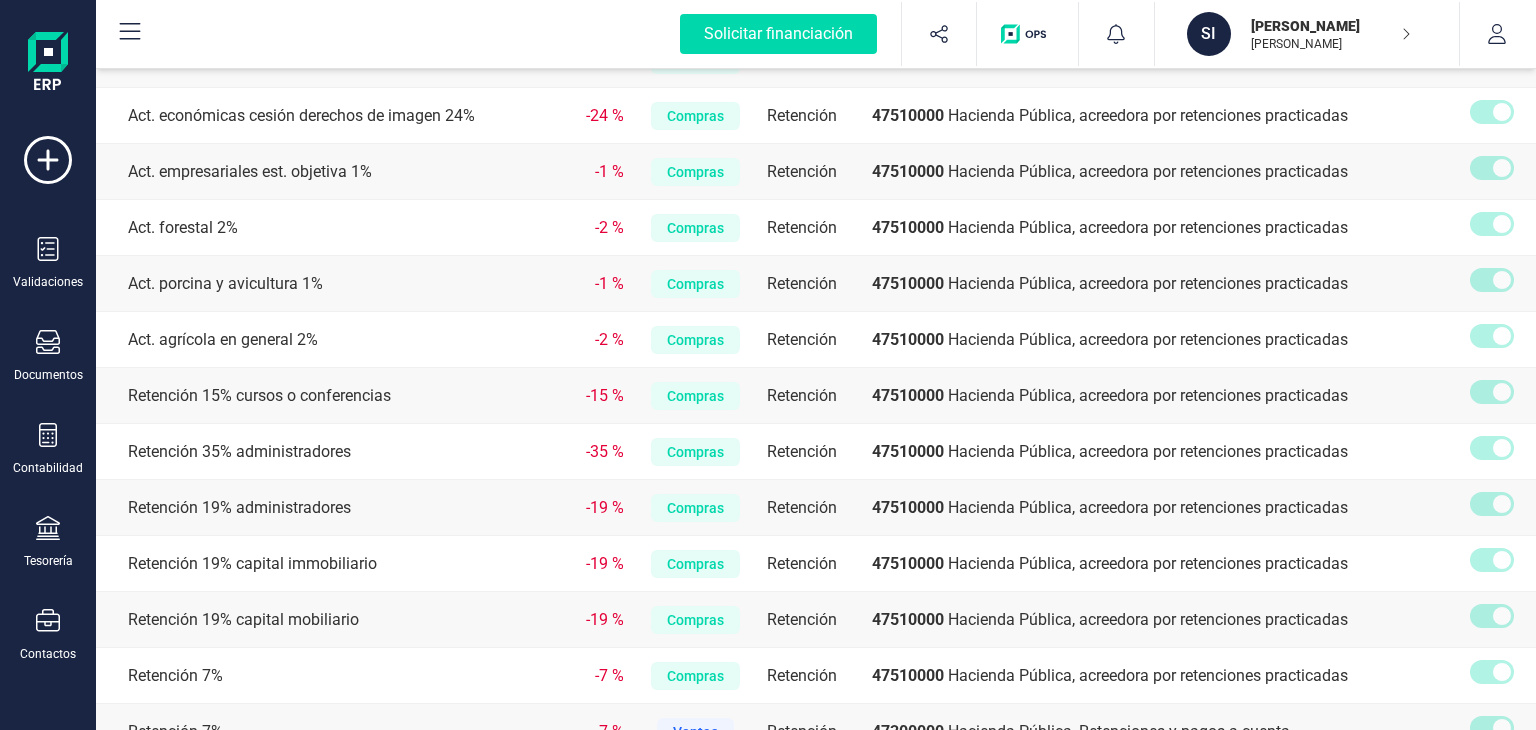 scroll, scrollTop: 1764, scrollLeft: 0, axis: vertical 